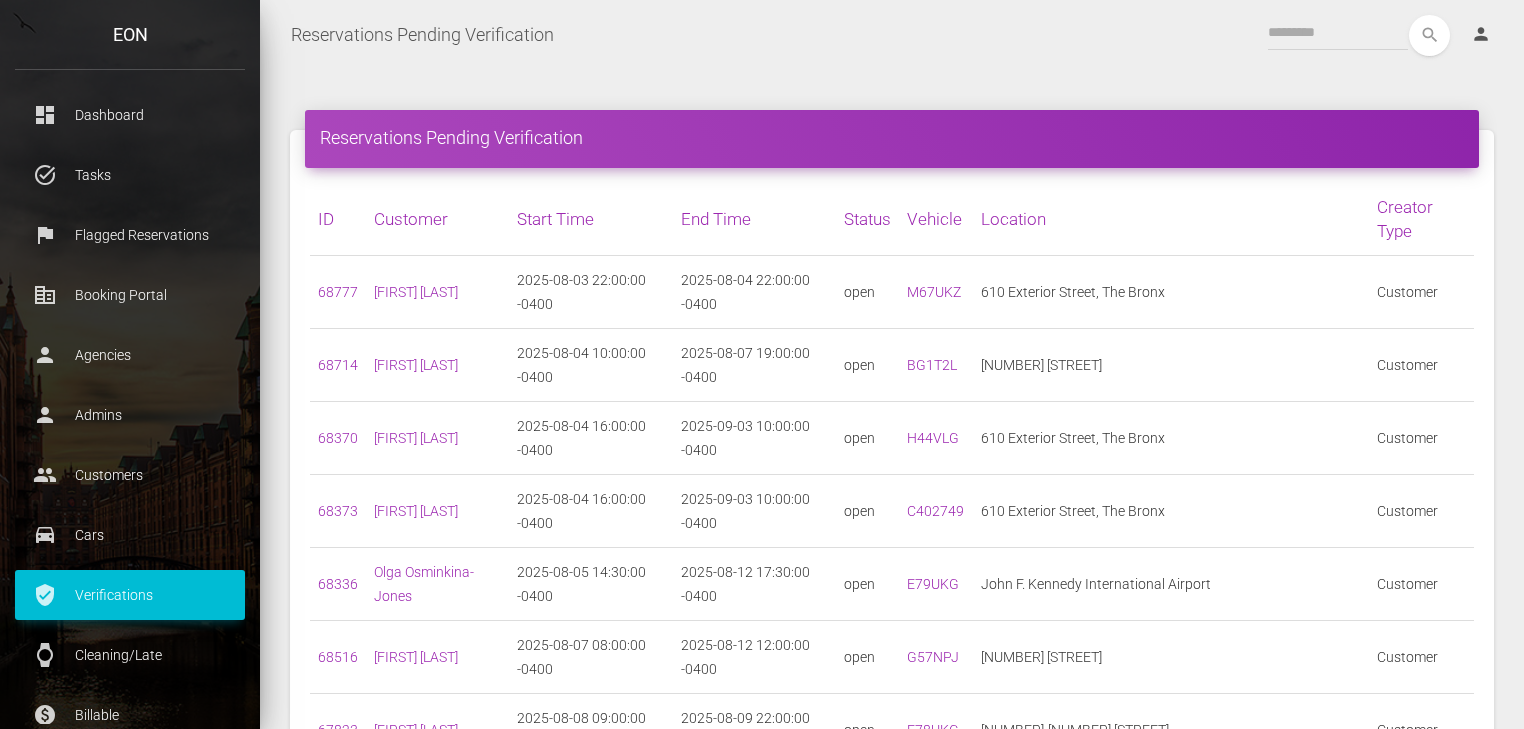 scroll, scrollTop: 0, scrollLeft: 0, axis: both 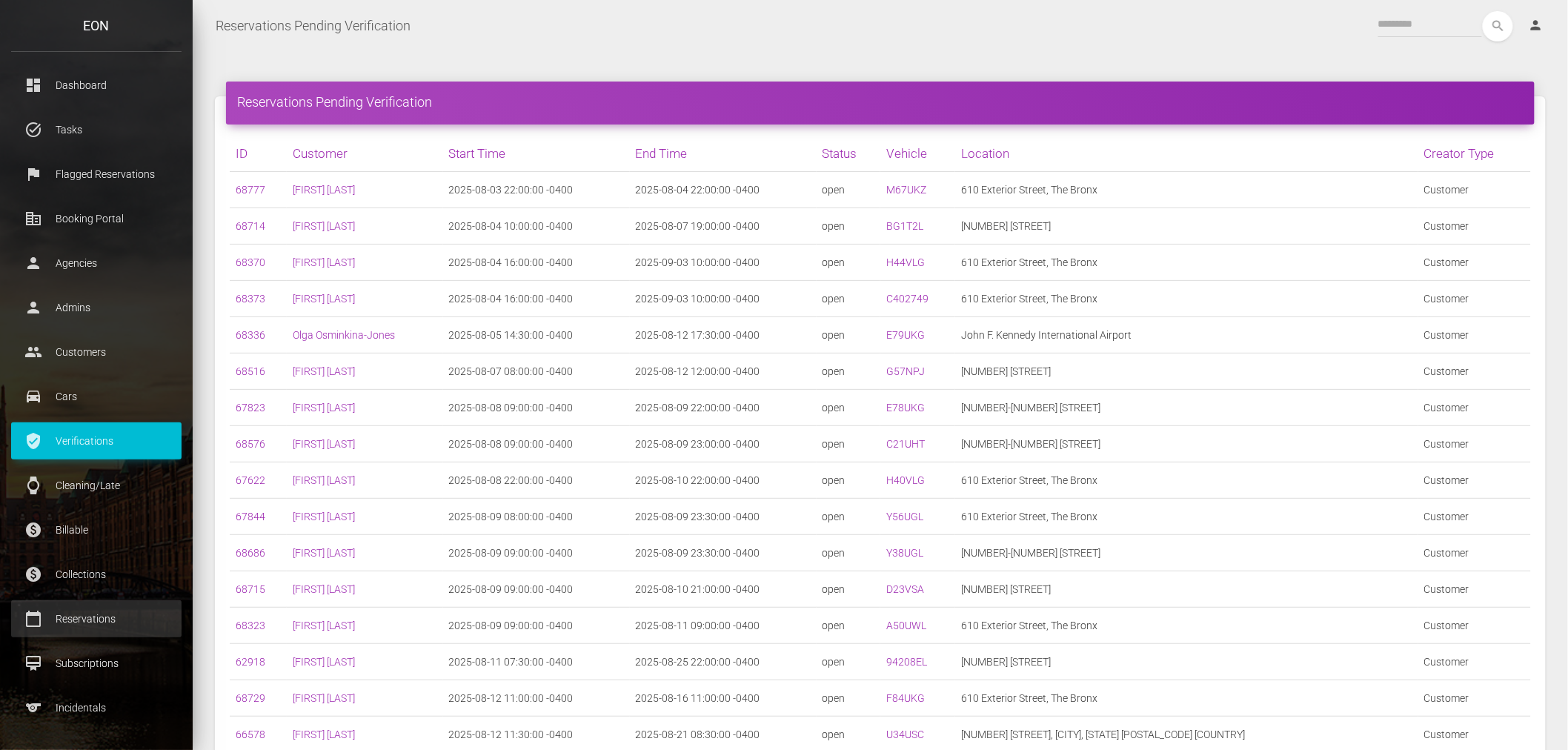 click on "Reservations" at bounding box center (96, 619) 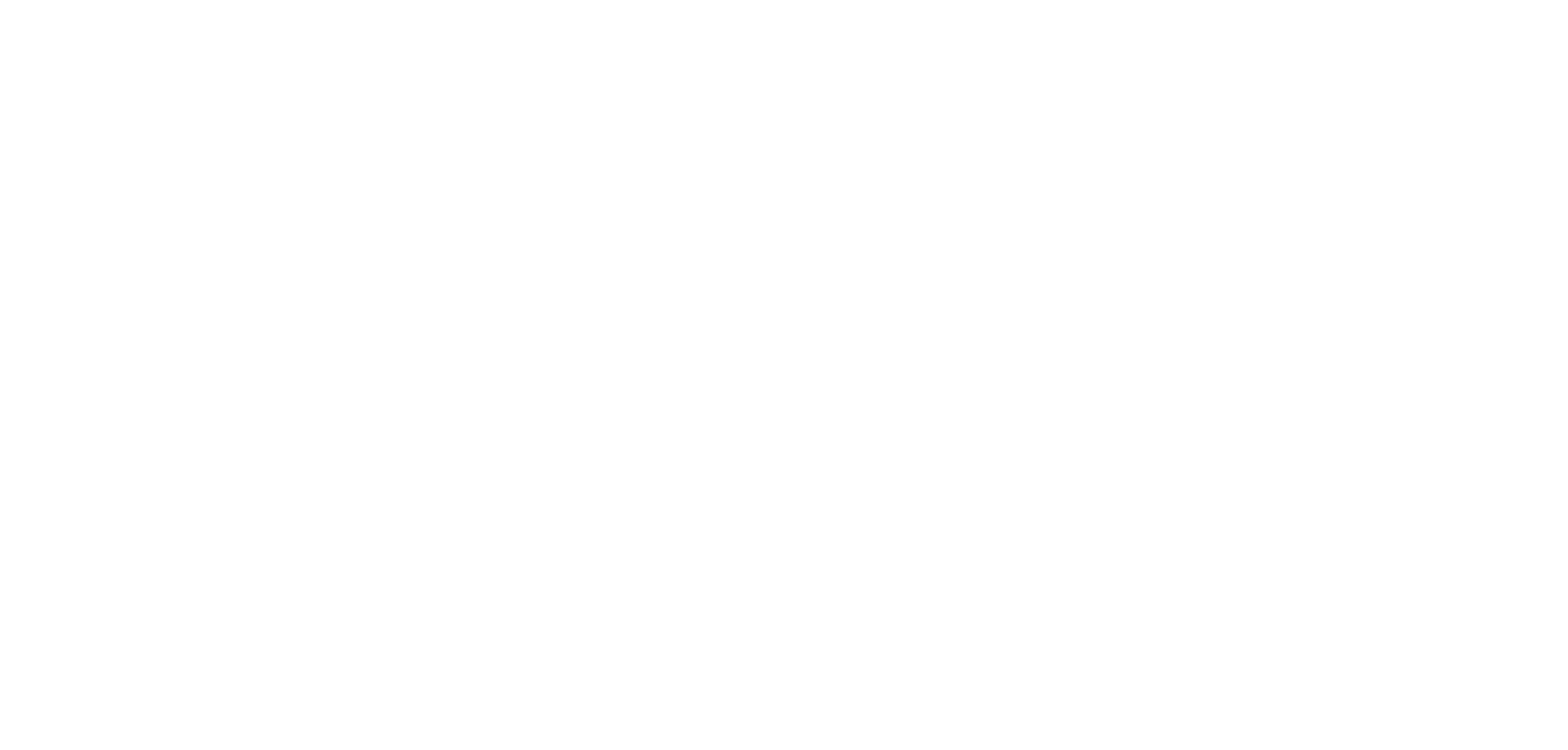 scroll, scrollTop: 0, scrollLeft: 0, axis: both 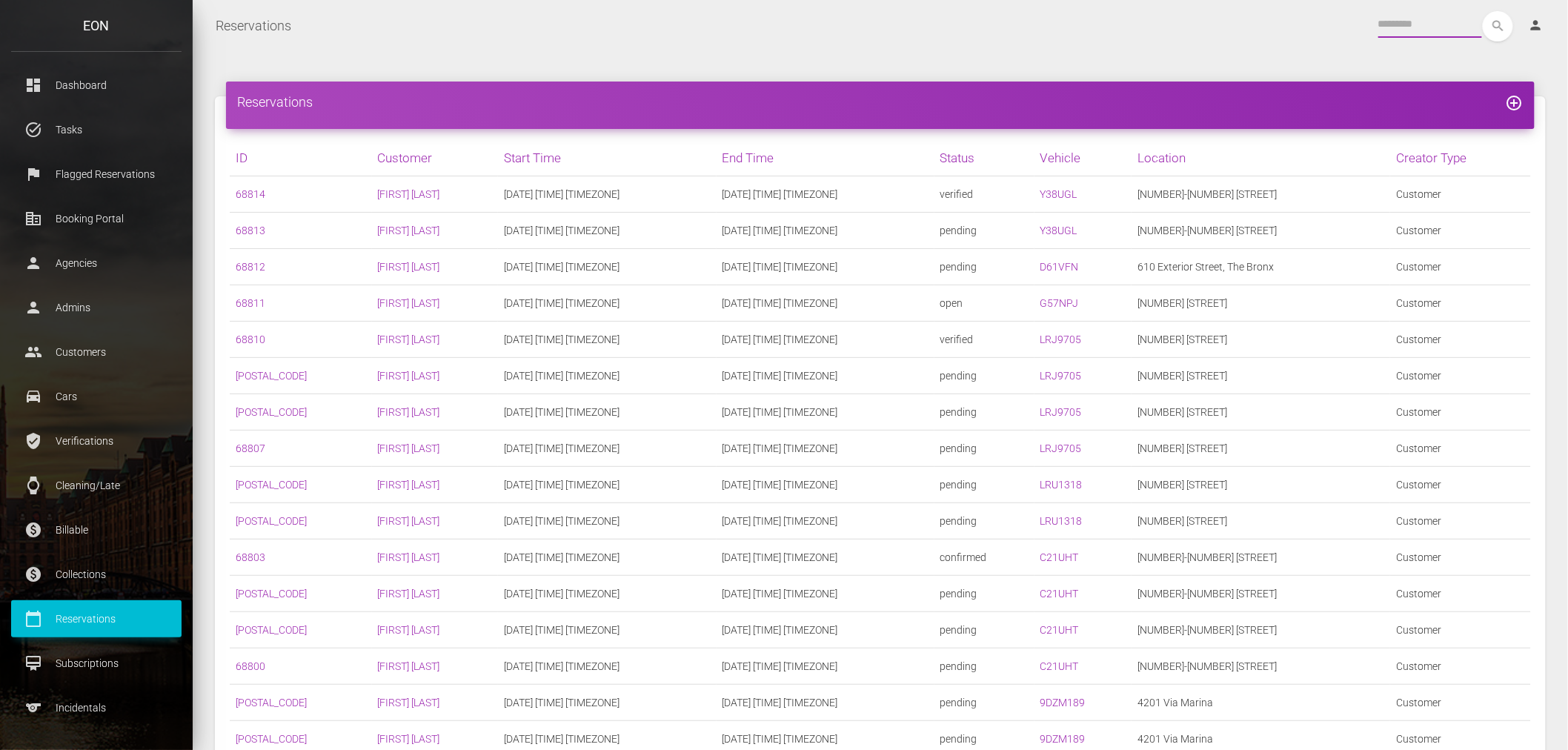 click at bounding box center [1430, 24] 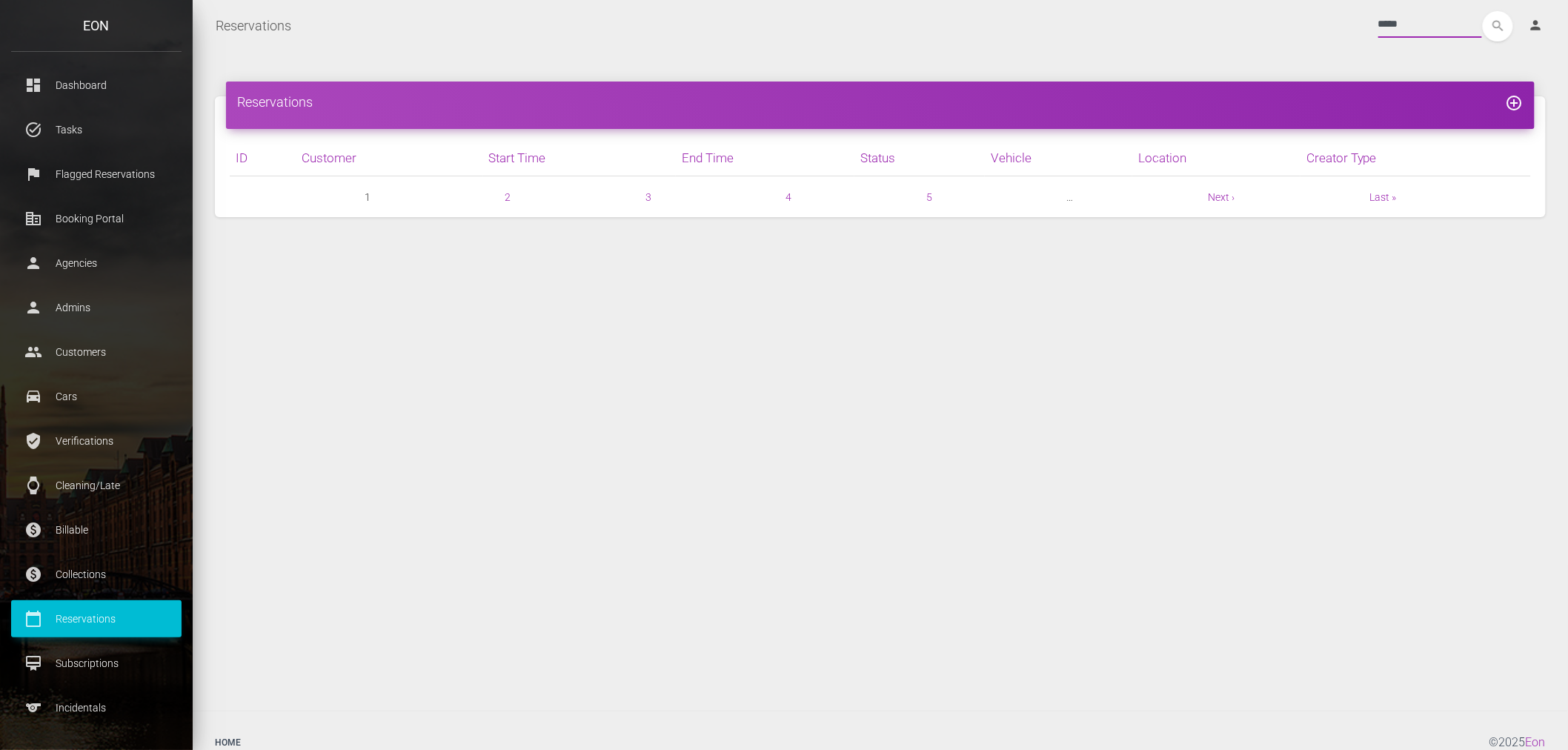 type on "*****" 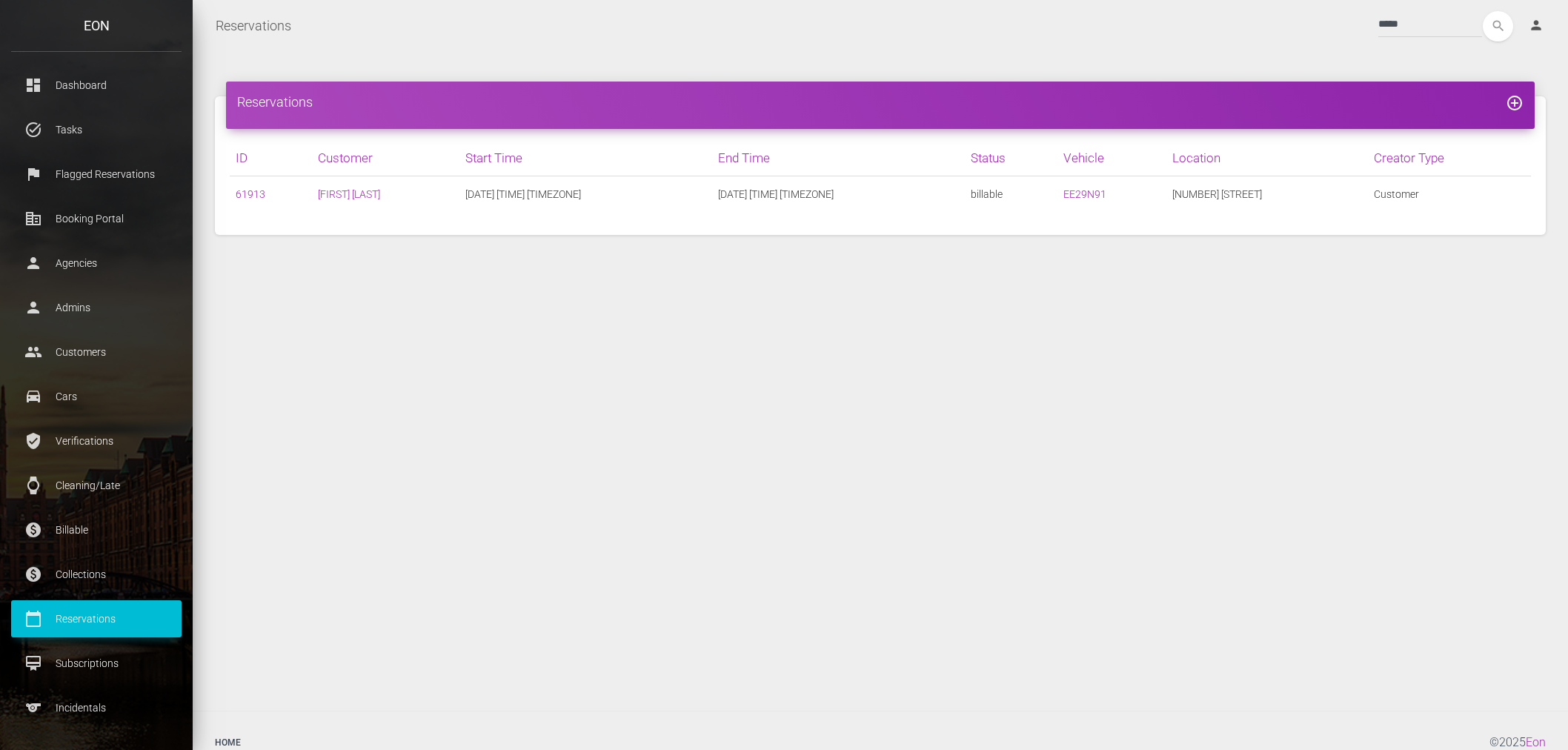 scroll, scrollTop: 0, scrollLeft: 0, axis: both 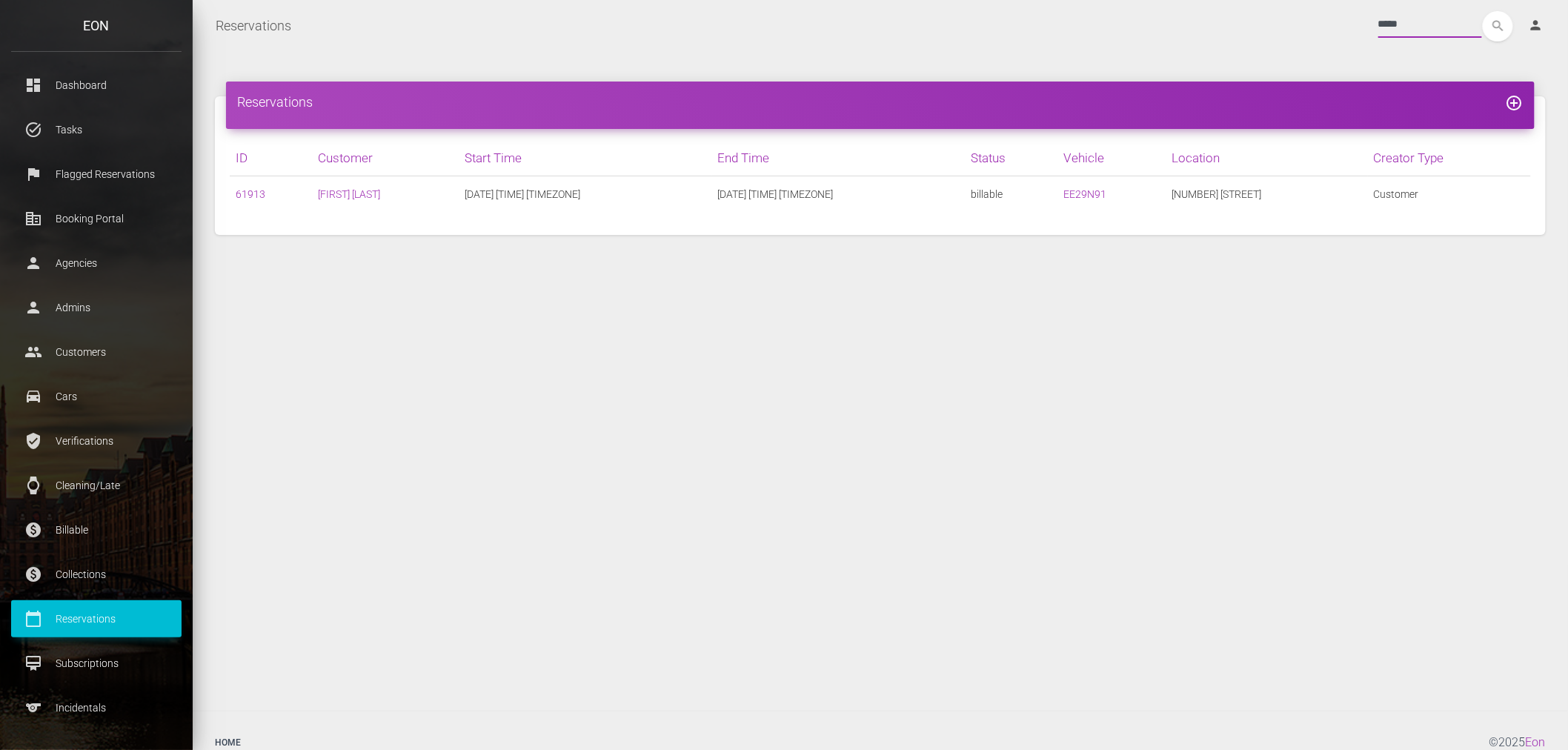 click on "*****" at bounding box center (1430, 24) 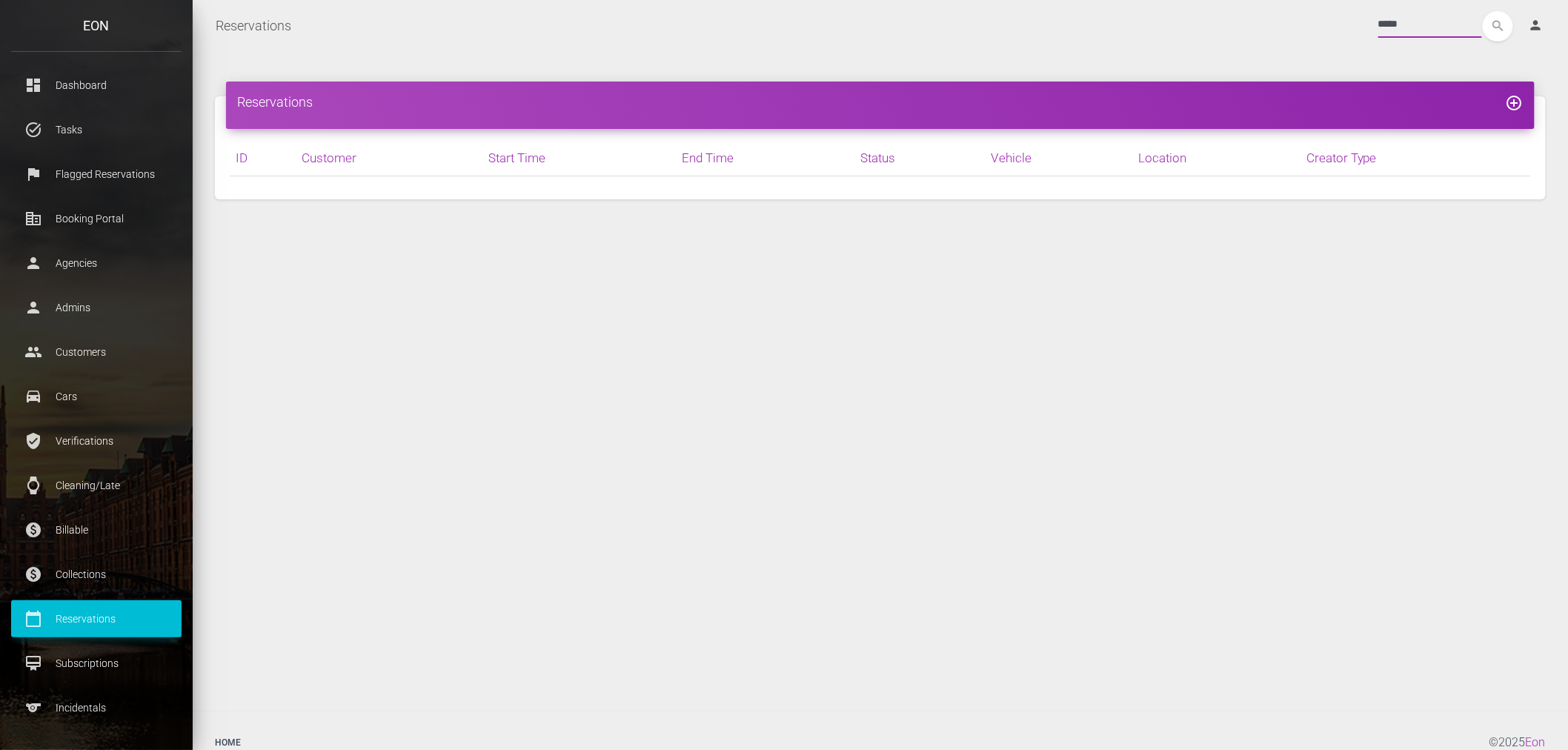 type on "*****" 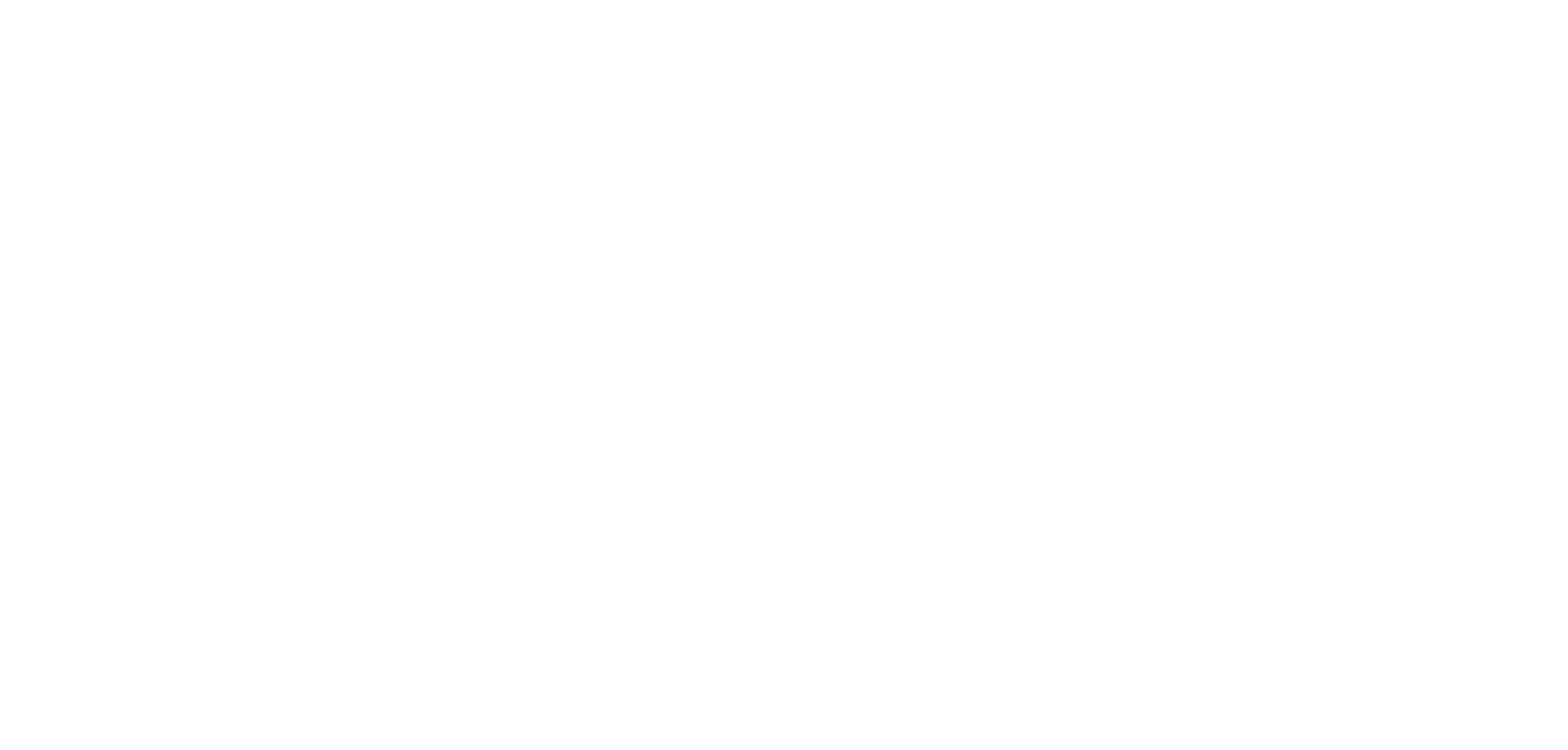 scroll, scrollTop: 0, scrollLeft: 0, axis: both 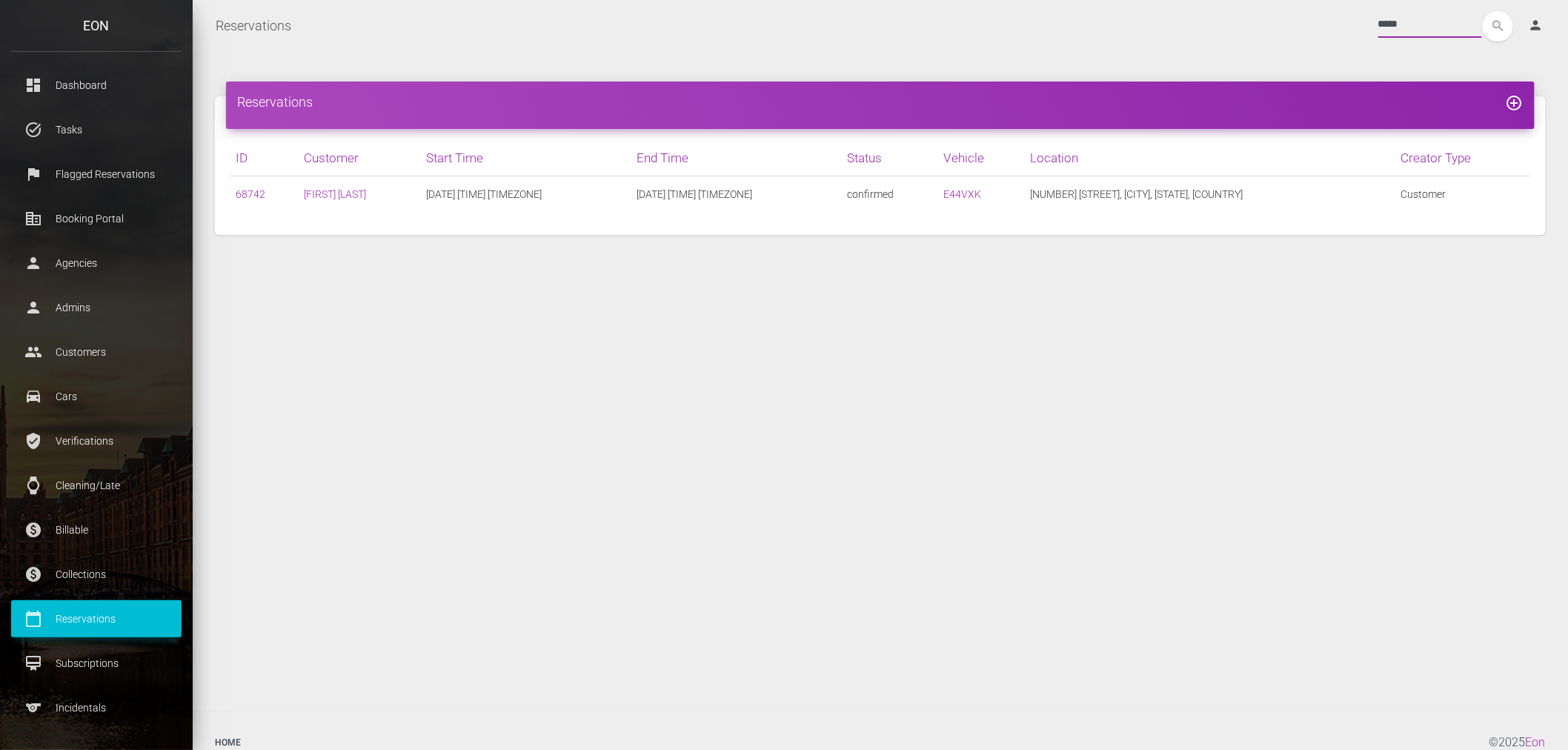 click on "*****" at bounding box center (1430, 24) 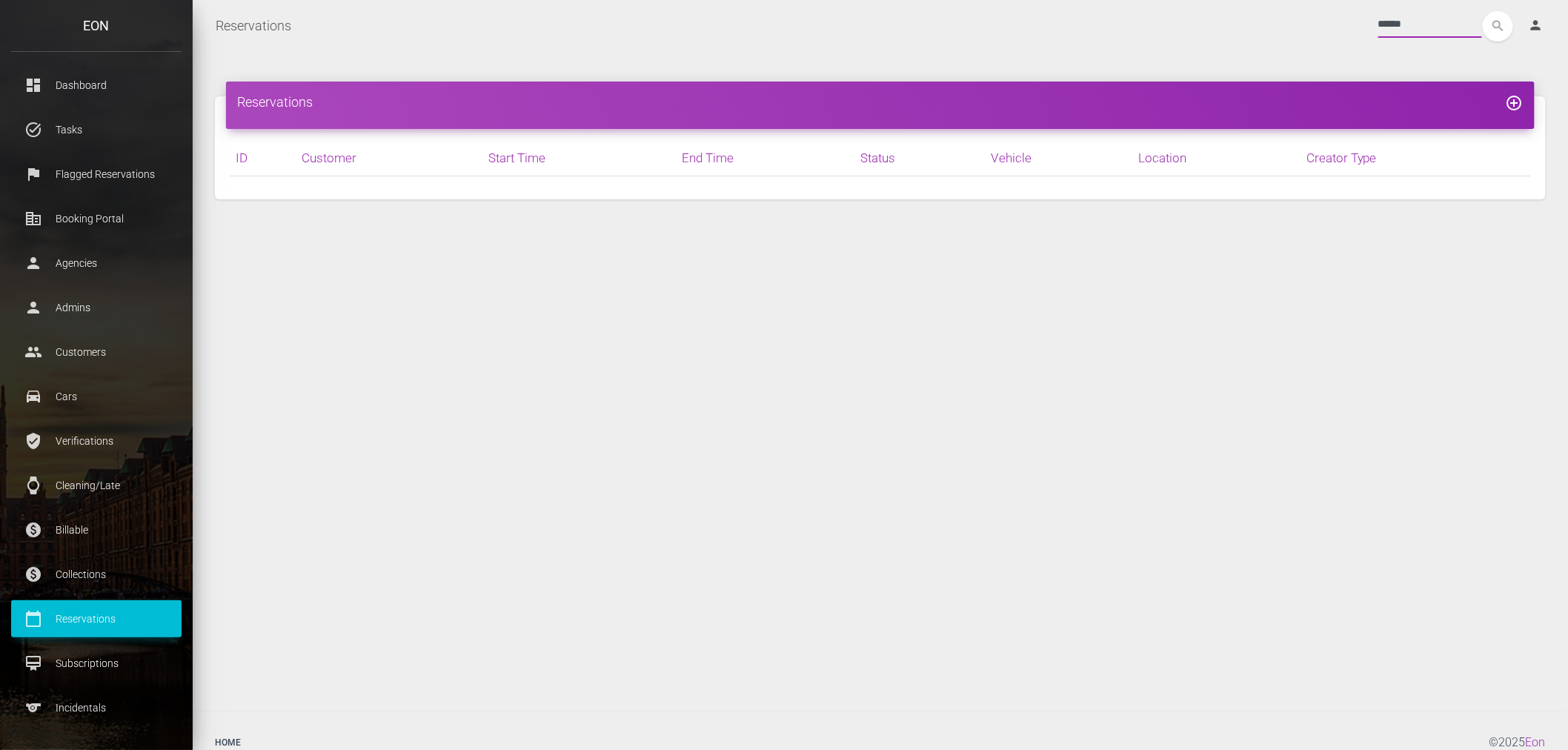 type on "******" 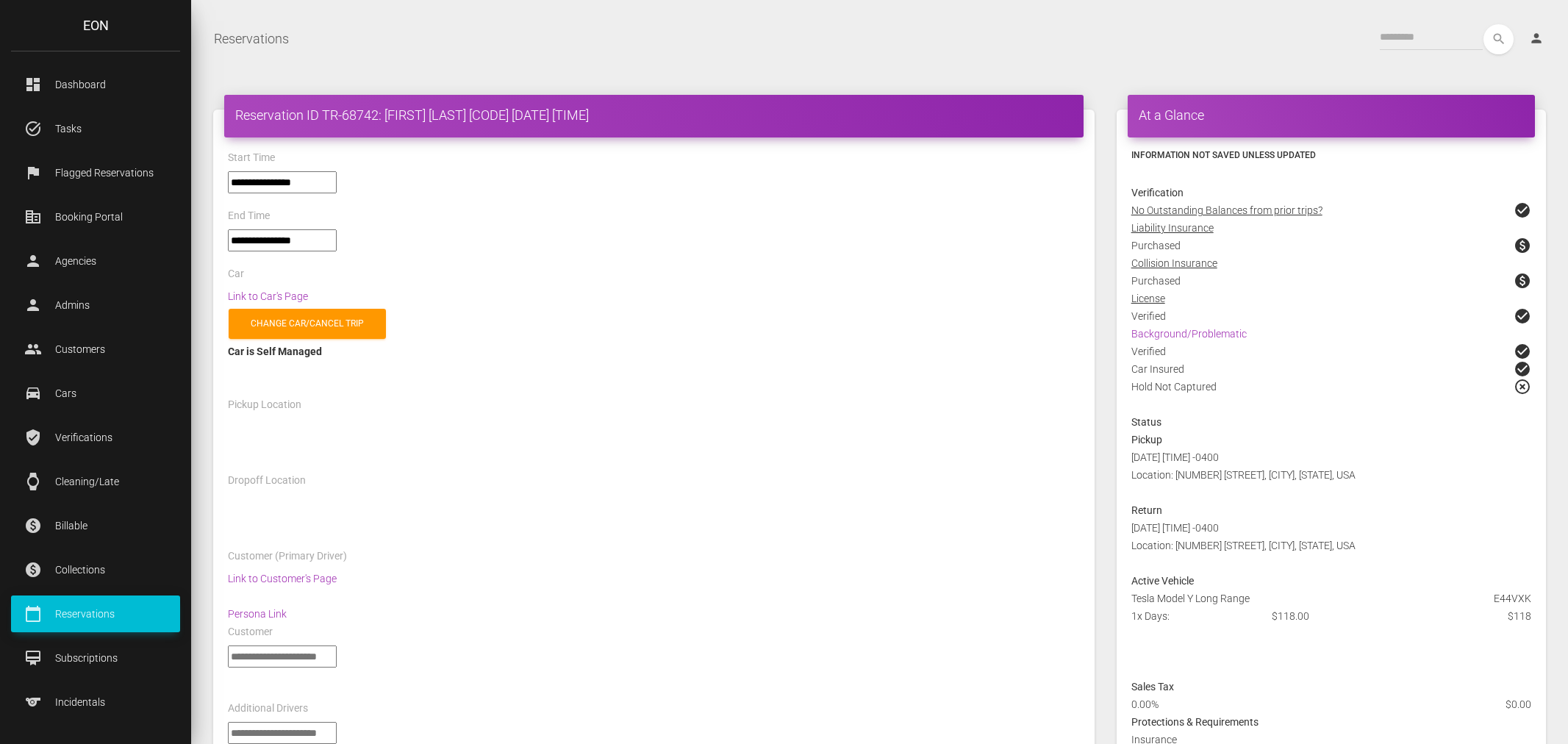 select on "*****" 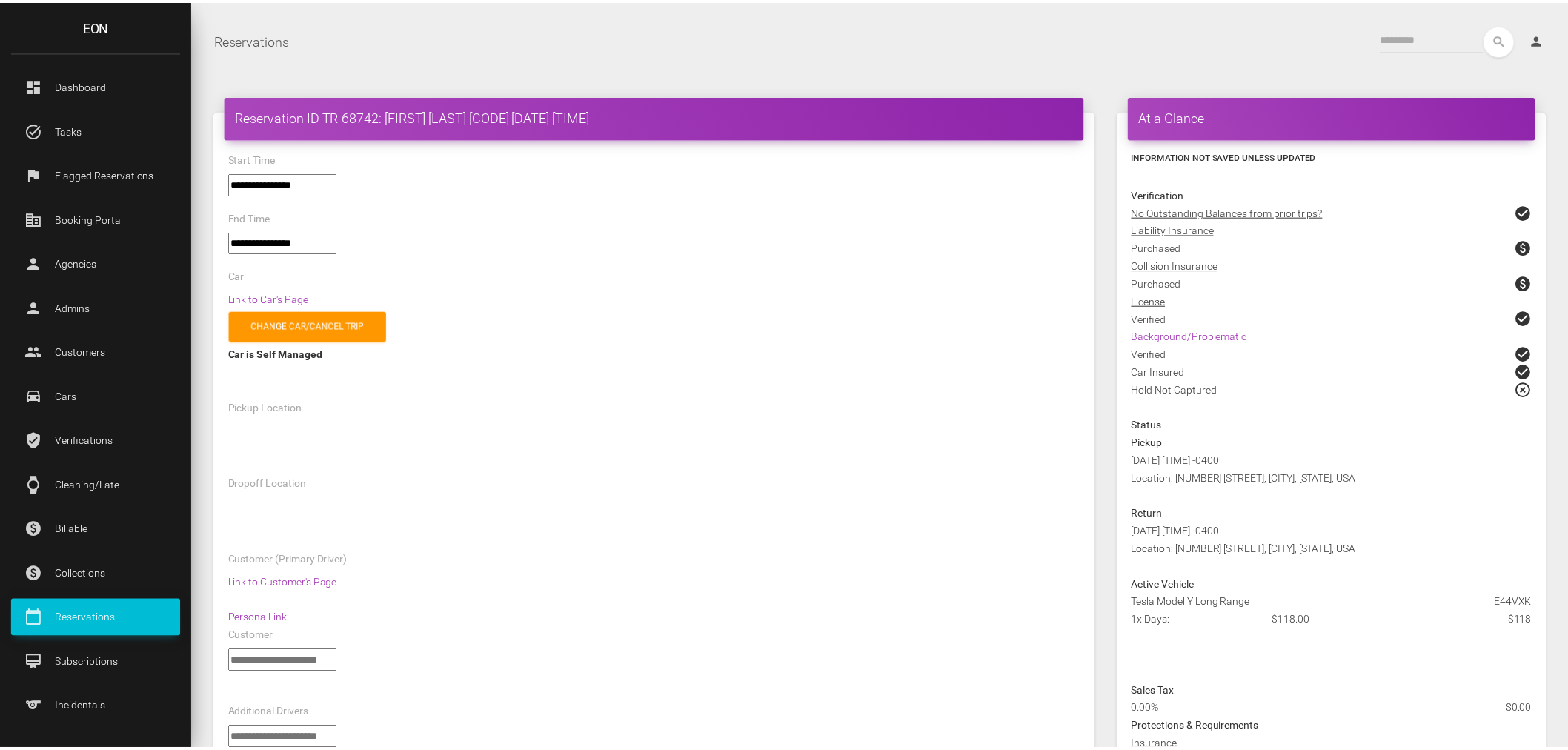 scroll, scrollTop: 0, scrollLeft: 0, axis: both 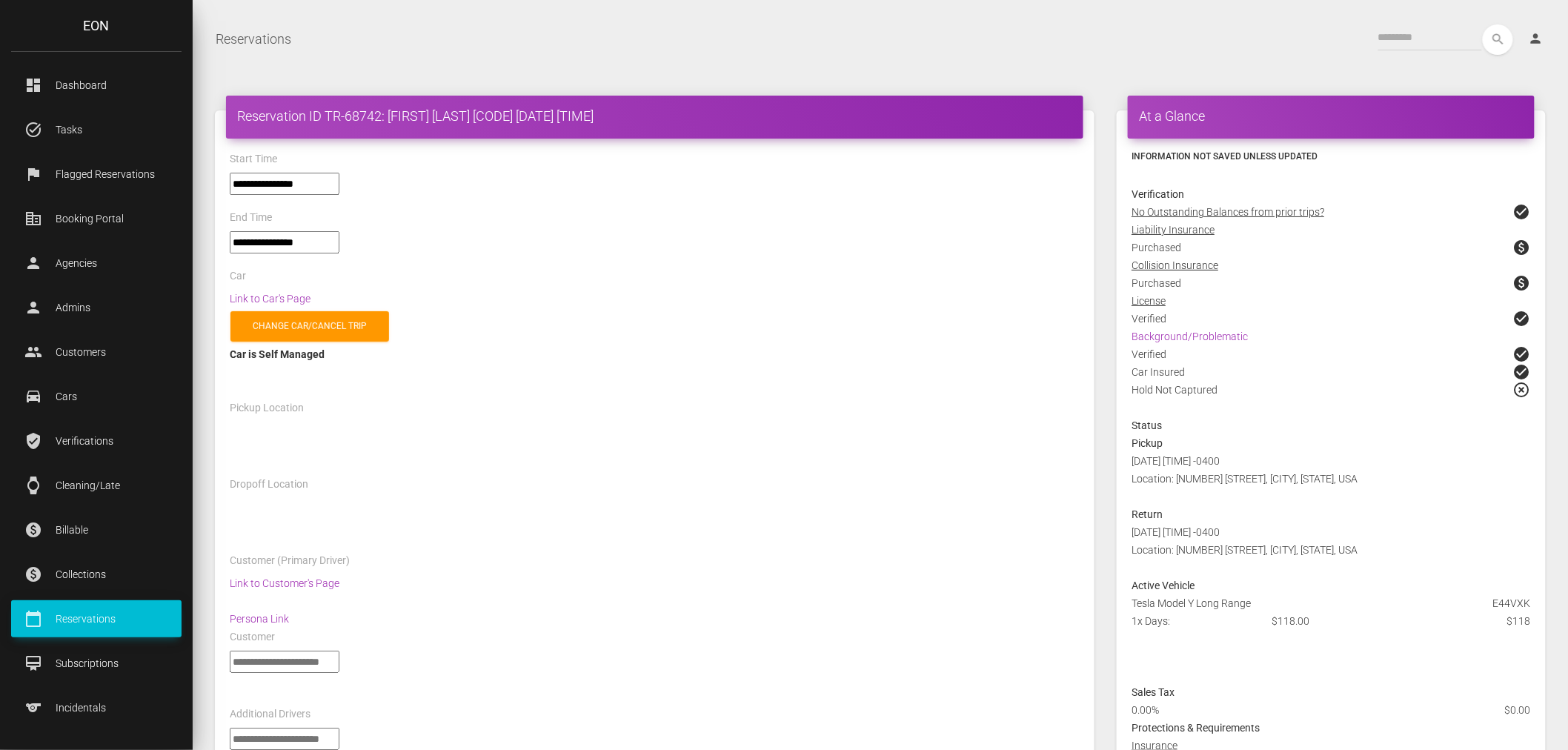select on "*****" 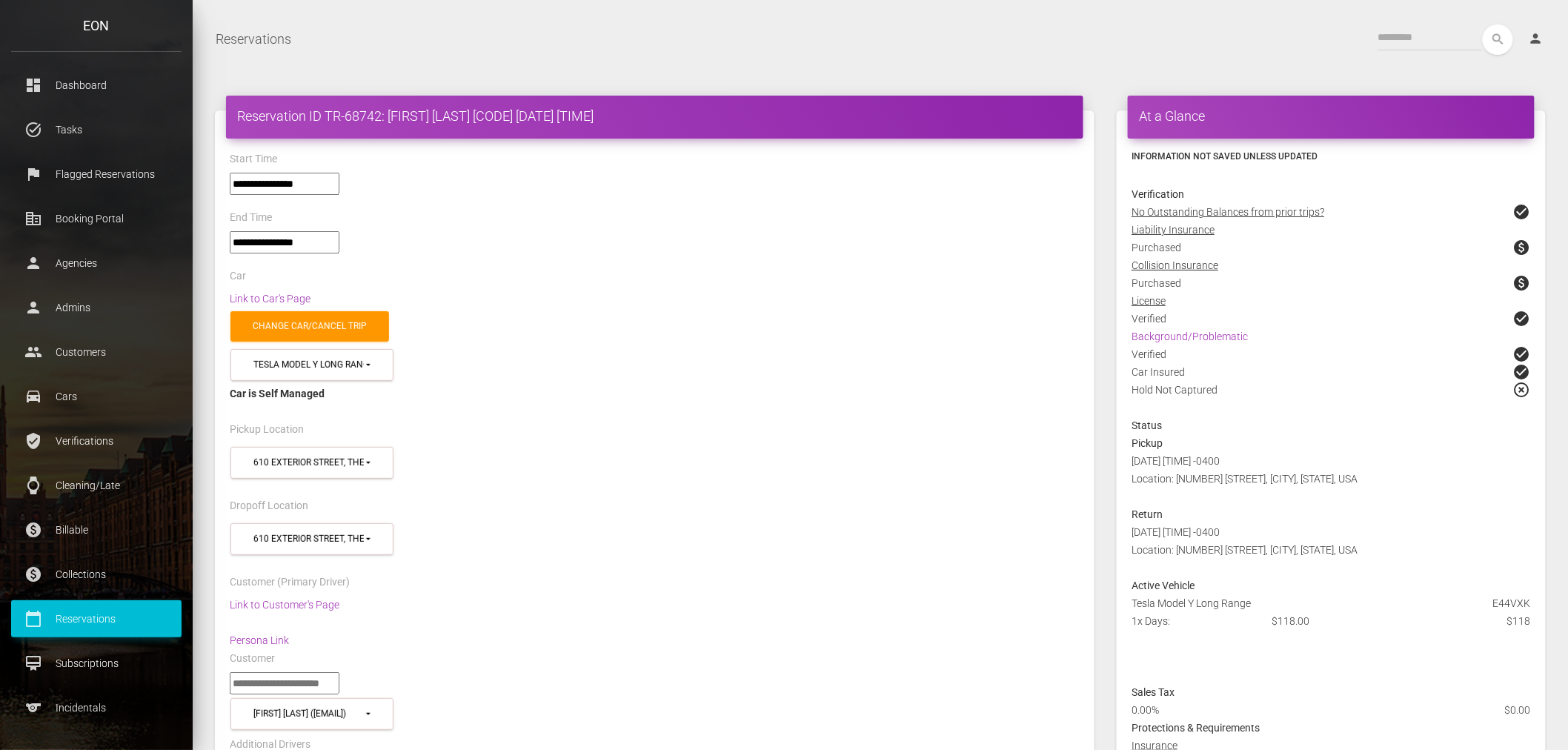 scroll, scrollTop: 0, scrollLeft: 0, axis: both 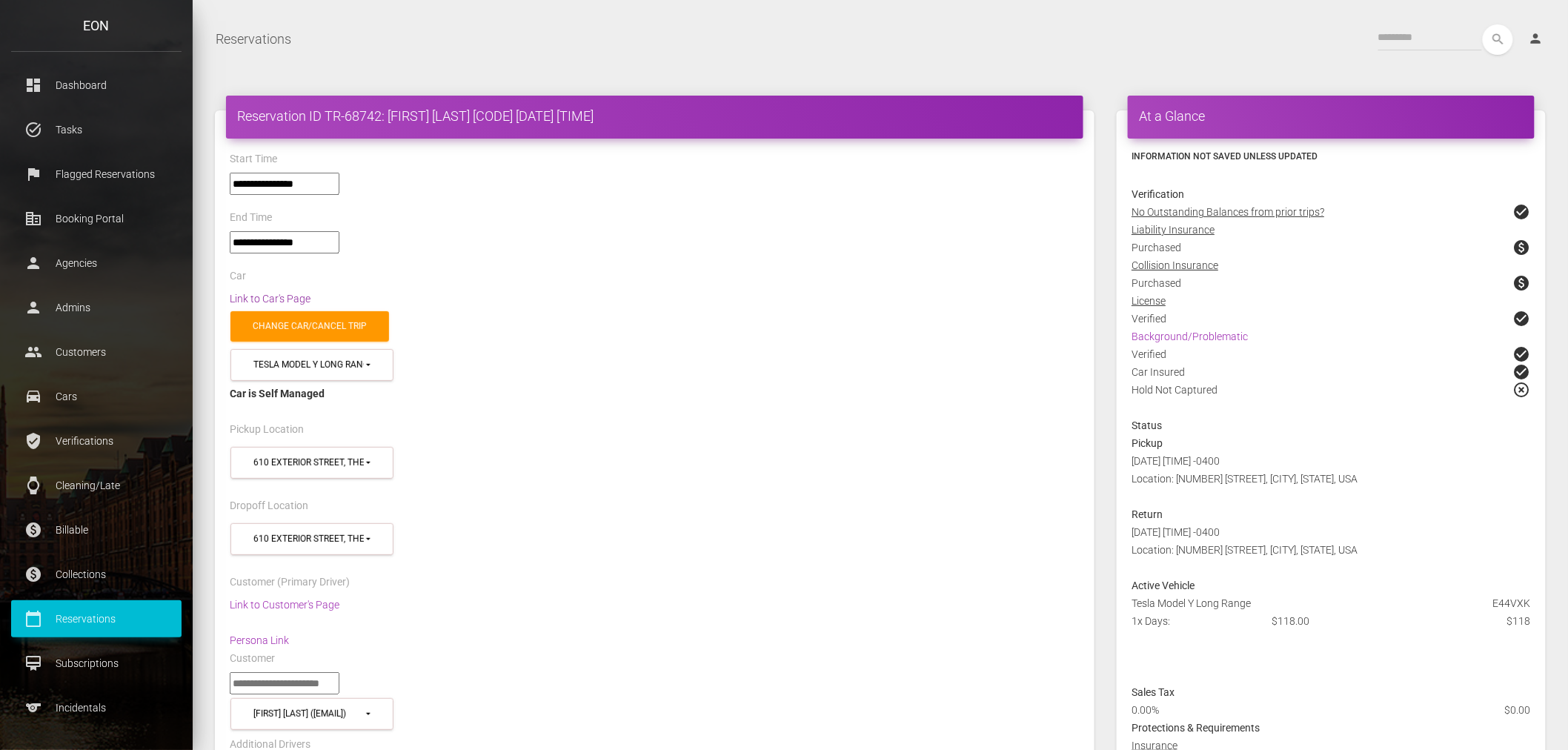 click on "Link to Car's Page" at bounding box center [270, 299] 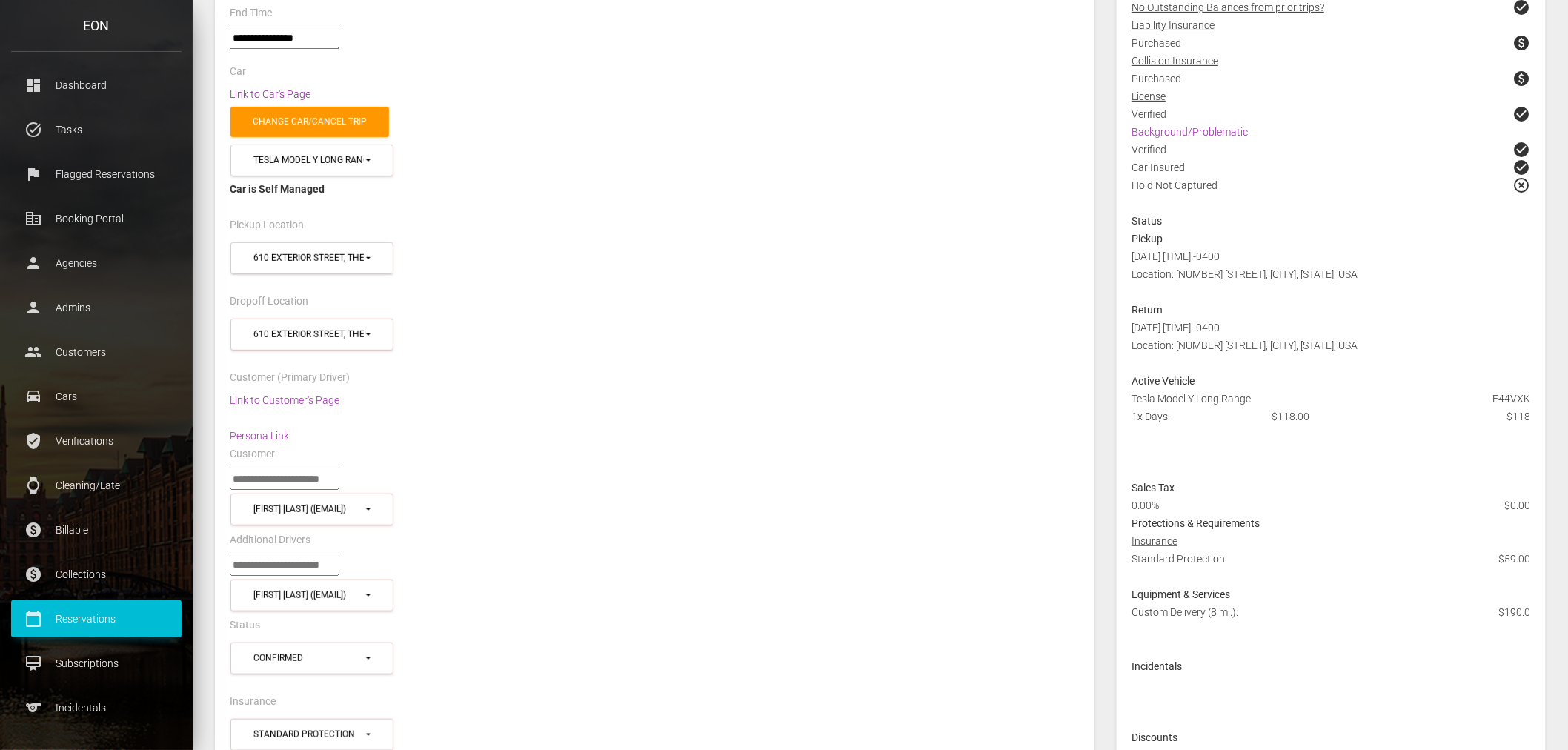 scroll, scrollTop: 82, scrollLeft: 0, axis: vertical 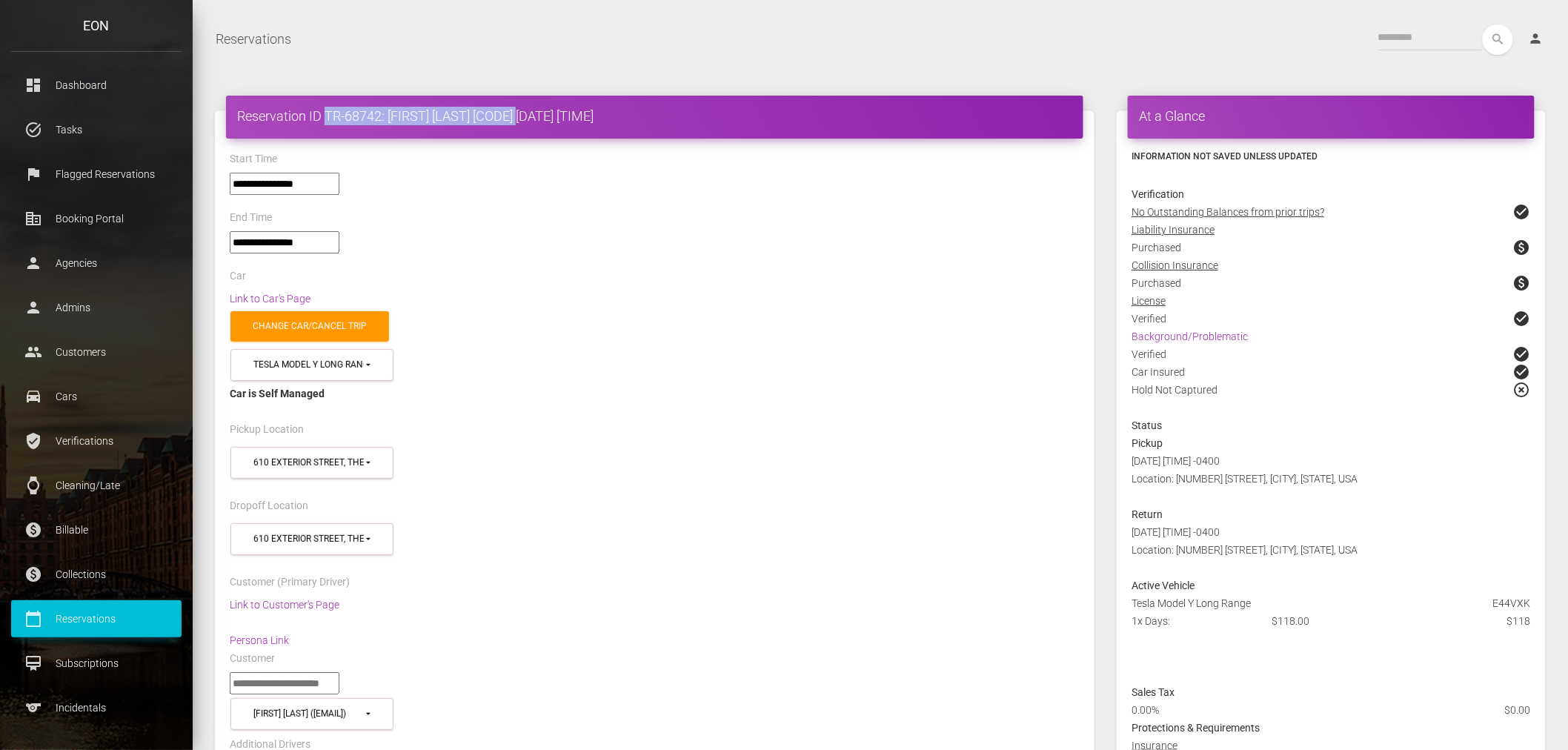 drag, startPoint x: 539, startPoint y: 113, endPoint x: 324, endPoint y: 122, distance: 215.18829 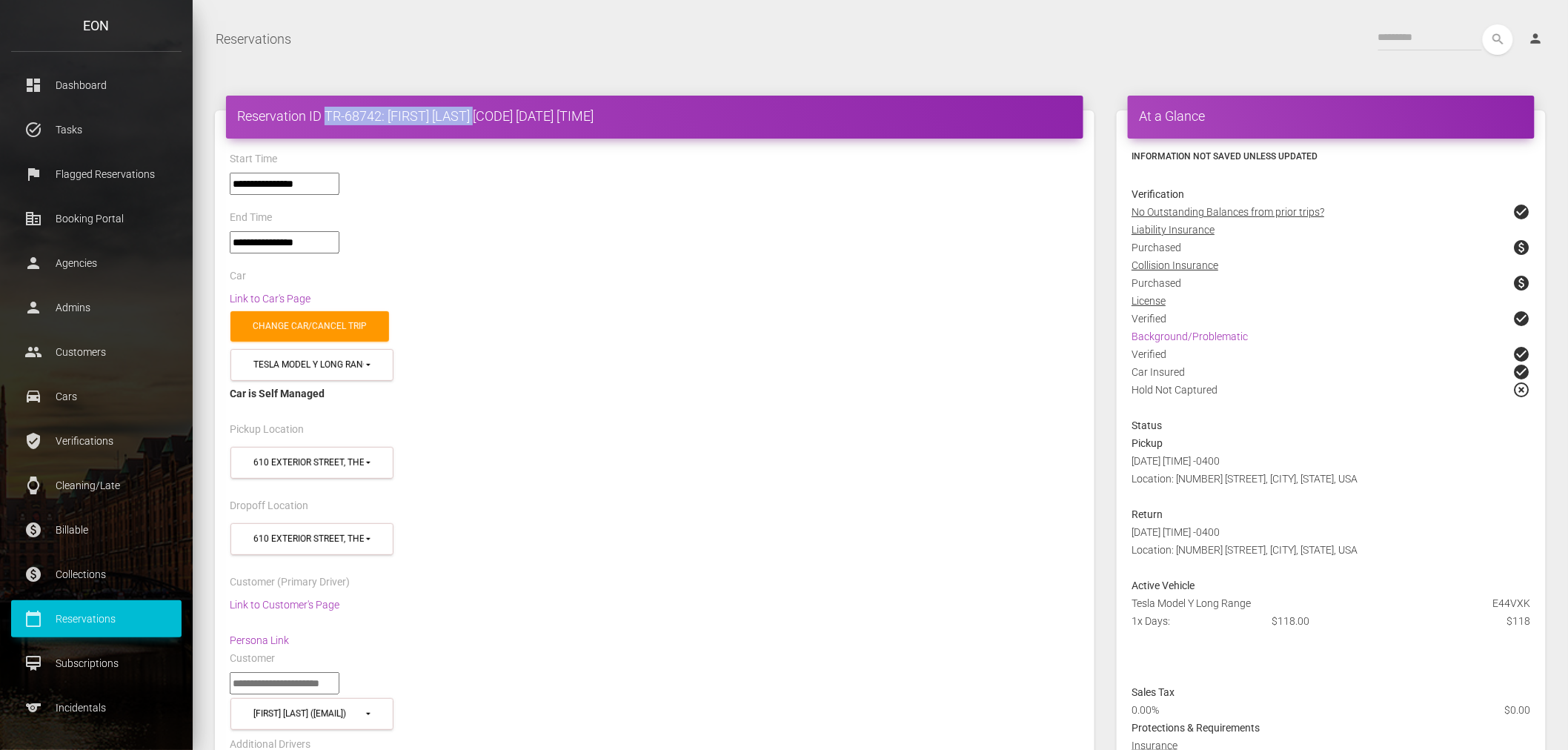 drag, startPoint x: 485, startPoint y: 116, endPoint x: 328, endPoint y: 104, distance: 157.45793 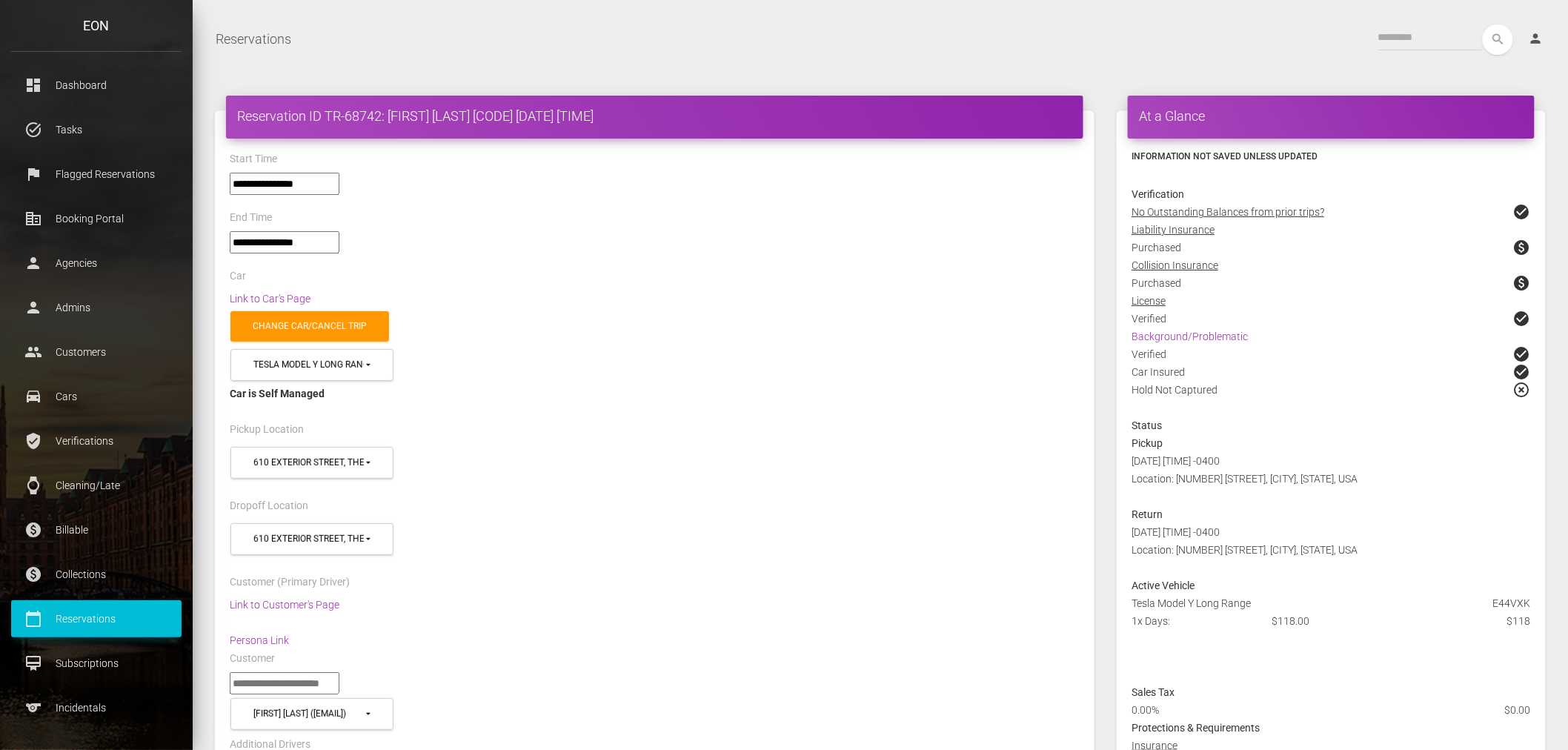 click on "Car" at bounding box center (654, 278) 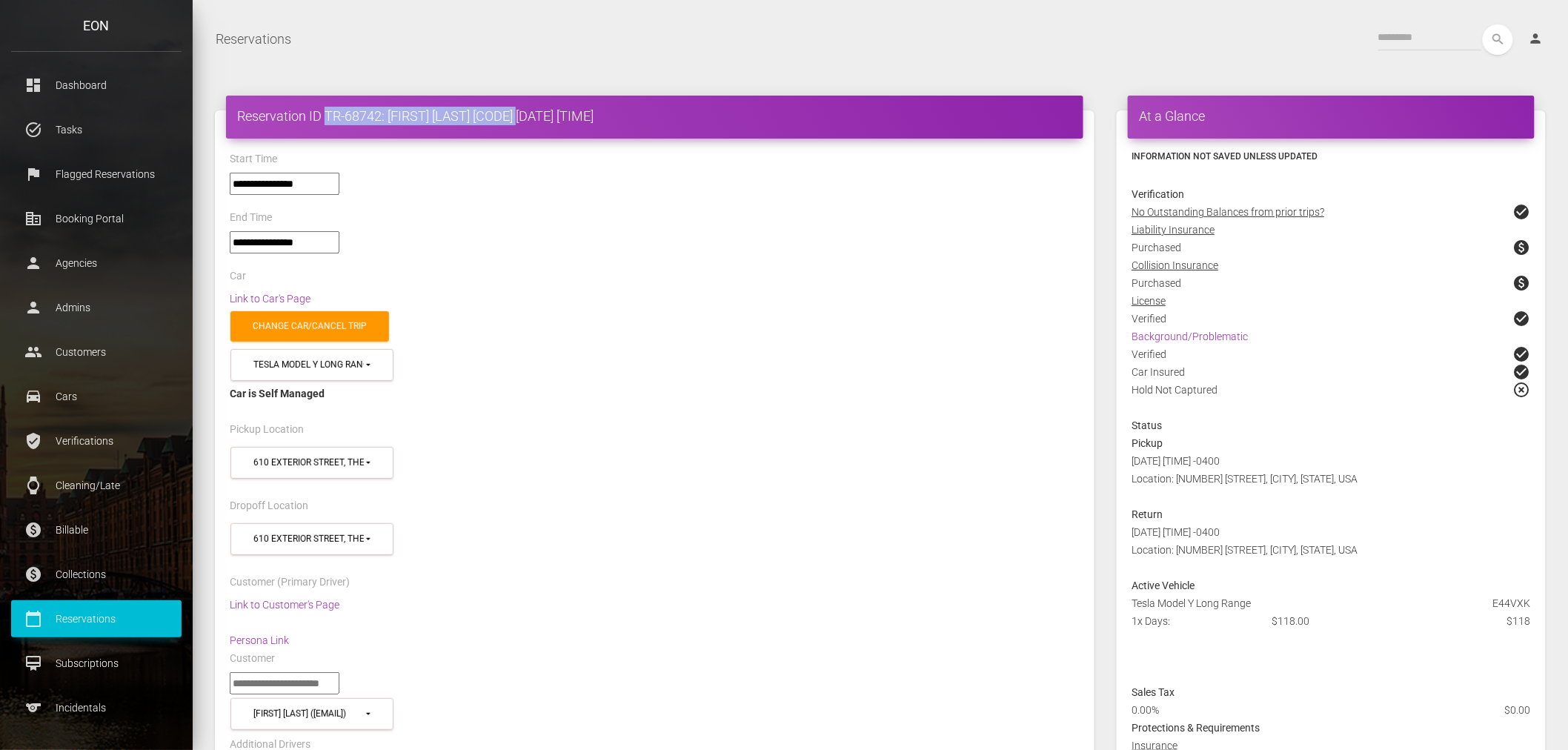 drag, startPoint x: 536, startPoint y: 115, endPoint x: 326, endPoint y: 120, distance: 210.05952 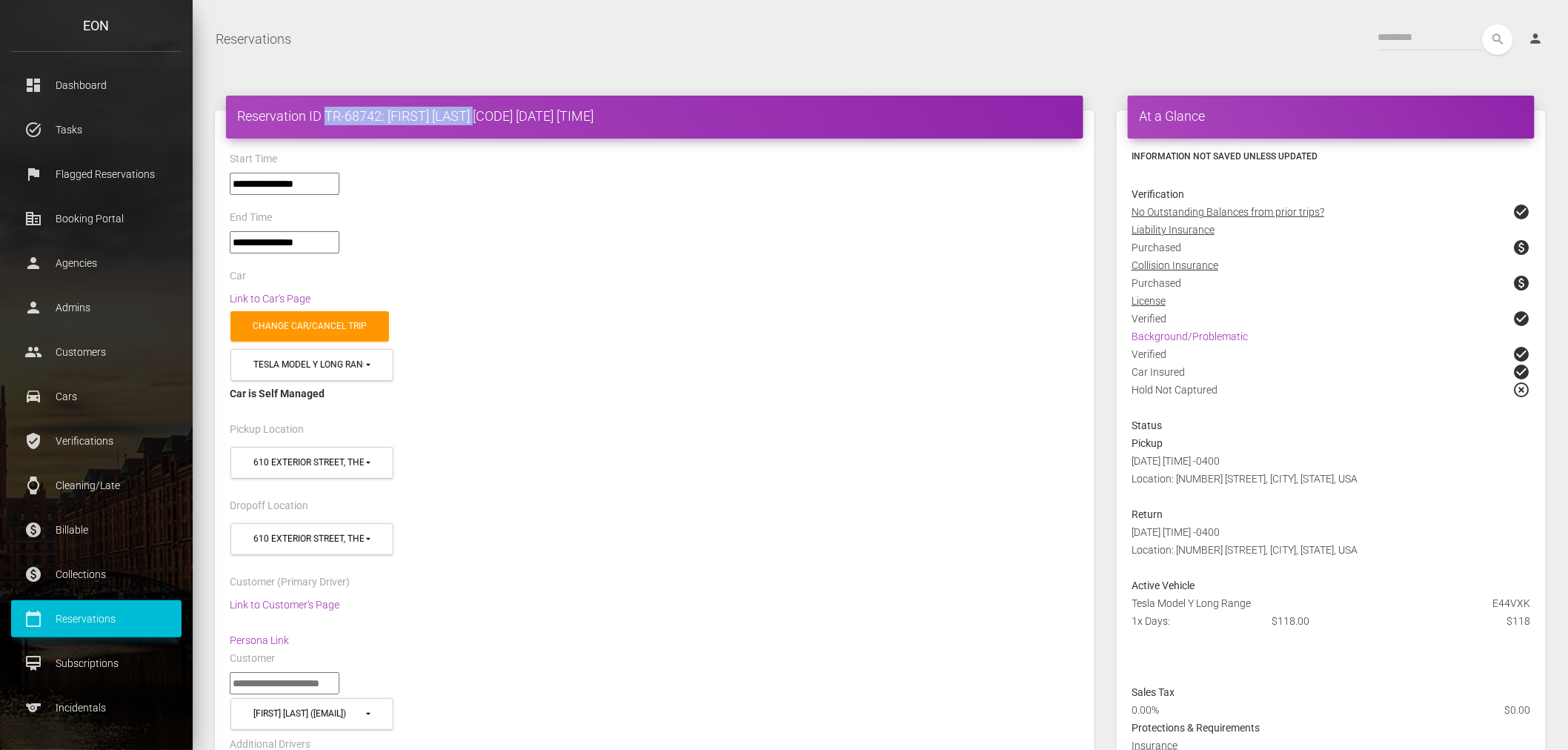 drag, startPoint x: 329, startPoint y: 119, endPoint x: 485, endPoint y: 120, distance: 156.00321 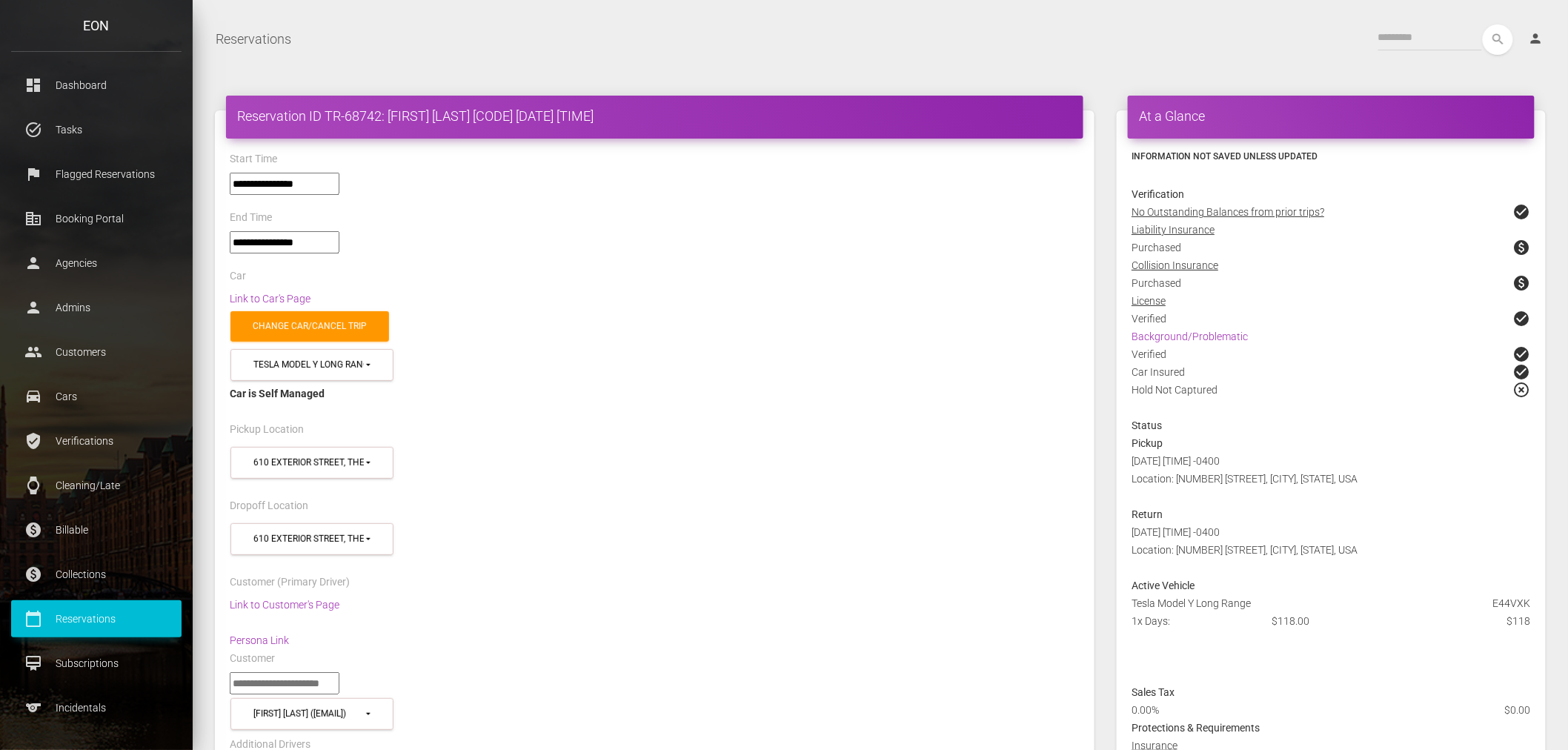 click on "Change car/cancel trip" at bounding box center (654, 326) 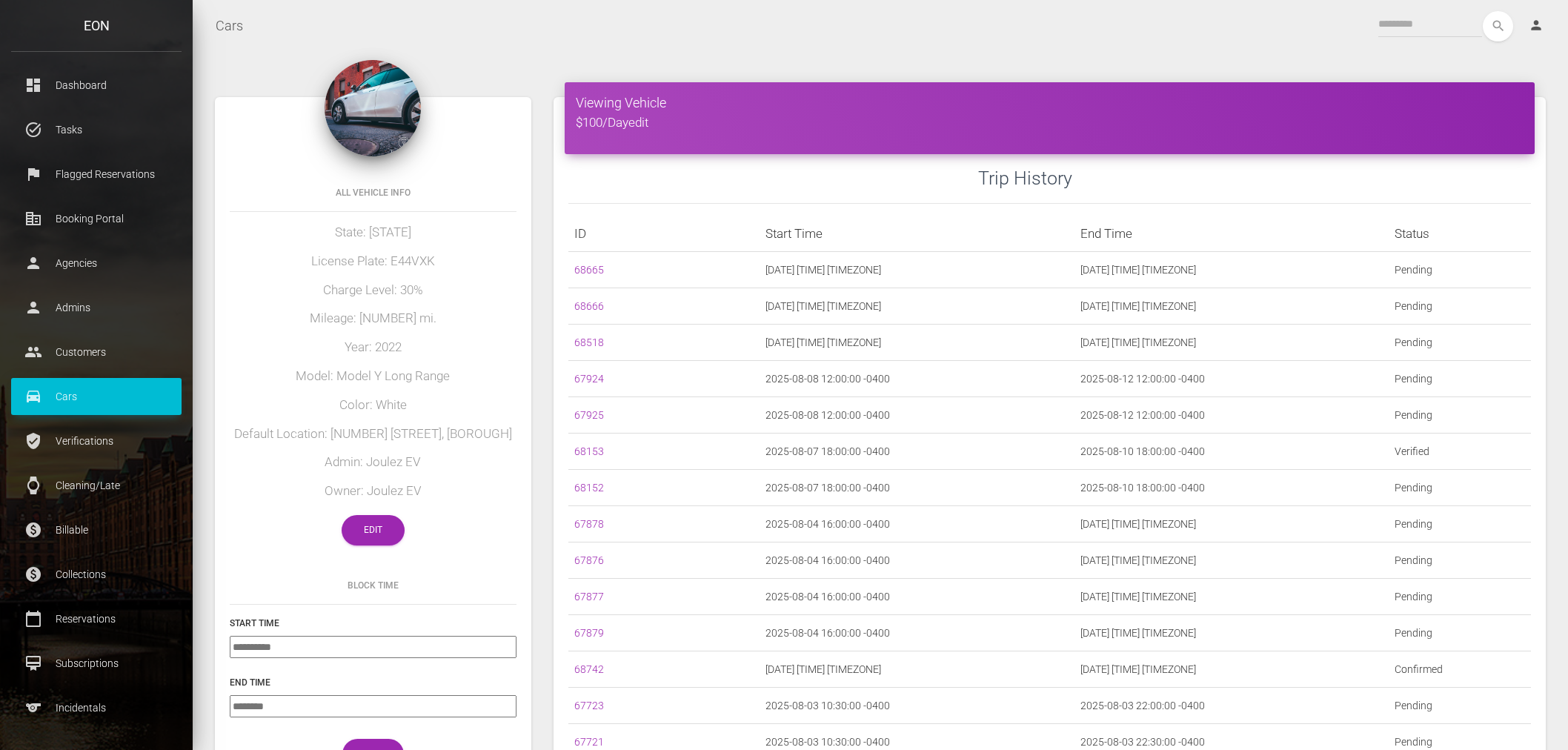 scroll, scrollTop: 0, scrollLeft: 0, axis: both 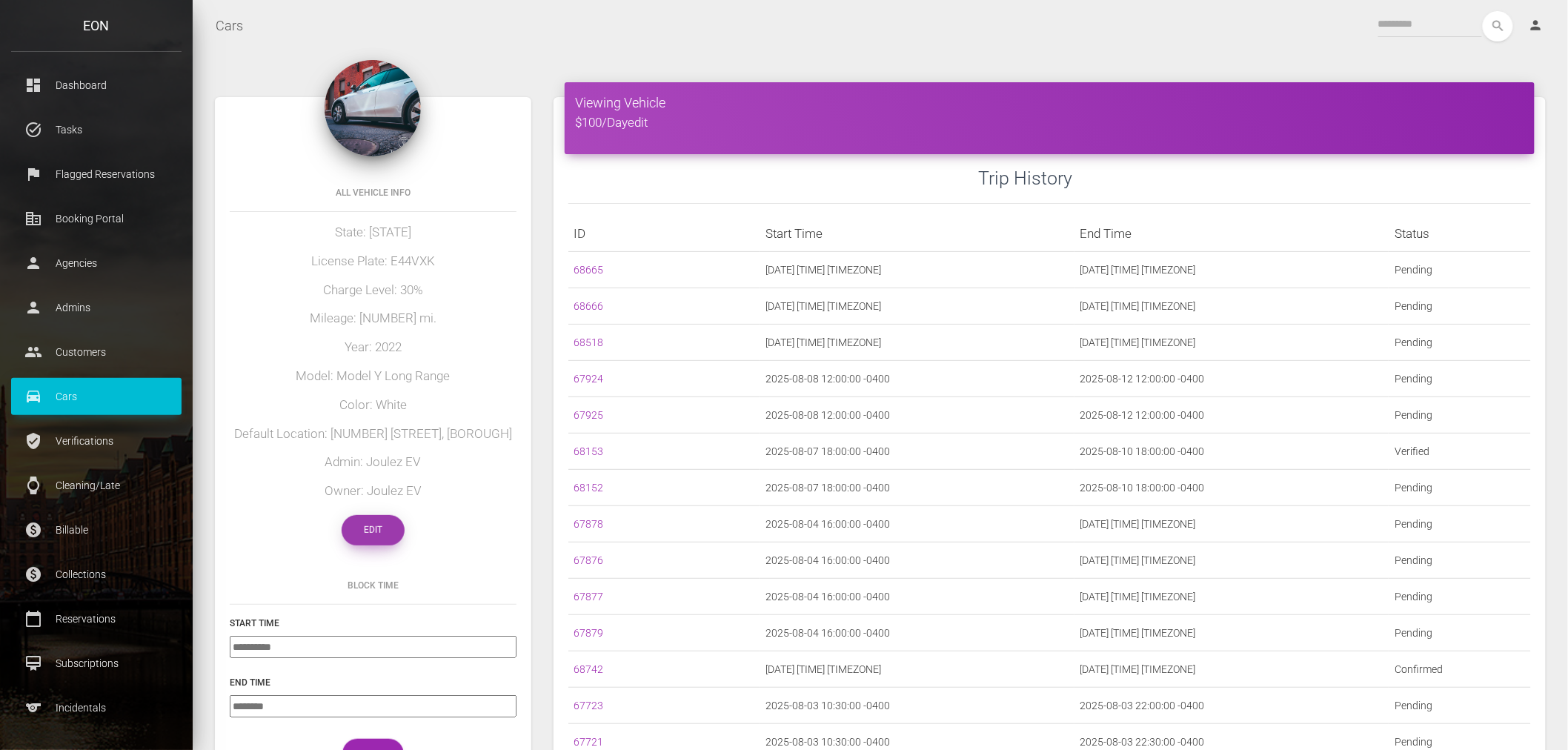 click on "Edit" at bounding box center (373, 530) 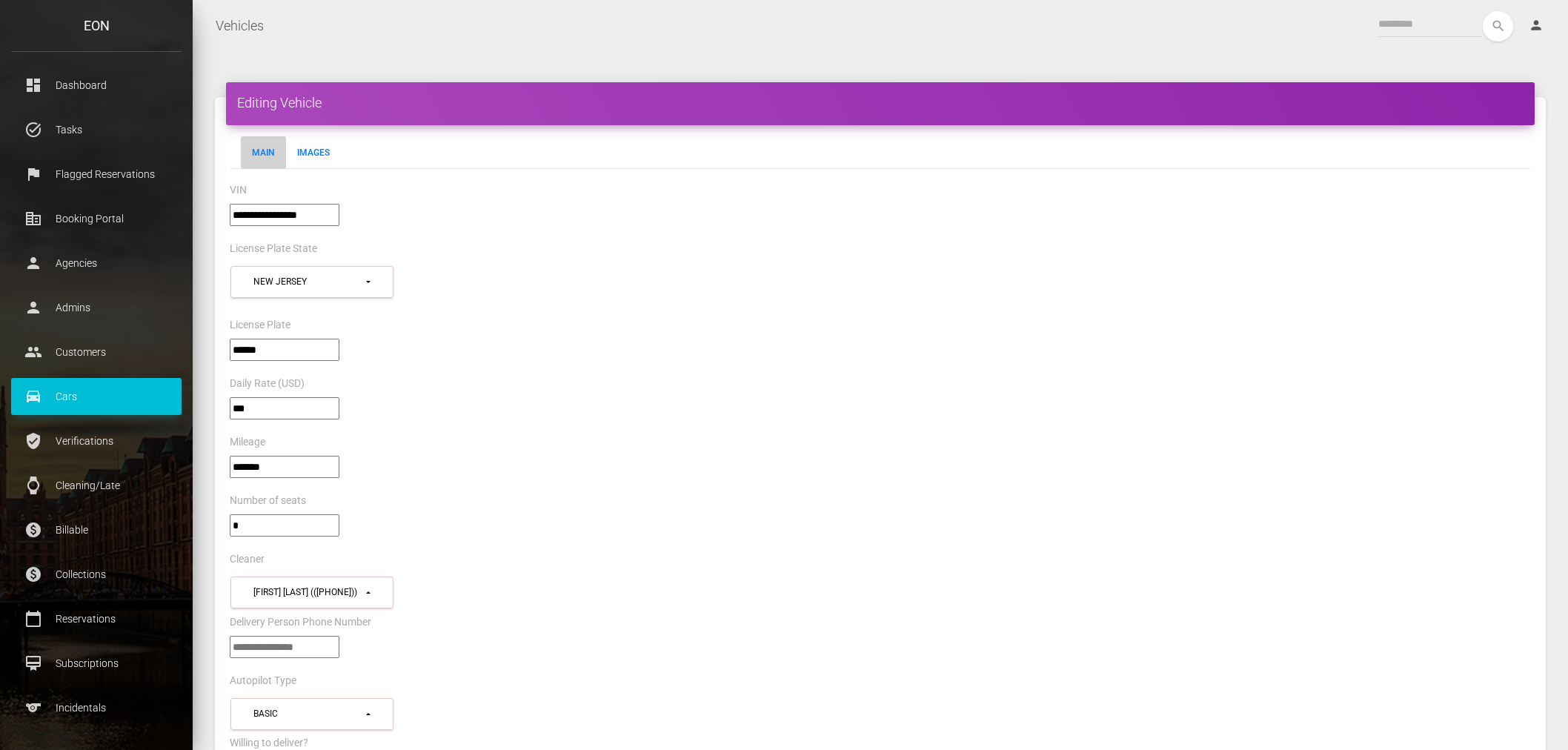 select on "*" 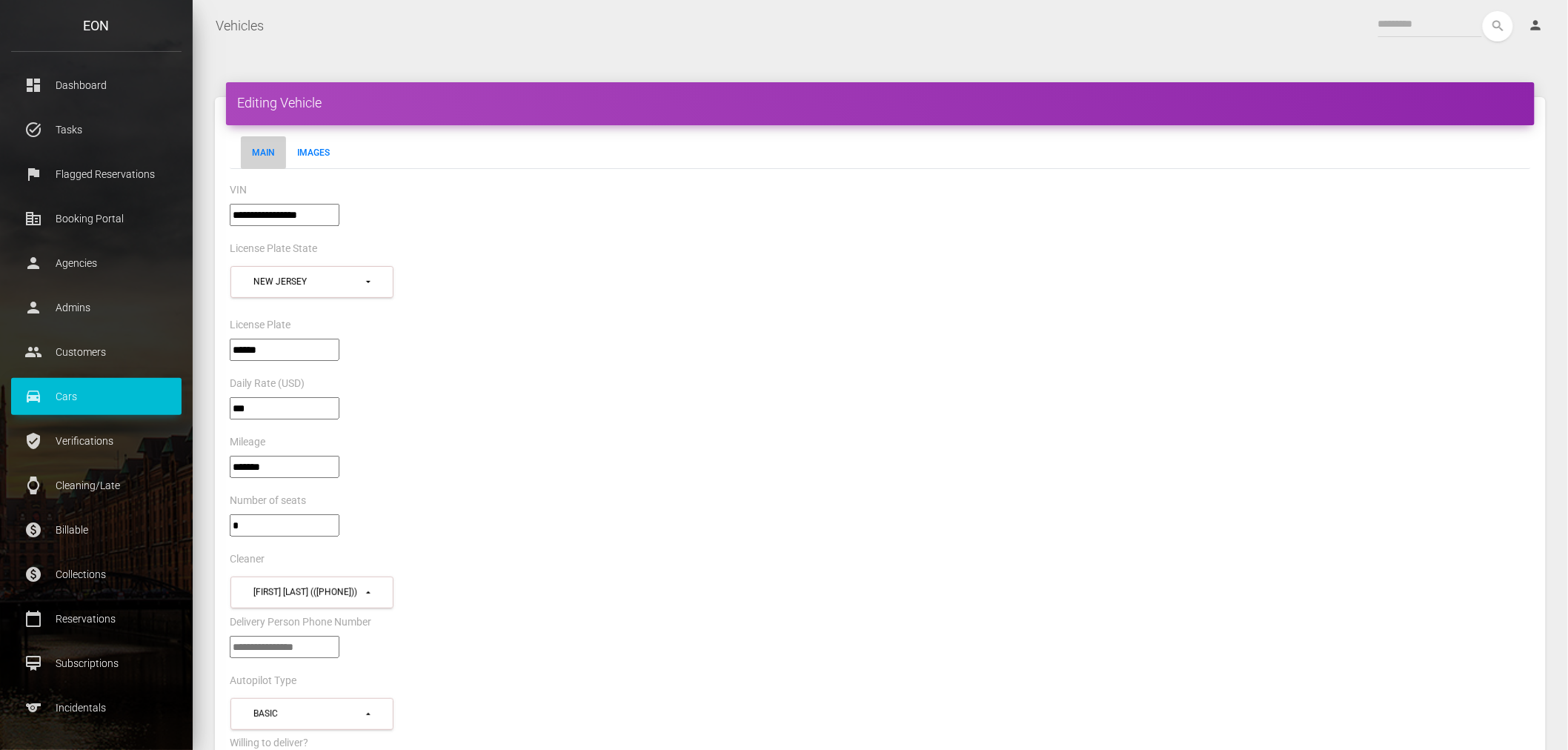 scroll, scrollTop: 0, scrollLeft: 0, axis: both 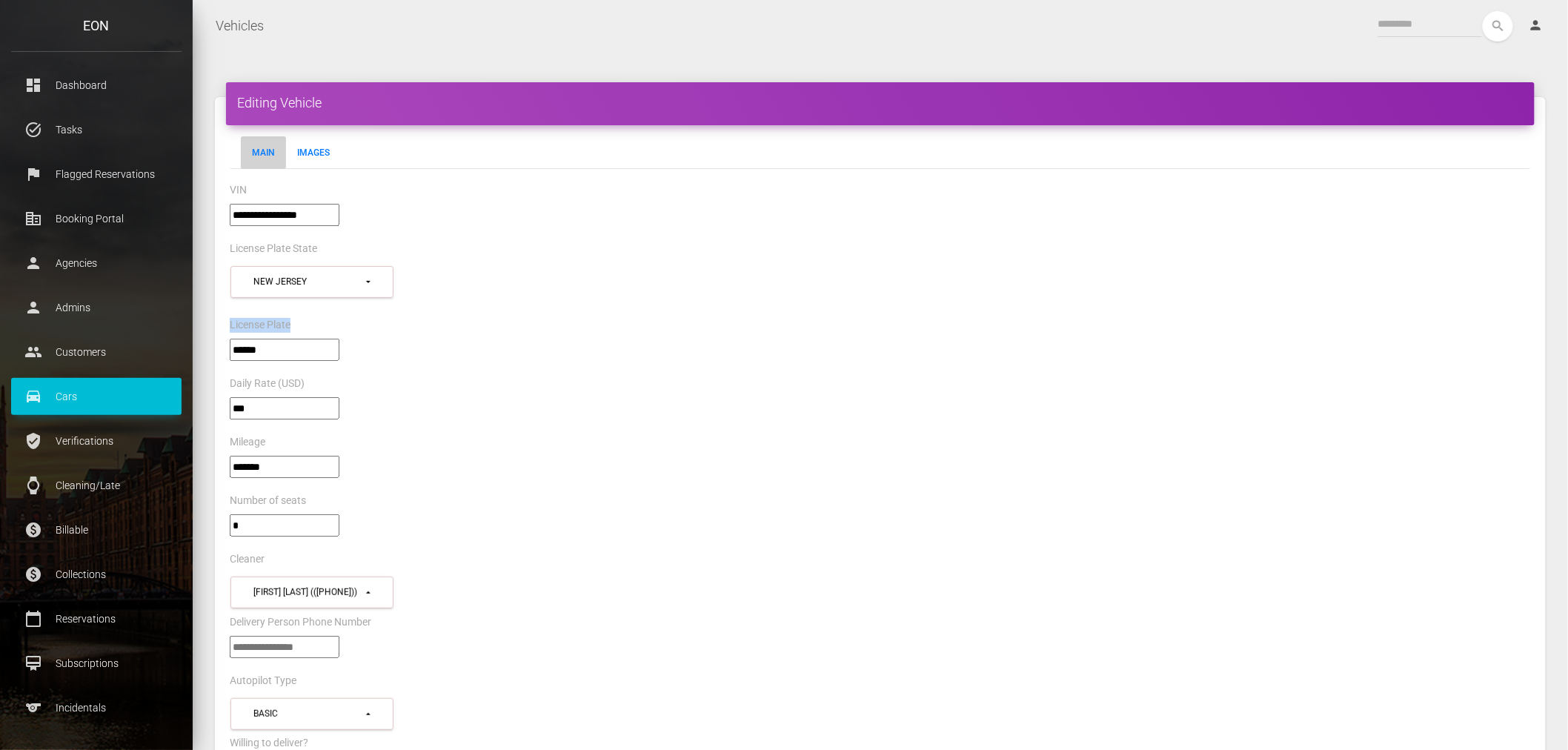 drag, startPoint x: 227, startPoint y: 314, endPoint x: 348, endPoint y: 362, distance: 130.17296 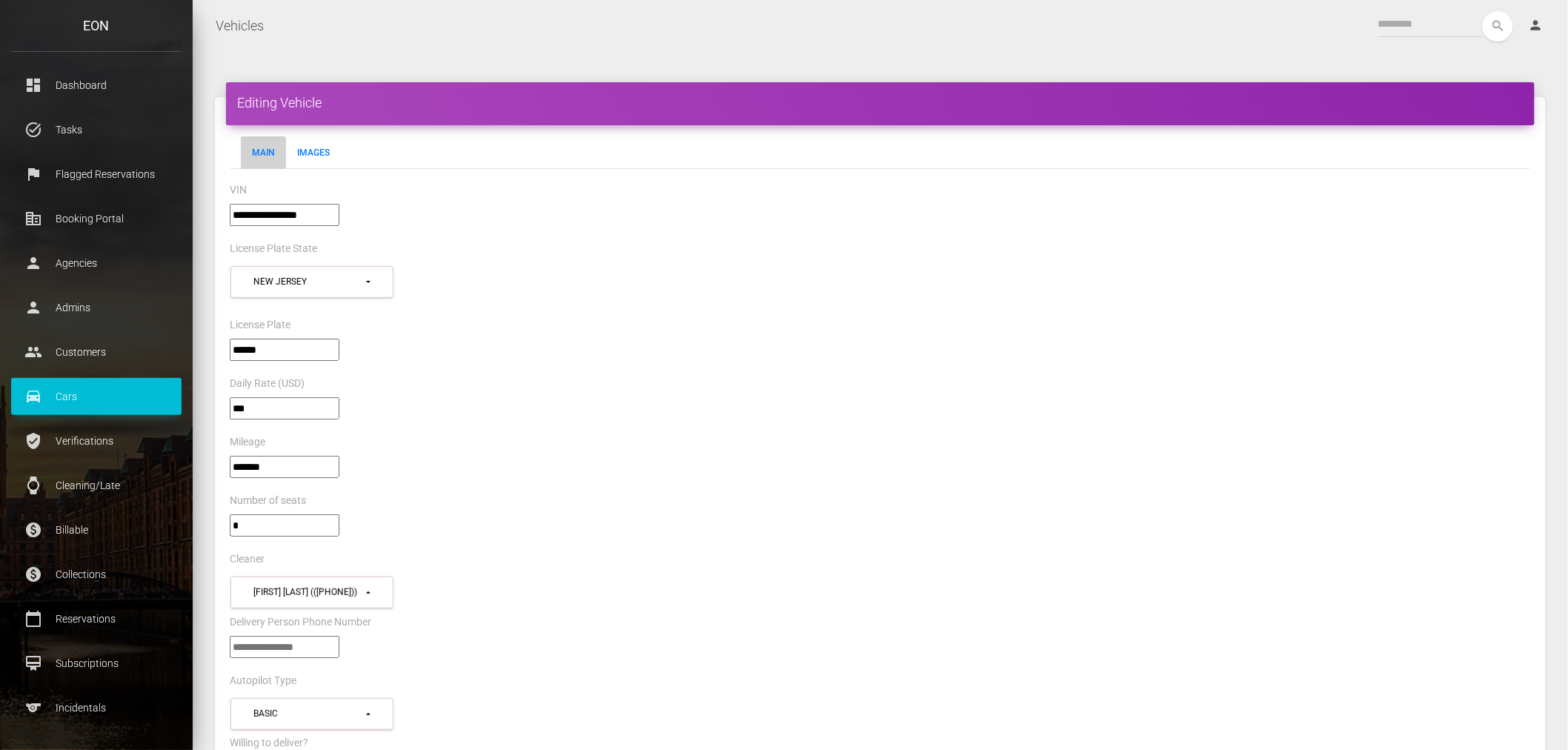 click on "**********" at bounding box center [880, 289] 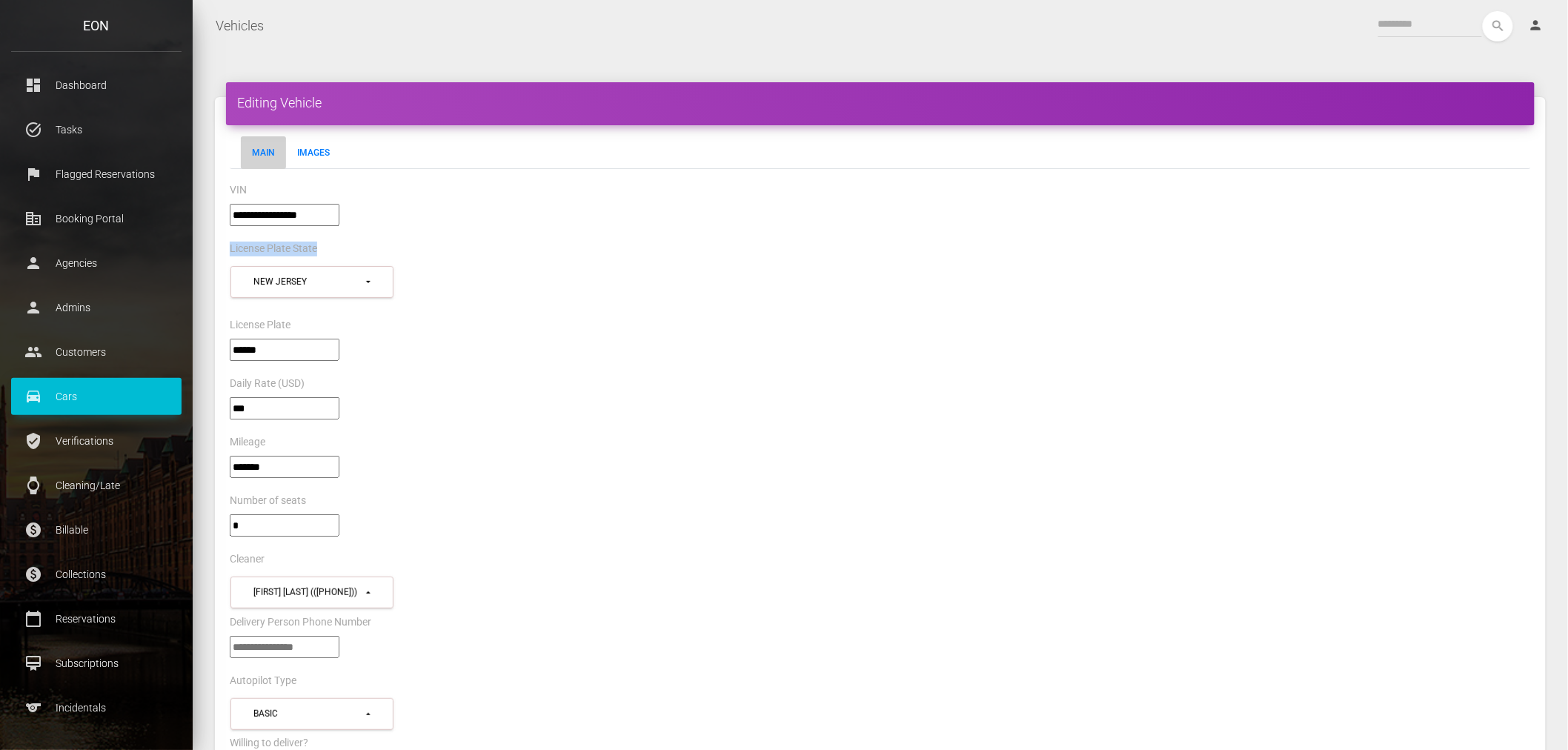 drag, startPoint x: 326, startPoint y: 250, endPoint x: 233, endPoint y: 239, distance: 93.64828 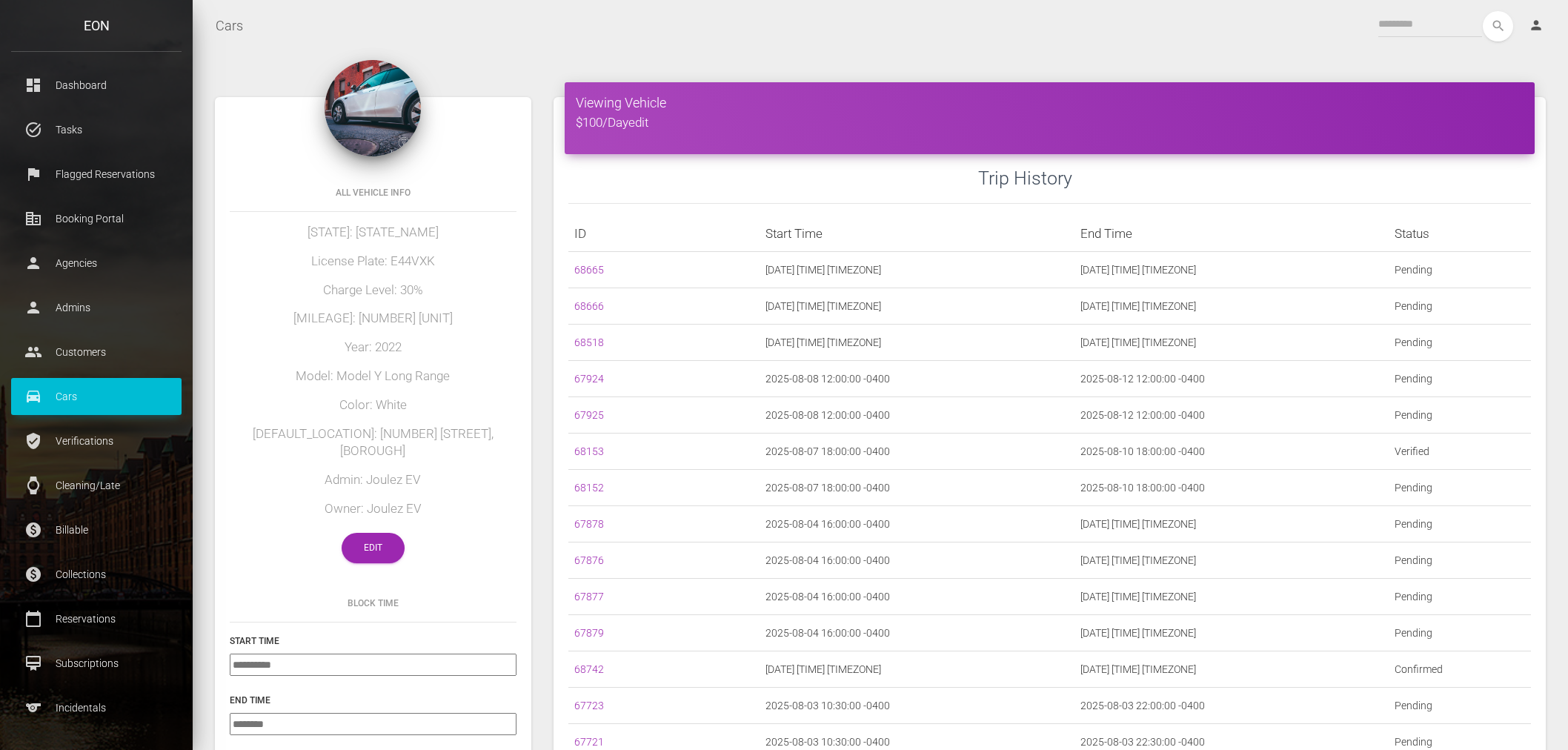 scroll, scrollTop: 0, scrollLeft: 0, axis: both 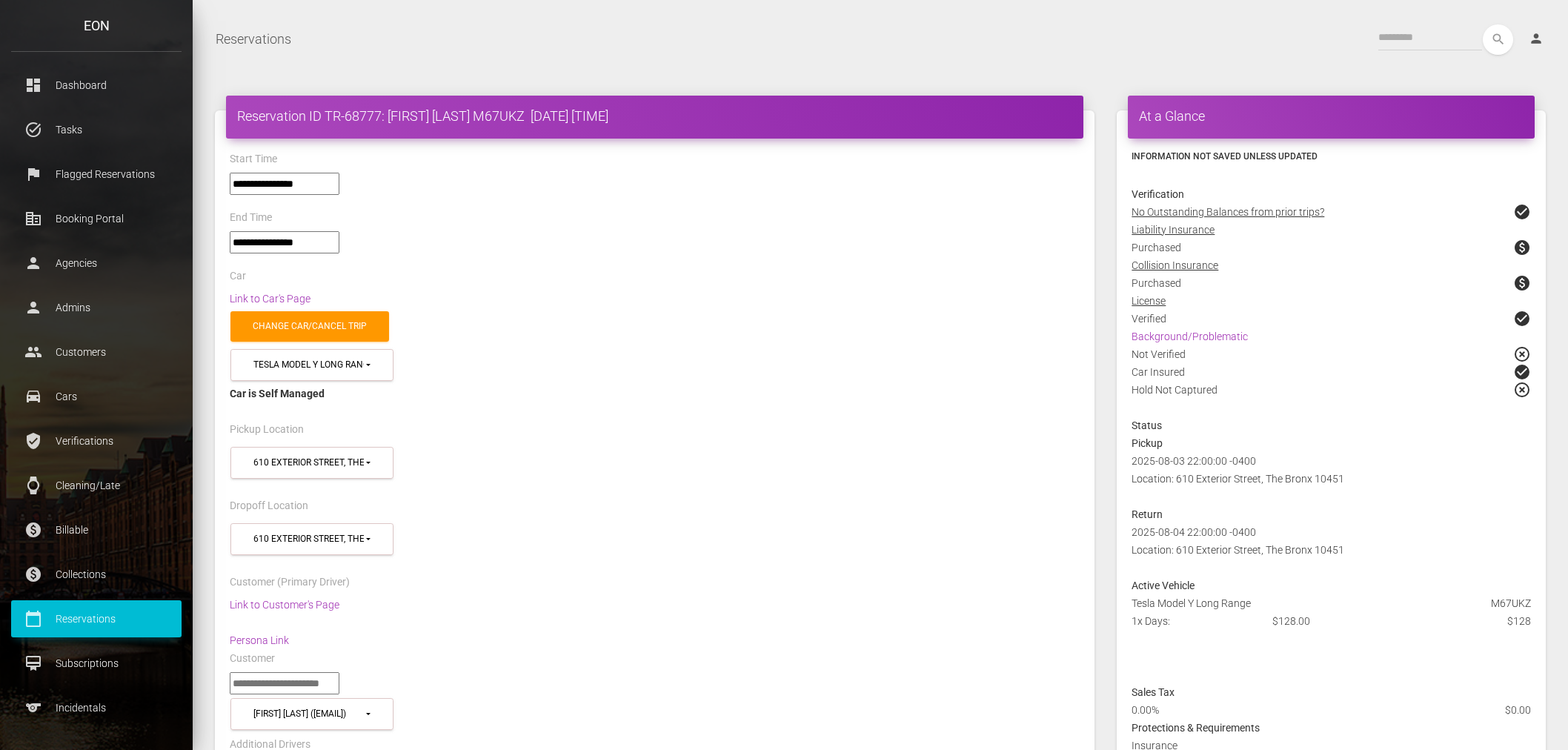 select on "*****" 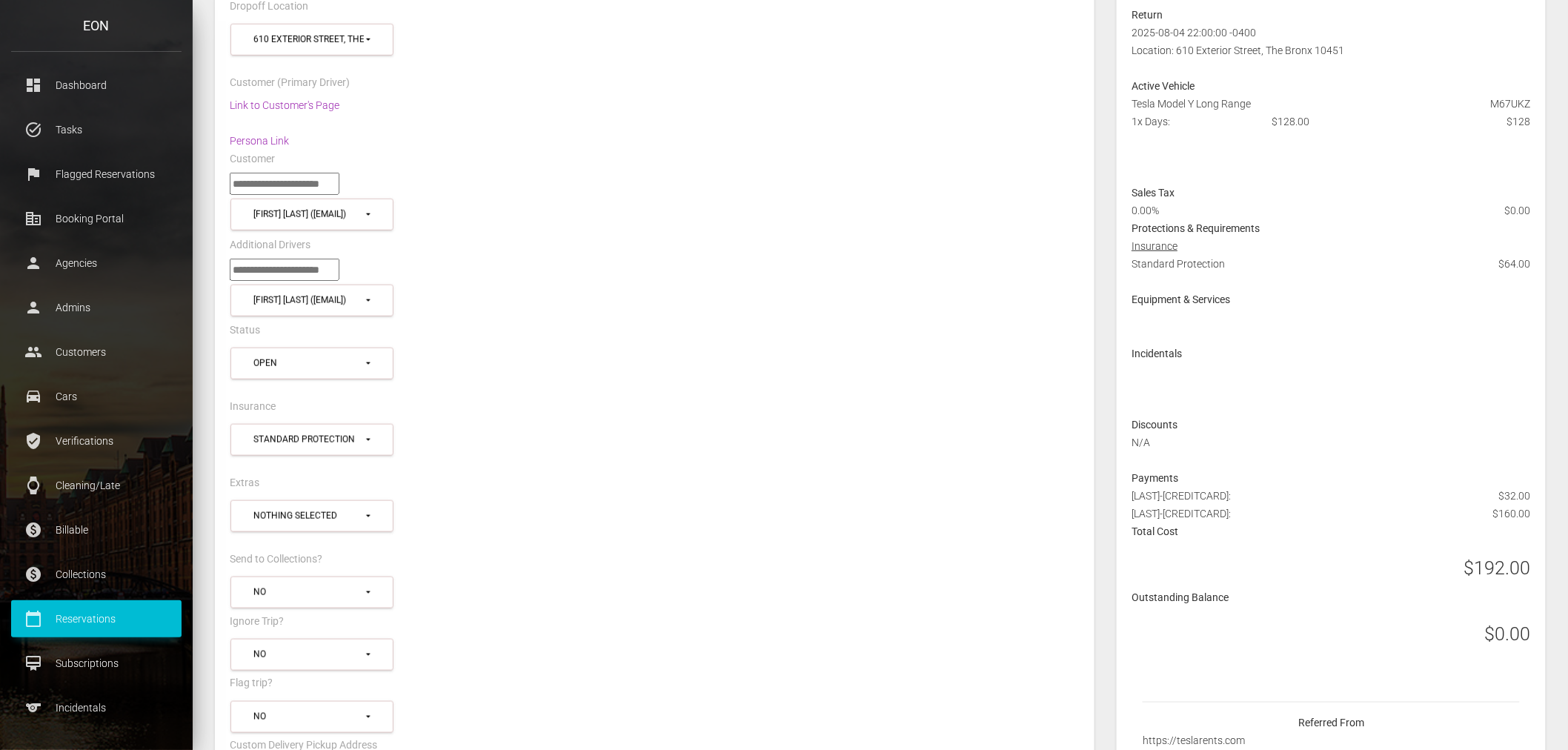 scroll, scrollTop: 0, scrollLeft: 0, axis: both 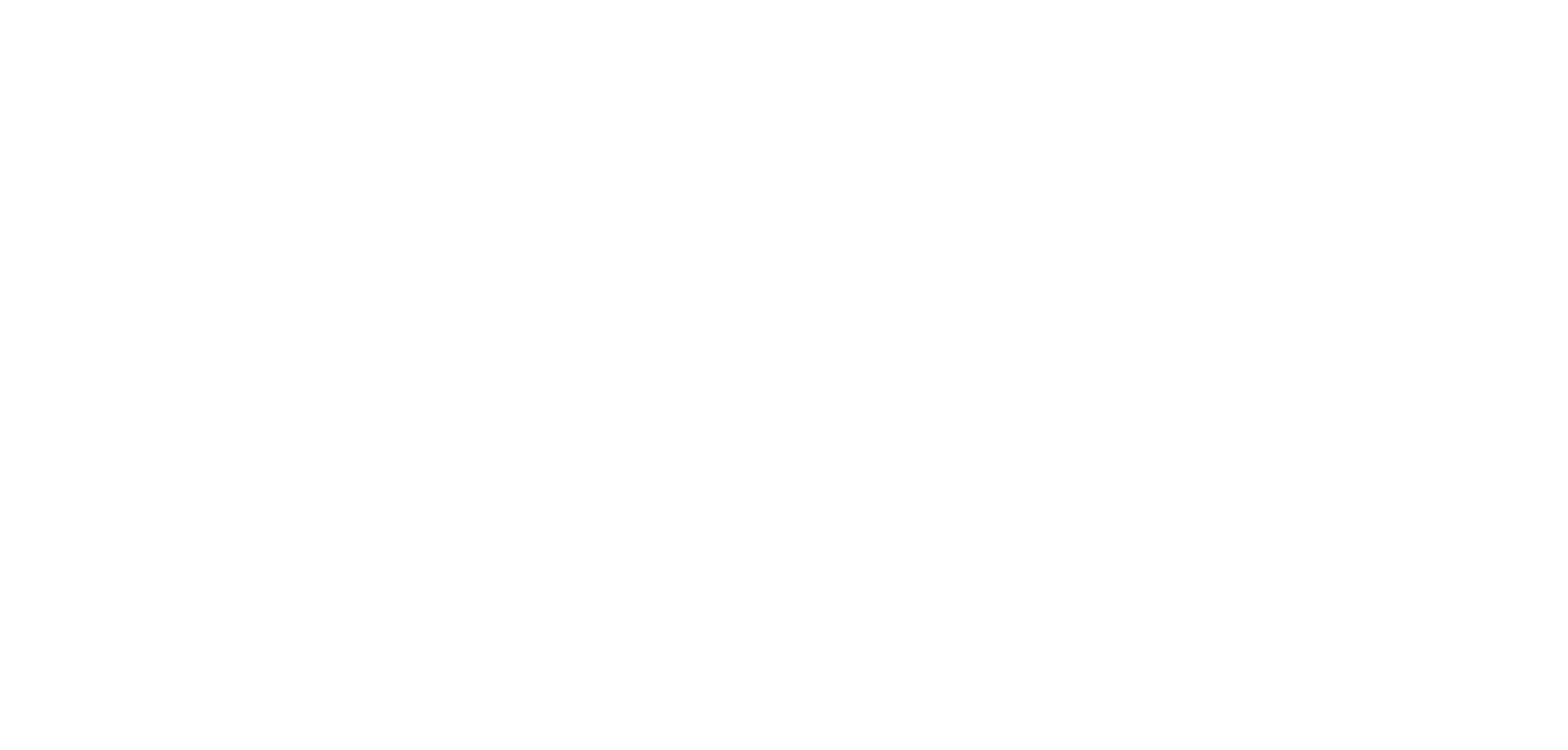 select on "*****" 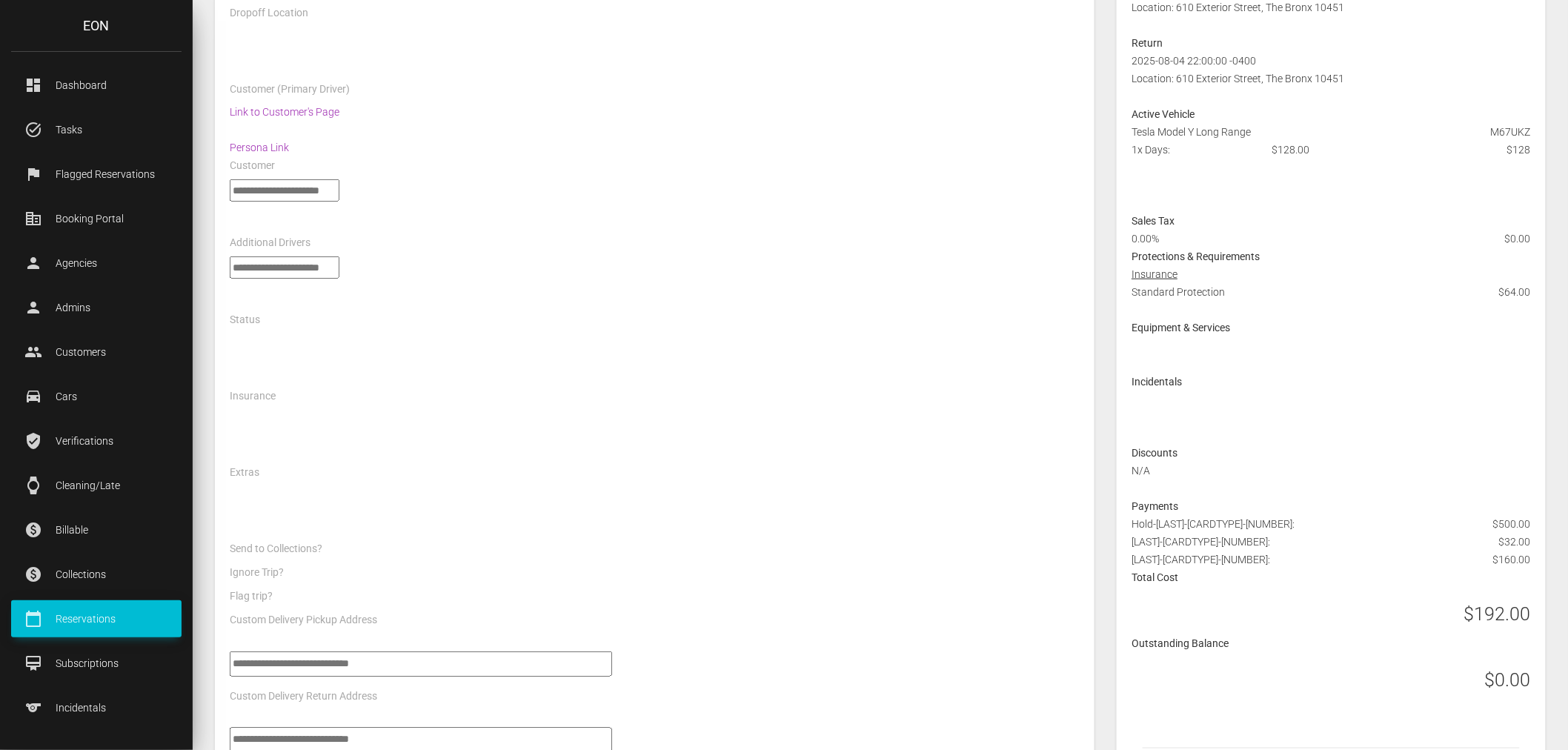 select on "*****" 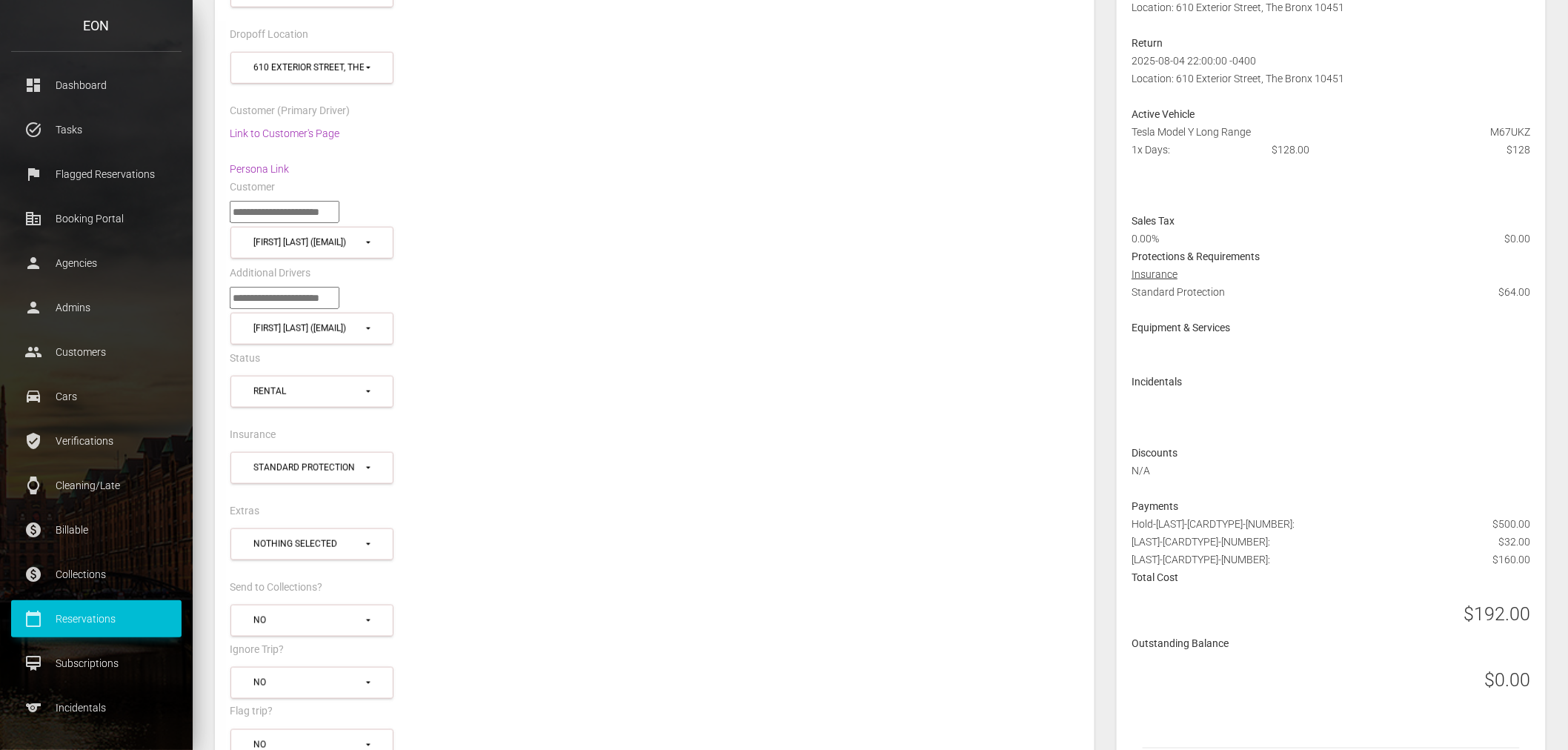 scroll, scrollTop: 494, scrollLeft: 0, axis: vertical 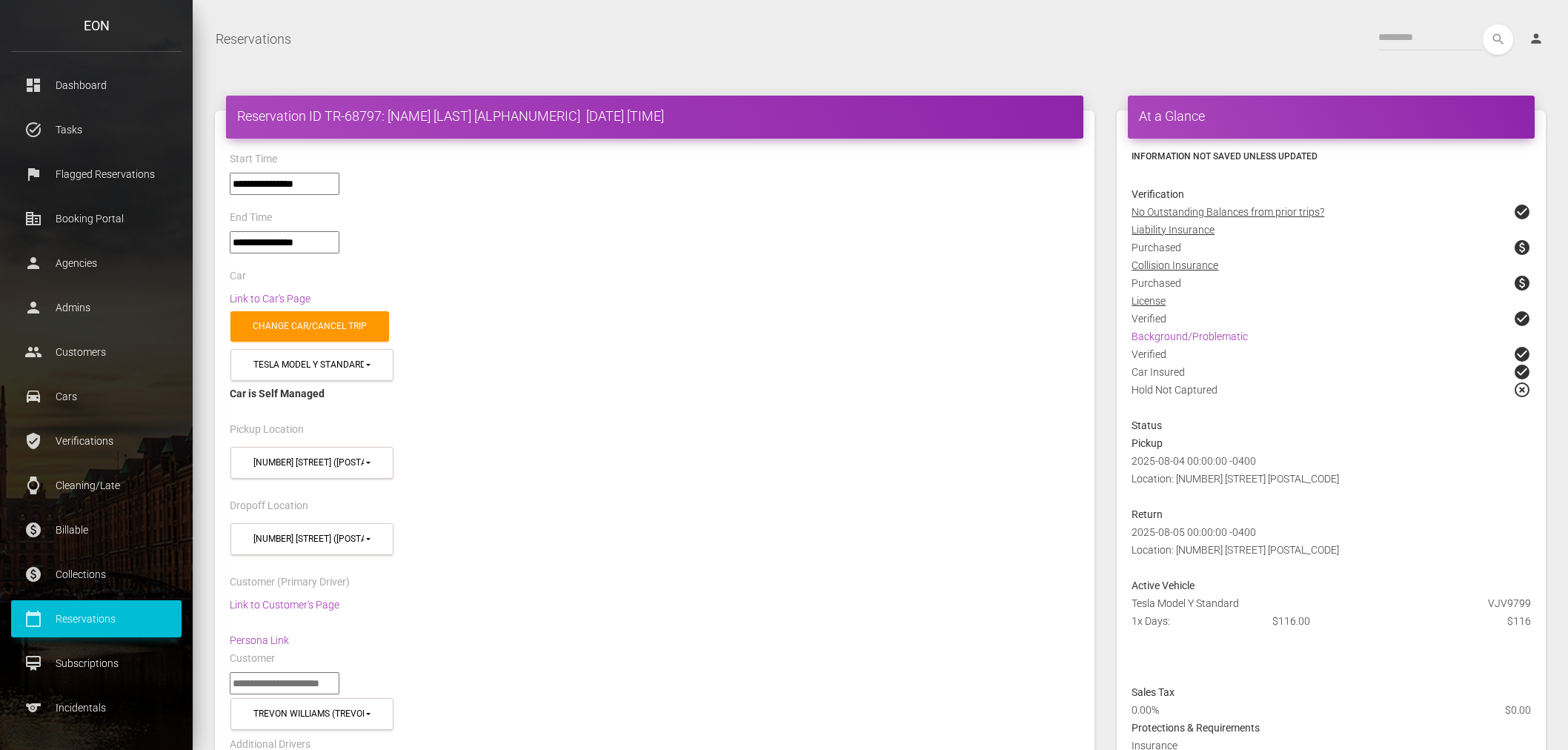 select on "*****" 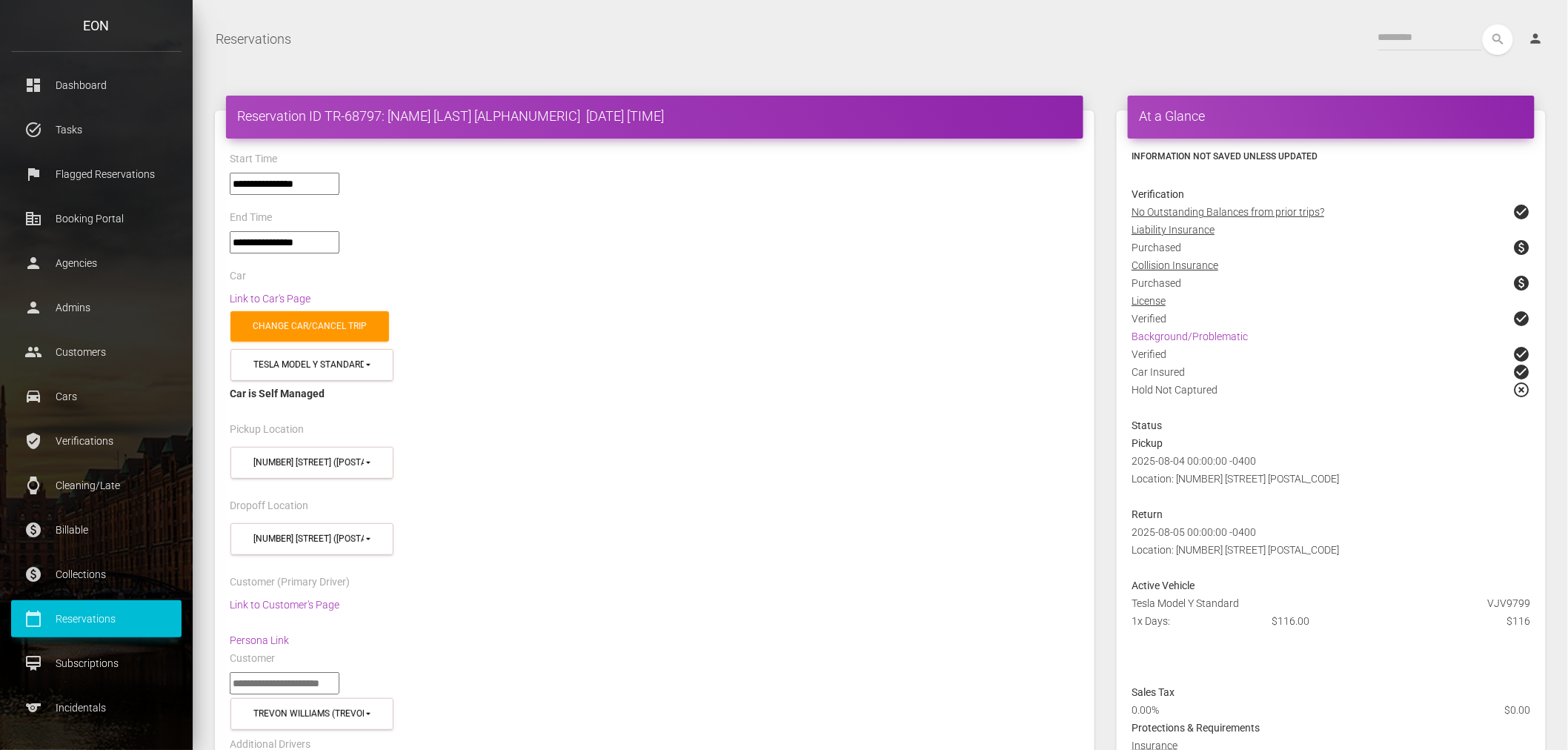 click on "**********" at bounding box center (654, 249) 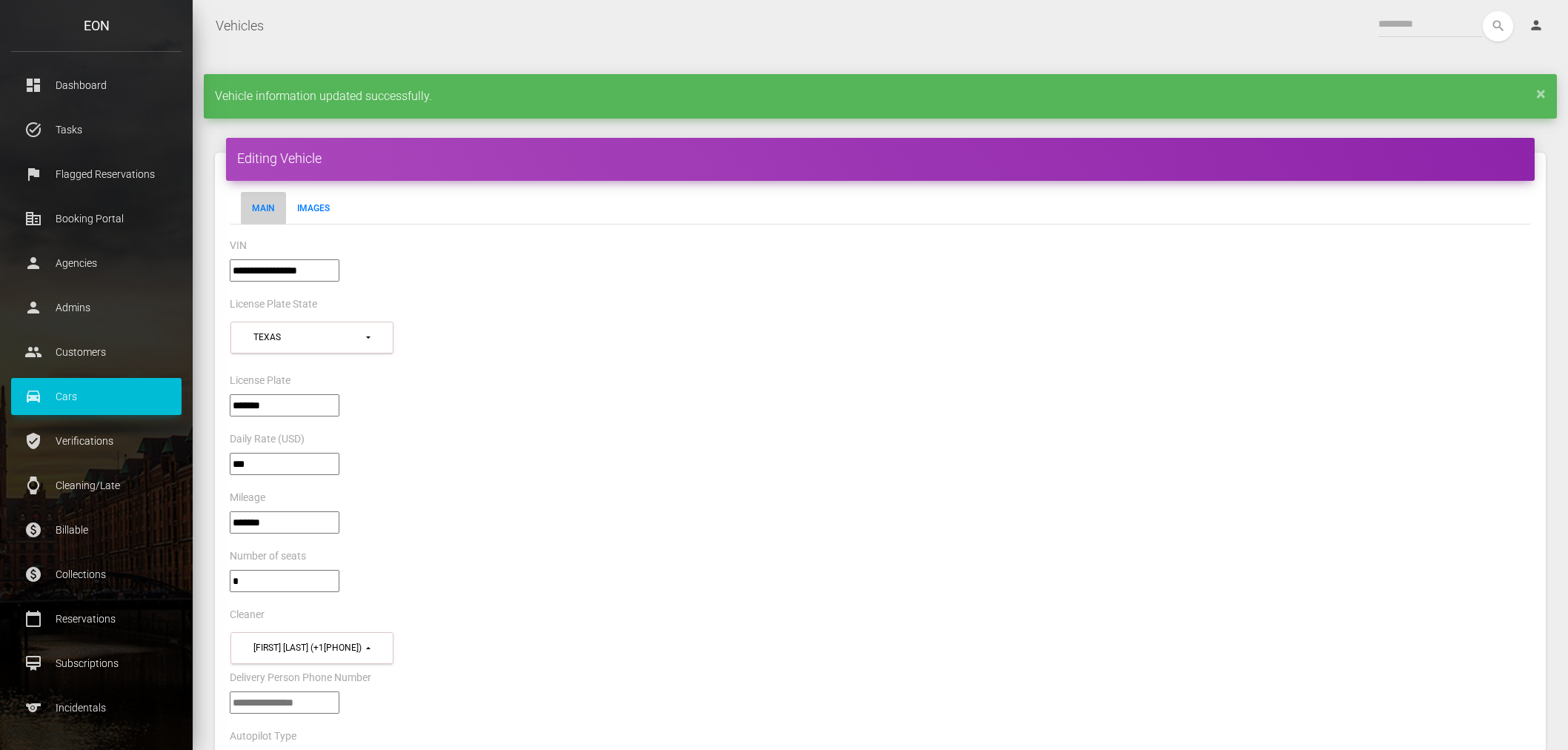 select on "*" 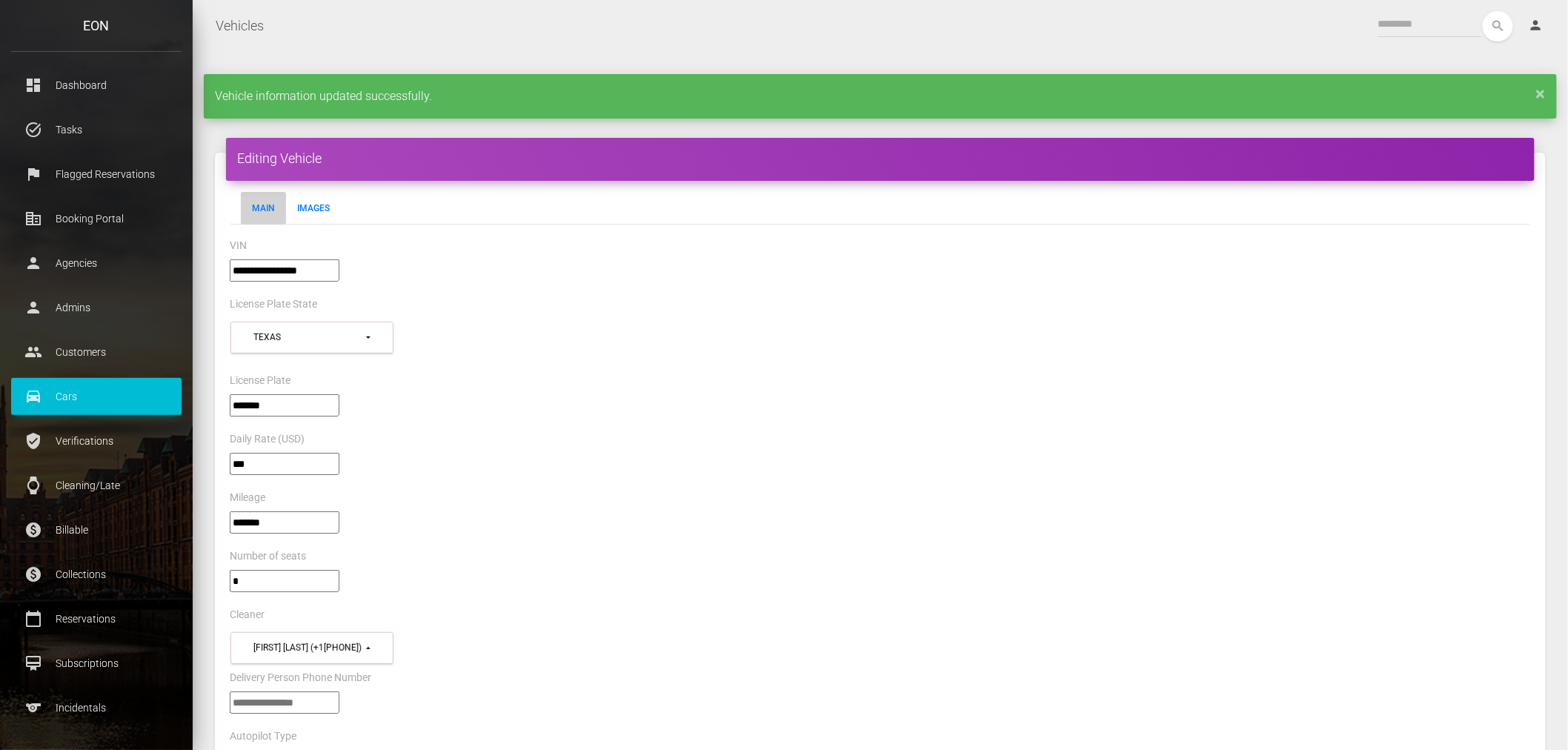 scroll, scrollTop: 0, scrollLeft: 0, axis: both 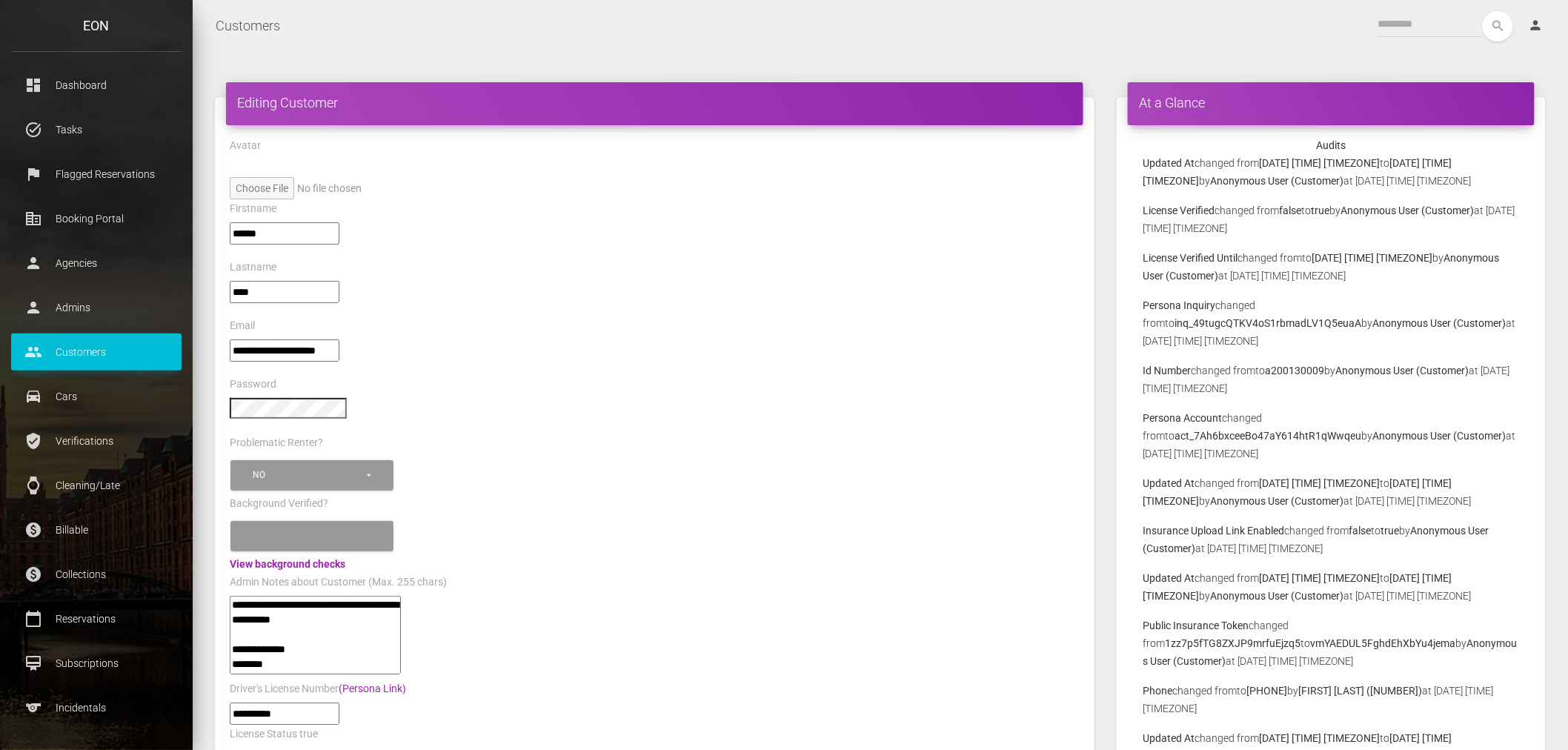 click on "**********" at bounding box center (315, 635) 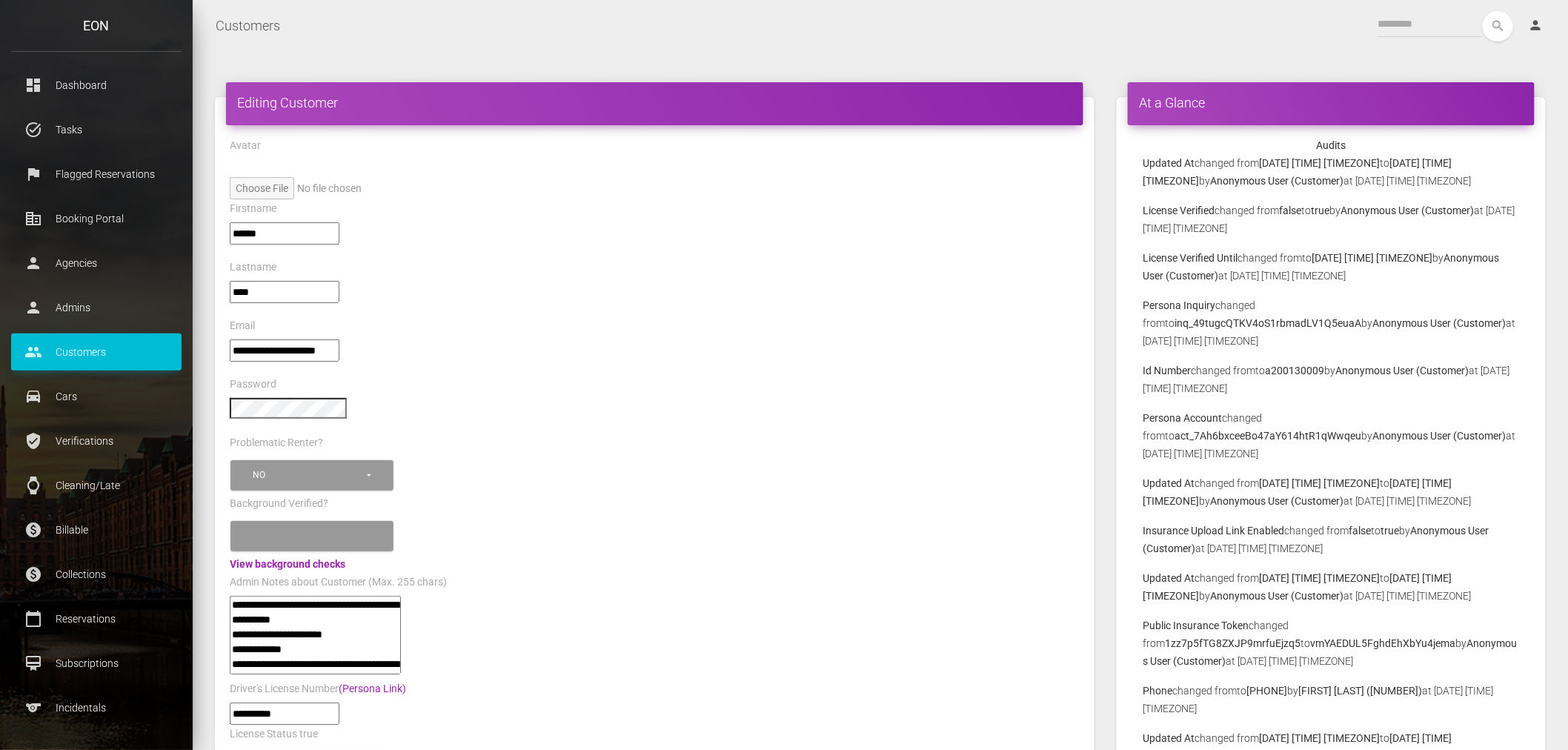 scroll, scrollTop: 86, scrollLeft: 0, axis: vertical 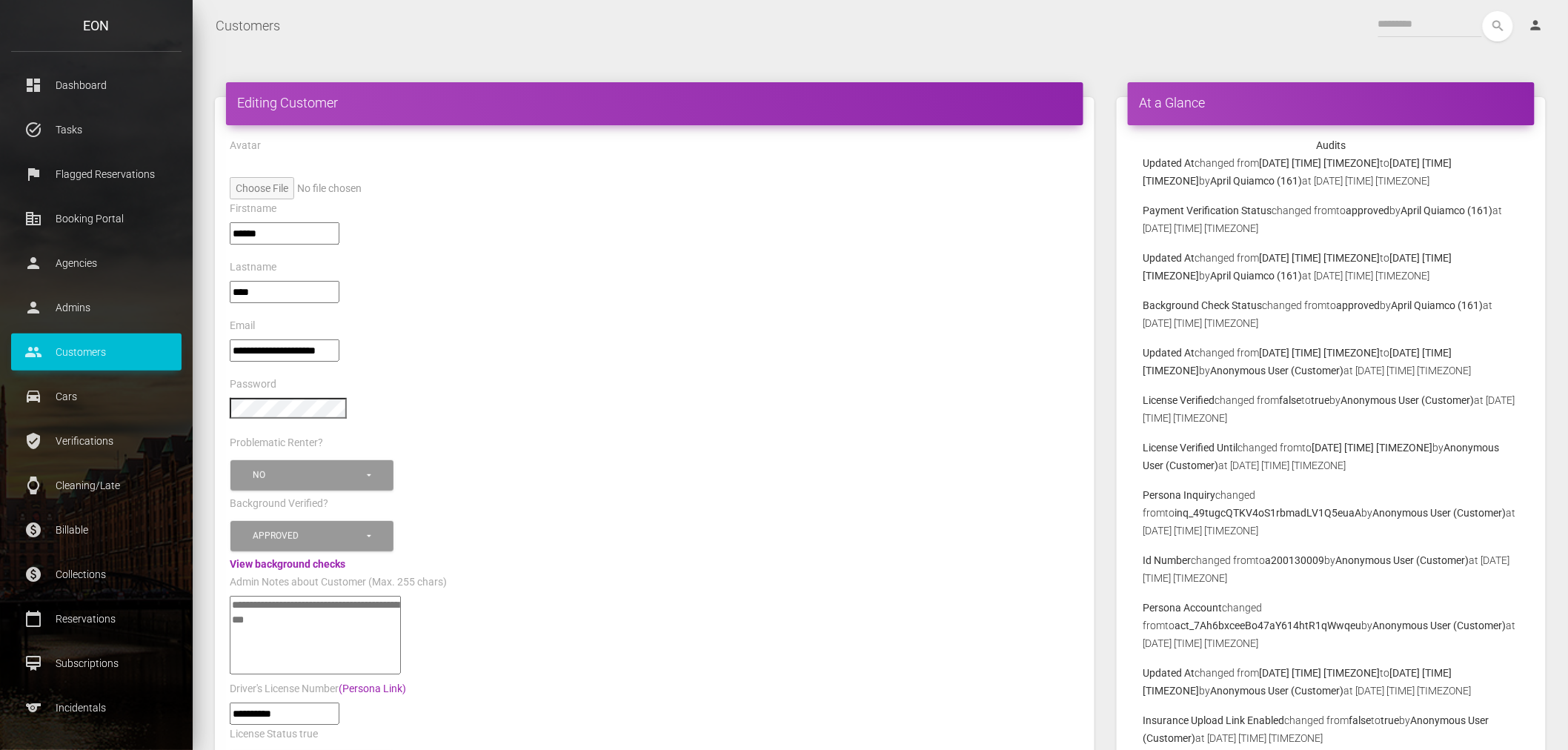click at bounding box center (315, 635) 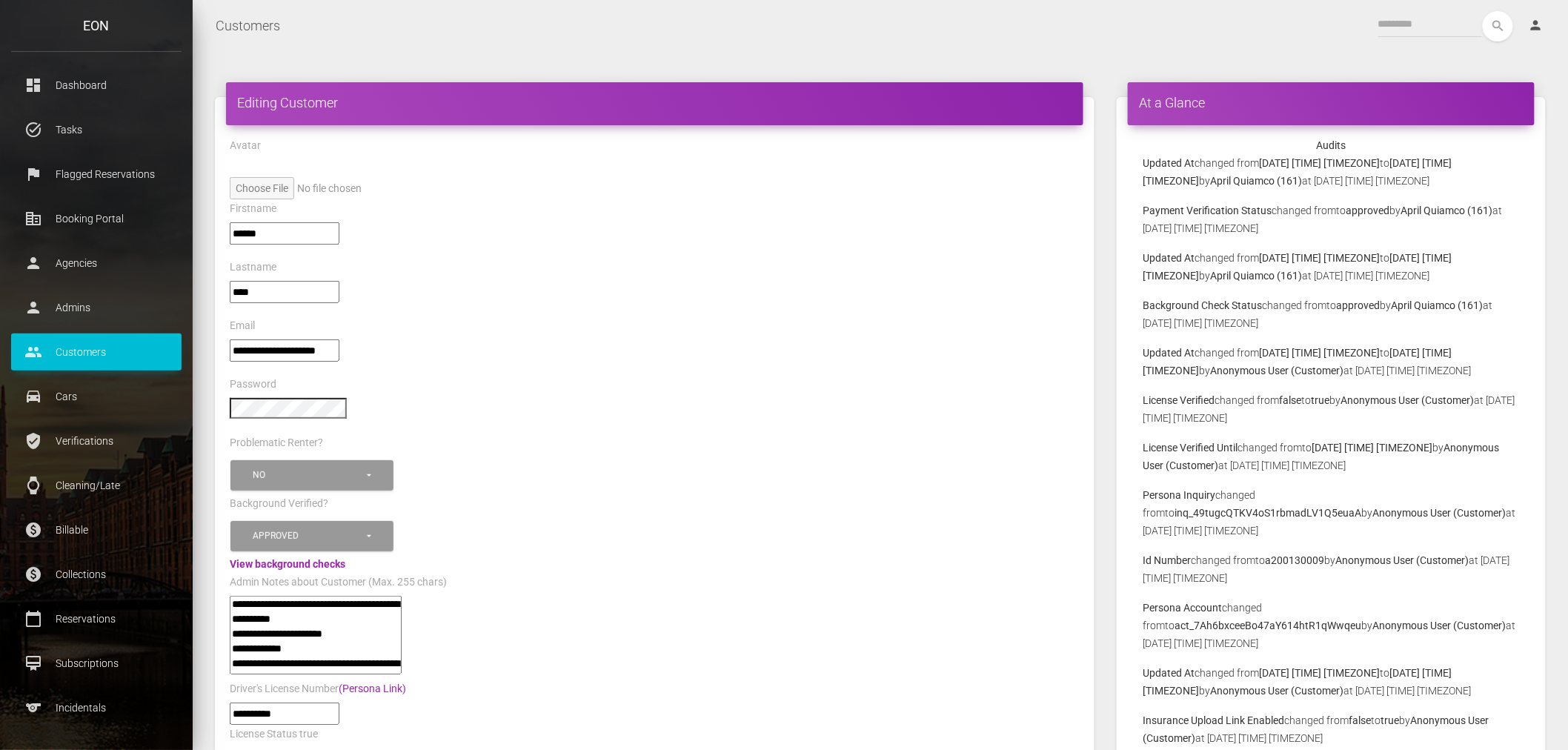 scroll, scrollTop: 0, scrollLeft: 0, axis: both 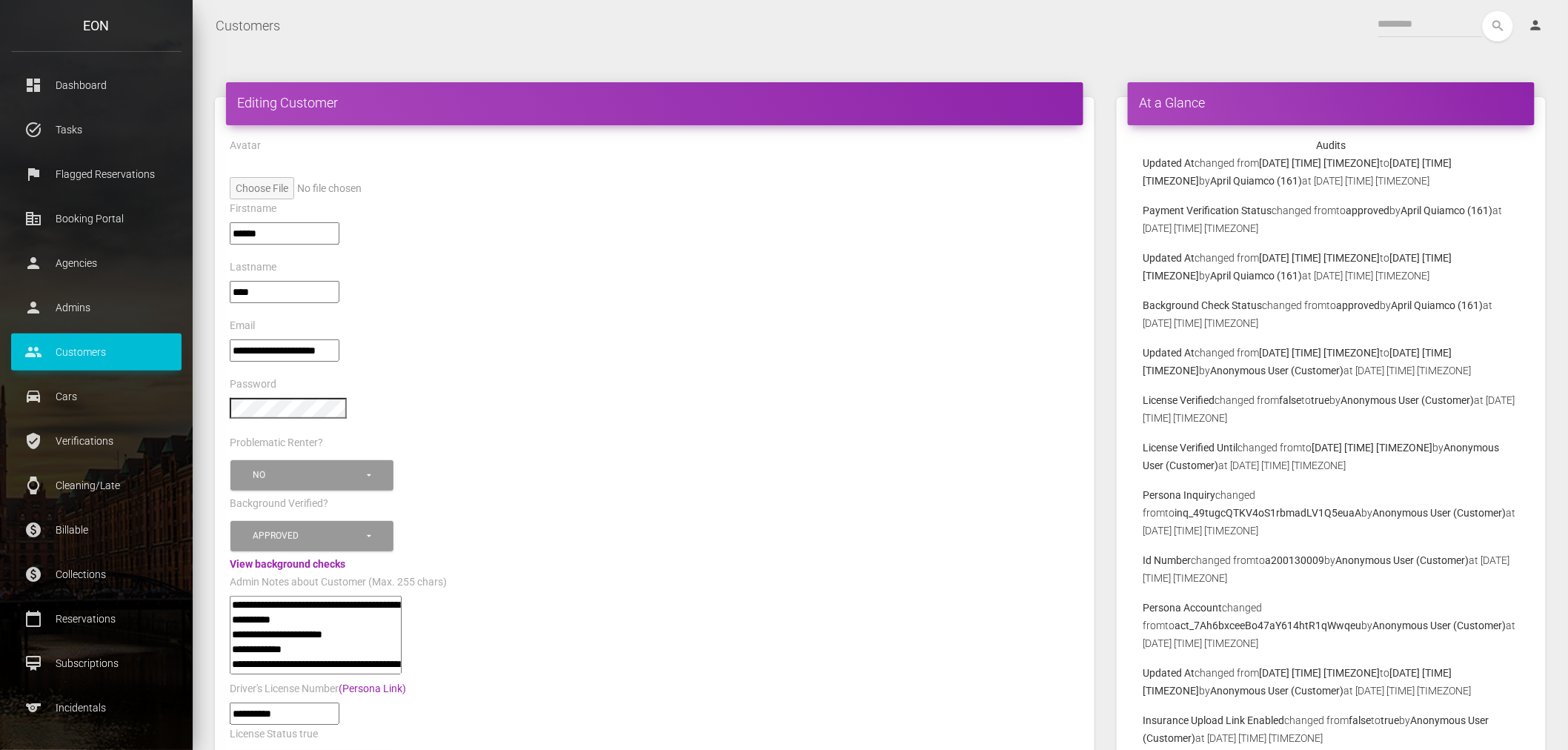 click on "**********" at bounding box center [316, 635] 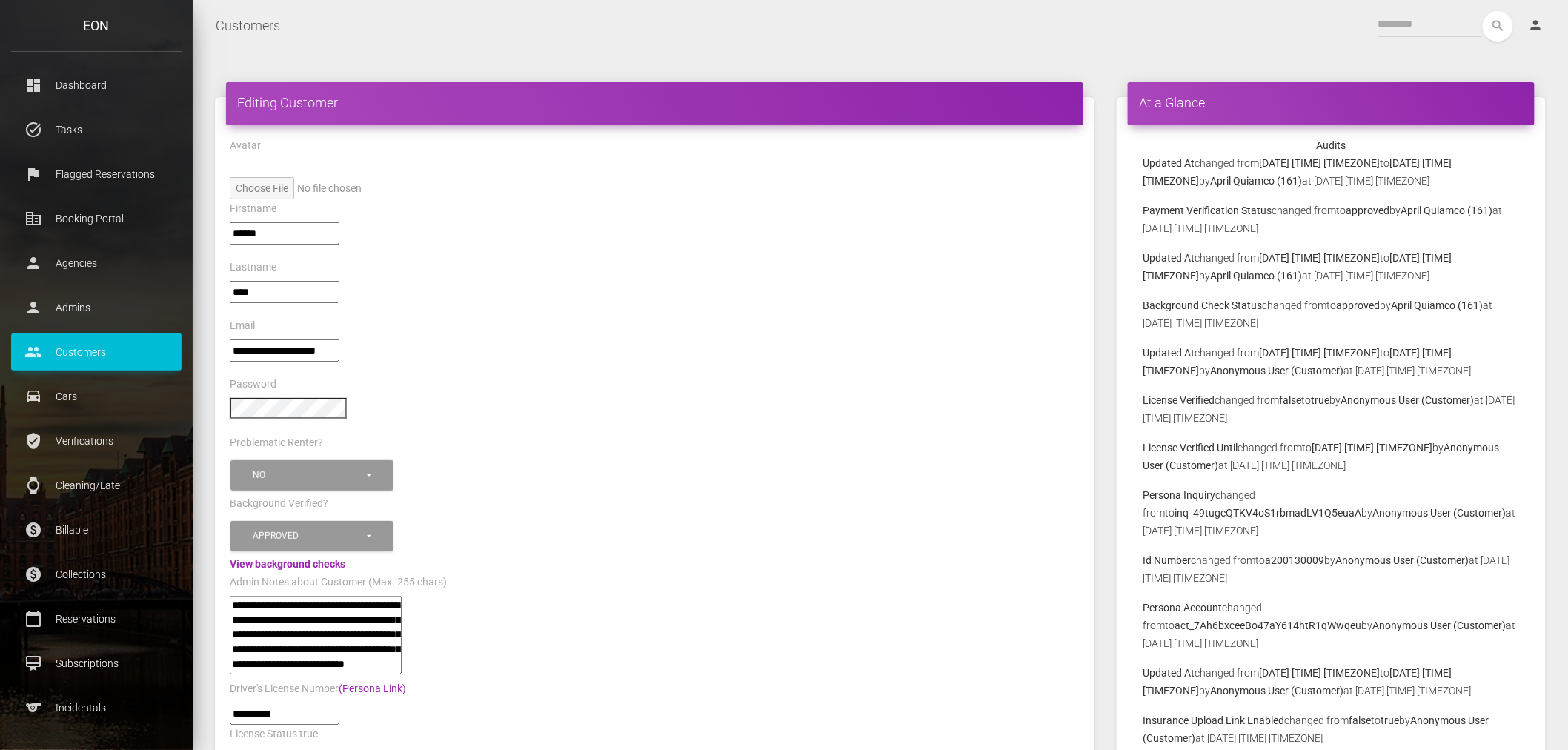 scroll, scrollTop: 102, scrollLeft: 0, axis: vertical 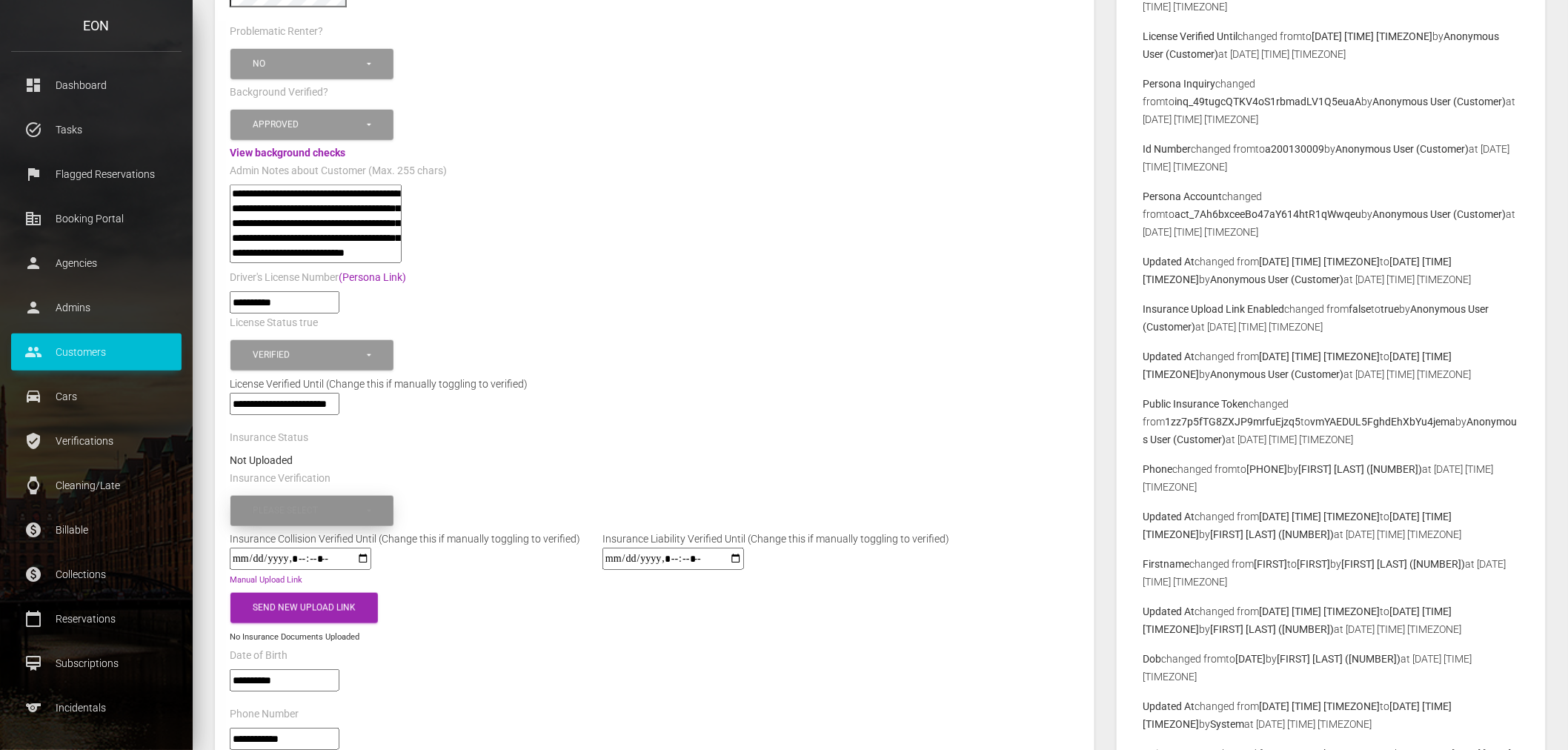 type on "**********" 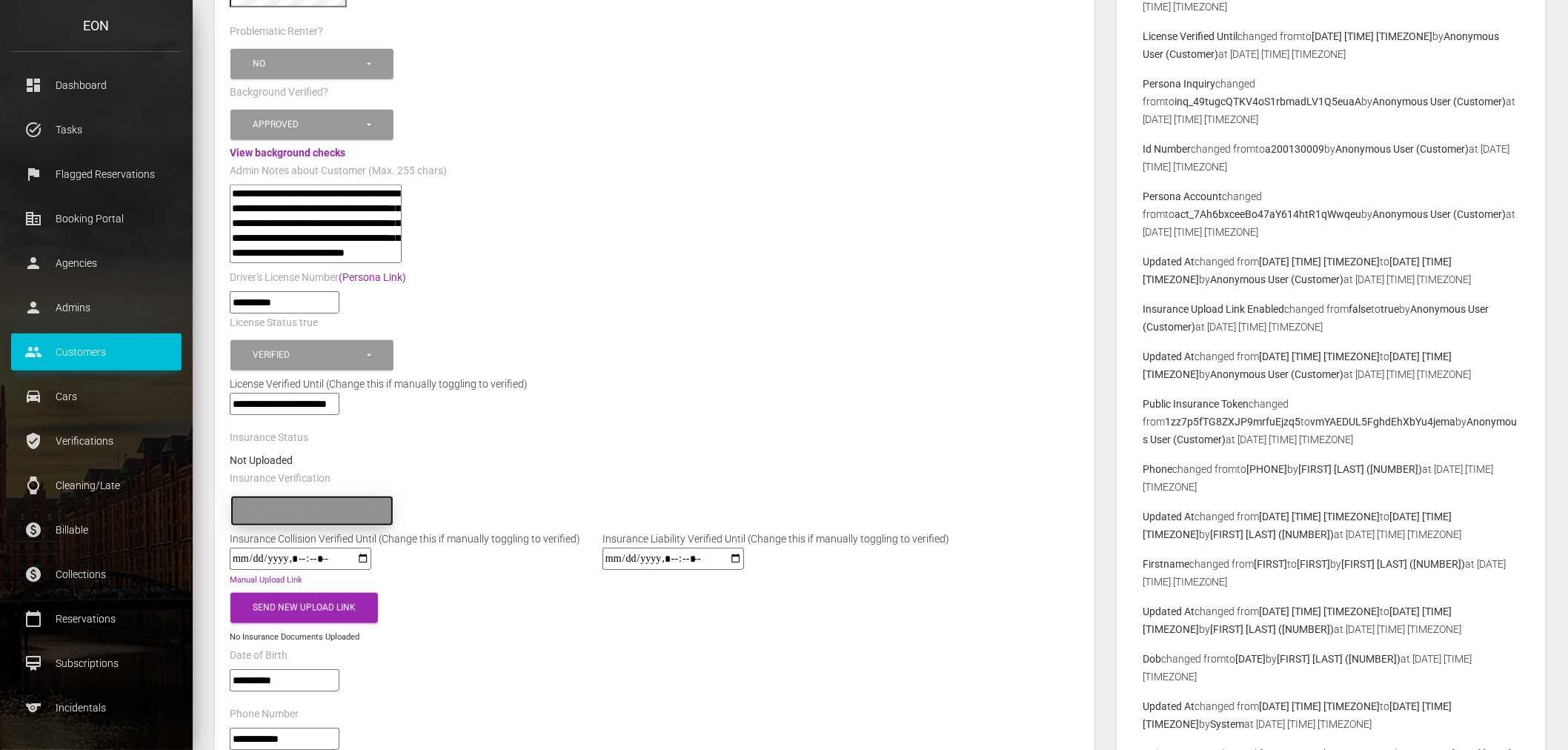 click on "Please select" at bounding box center [312, 511] 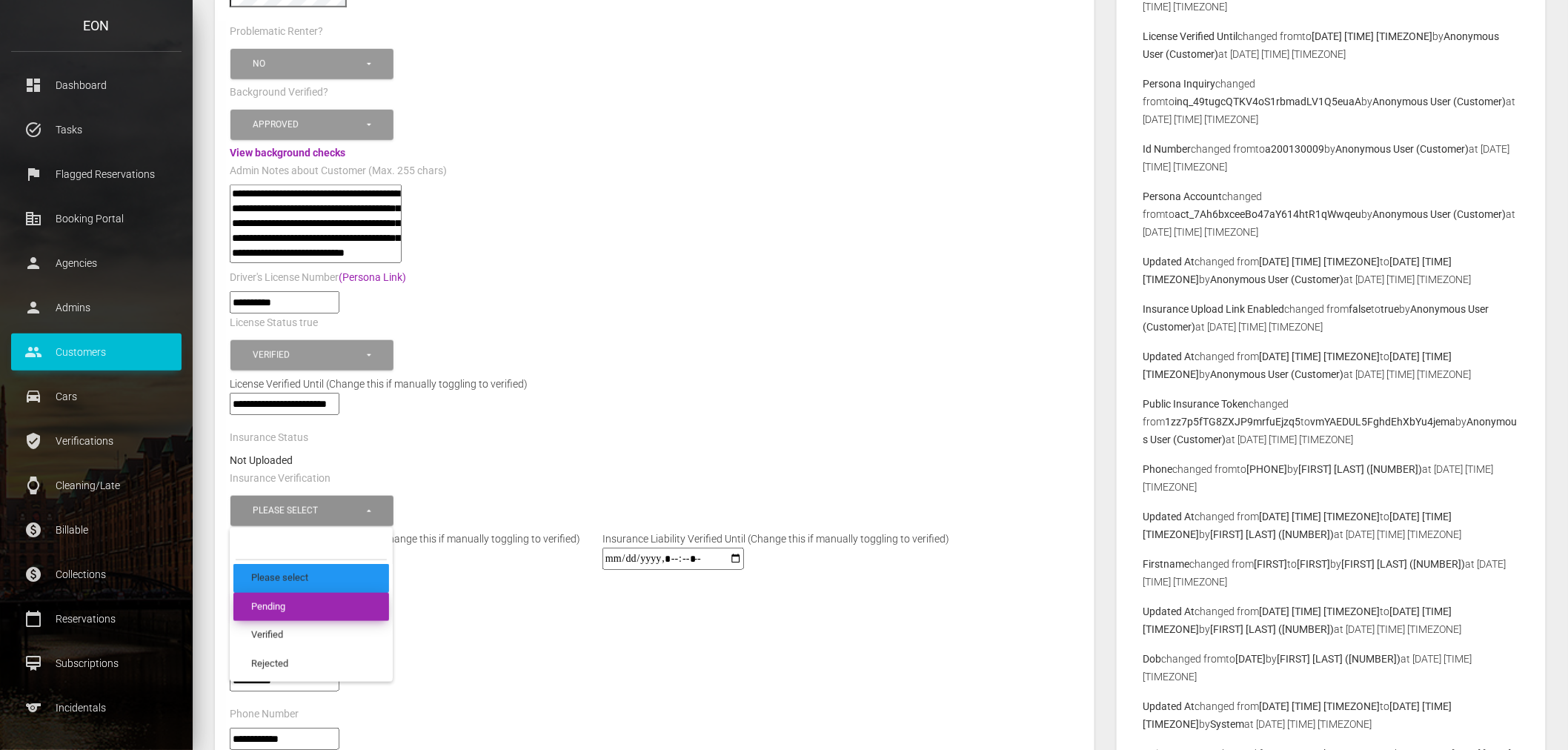 click on "Pending" at bounding box center (311, 606) 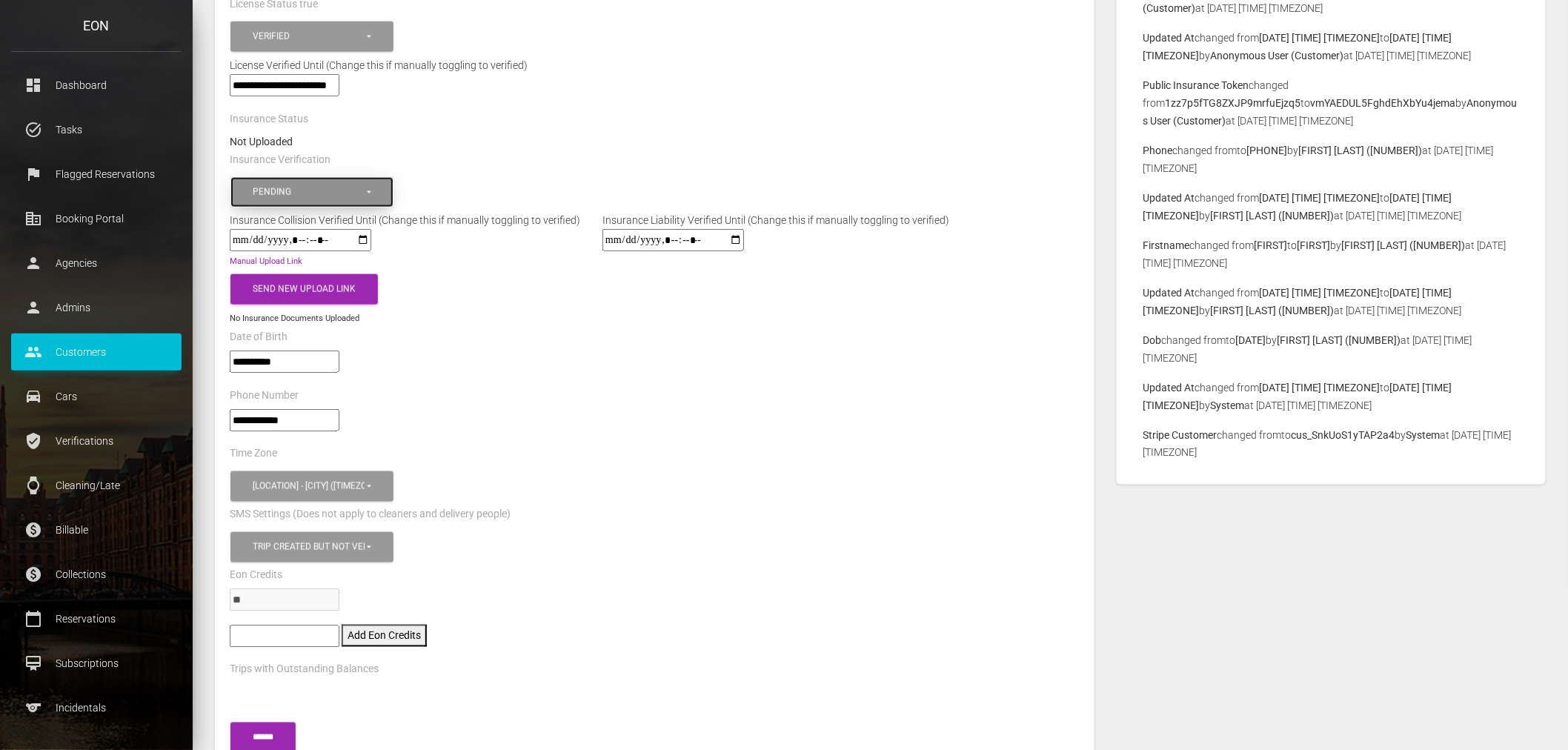 scroll, scrollTop: 741, scrollLeft: 0, axis: vertical 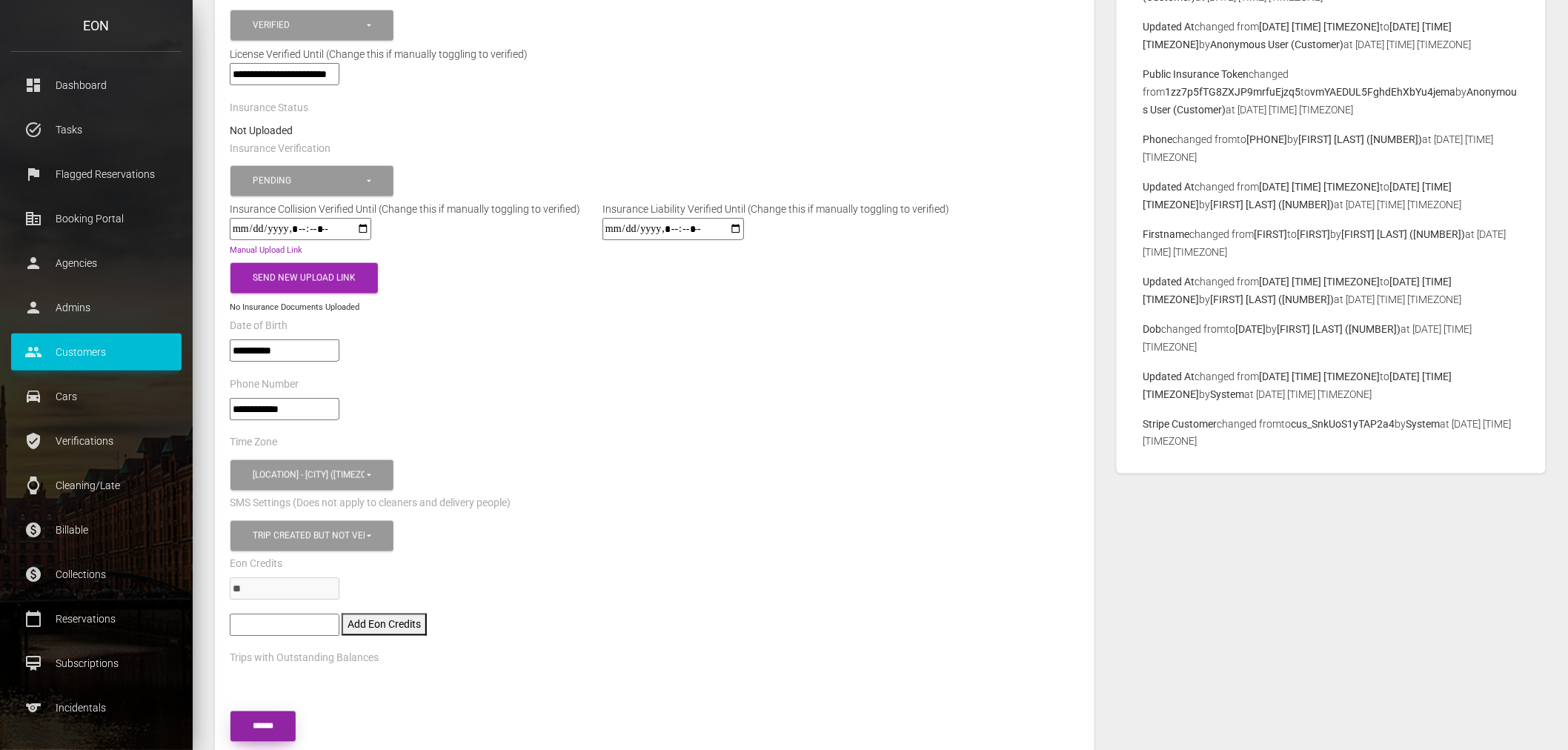 click at bounding box center (263, 726) 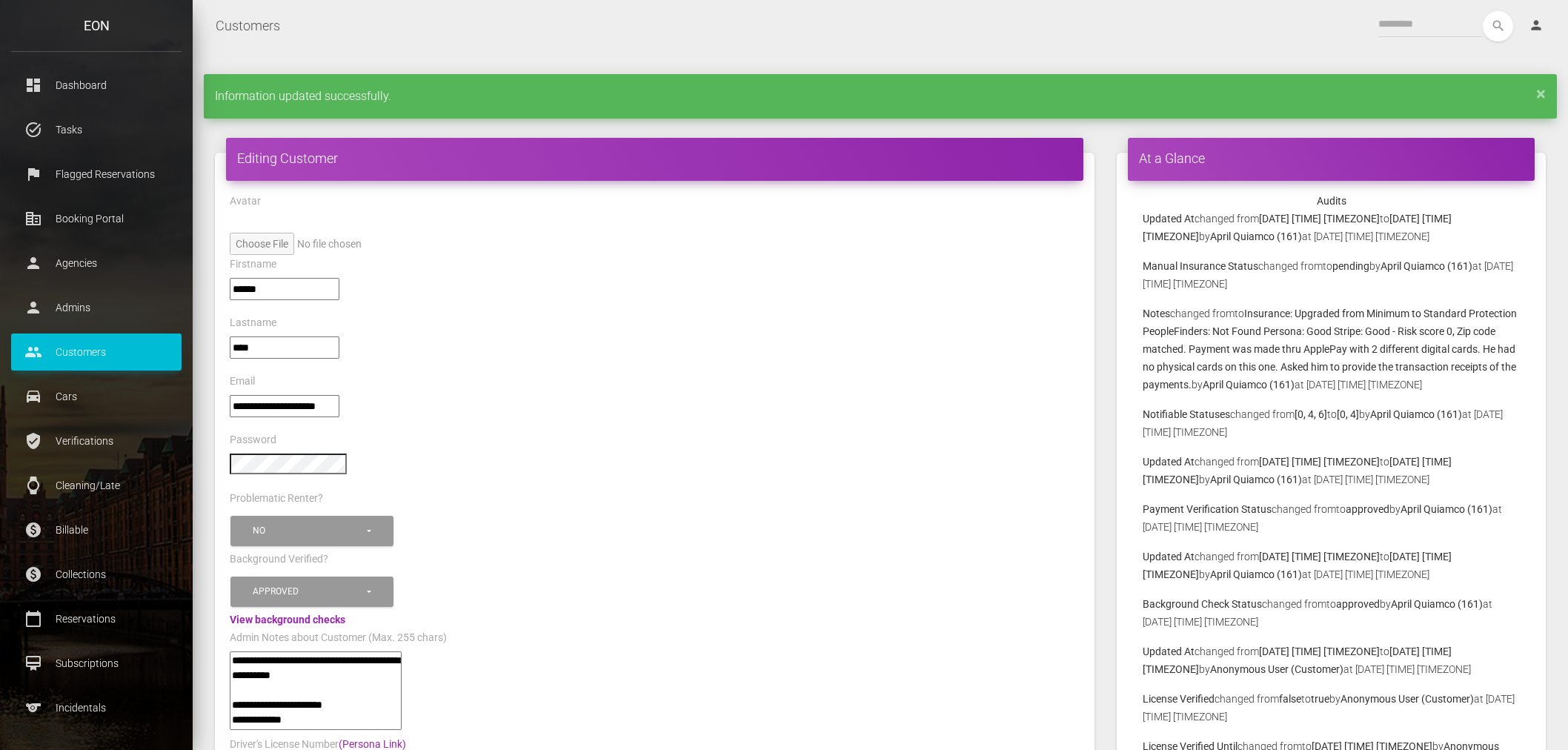 scroll, scrollTop: 0, scrollLeft: 0, axis: both 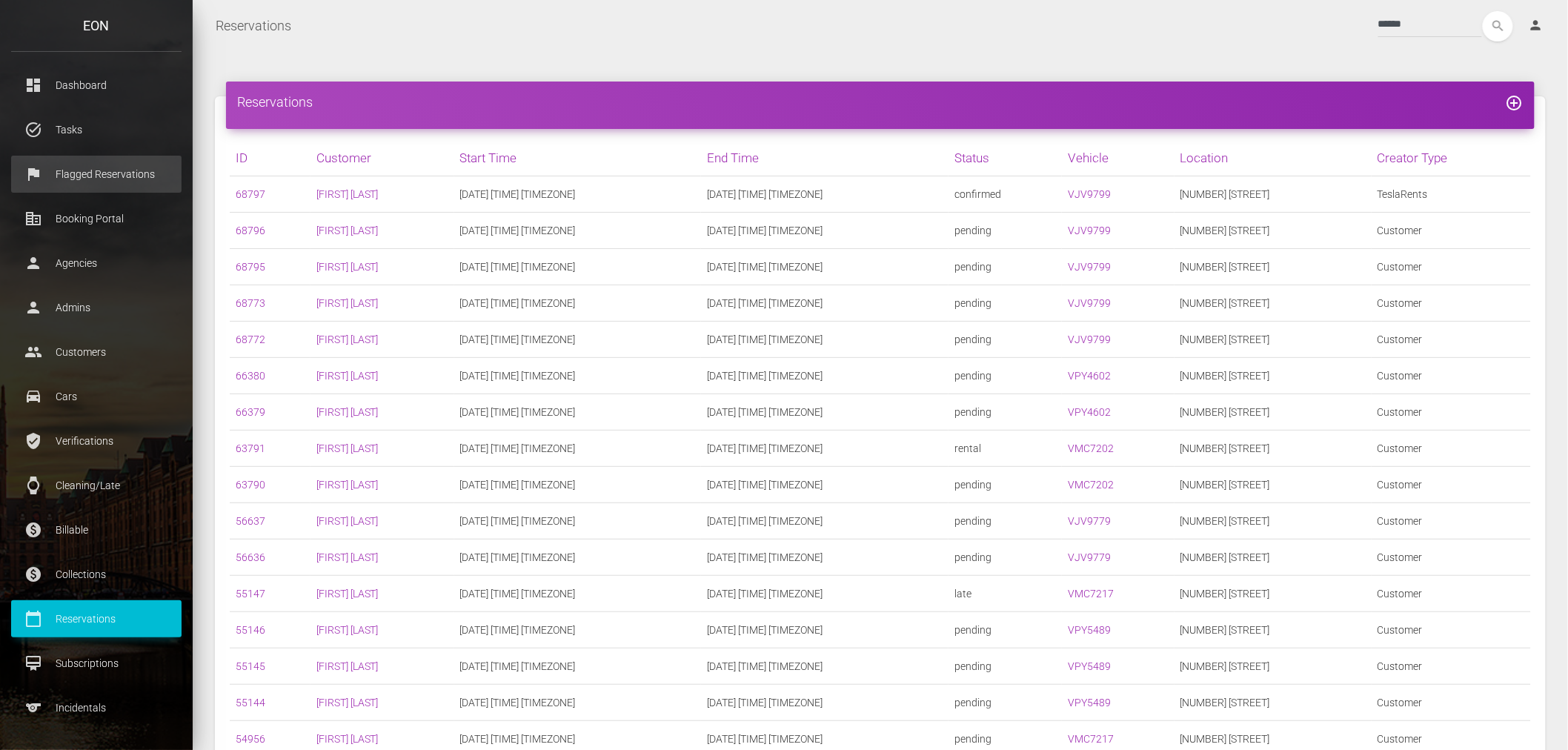 click on "Flagged Reservations" at bounding box center (96, 174) 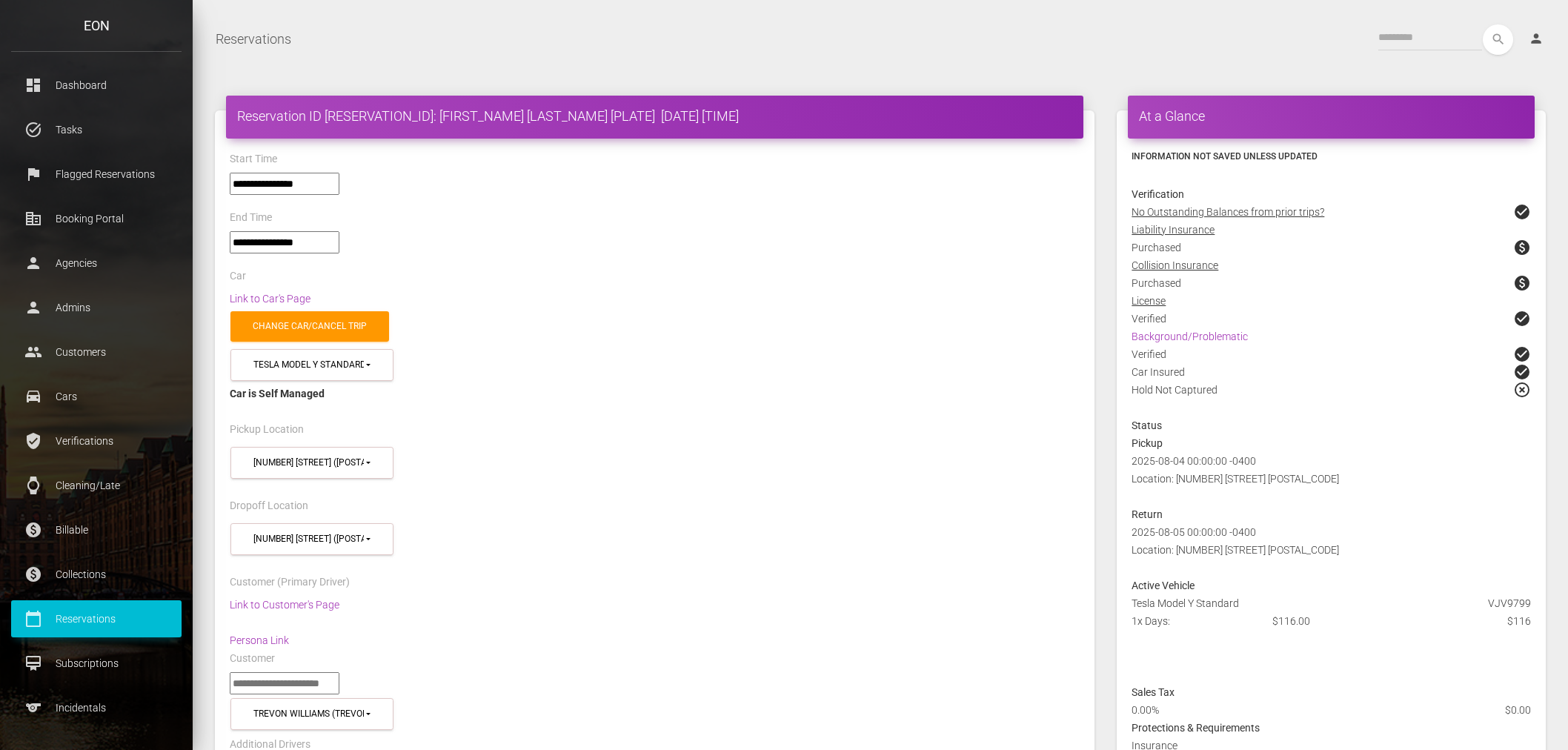 select on "*****" 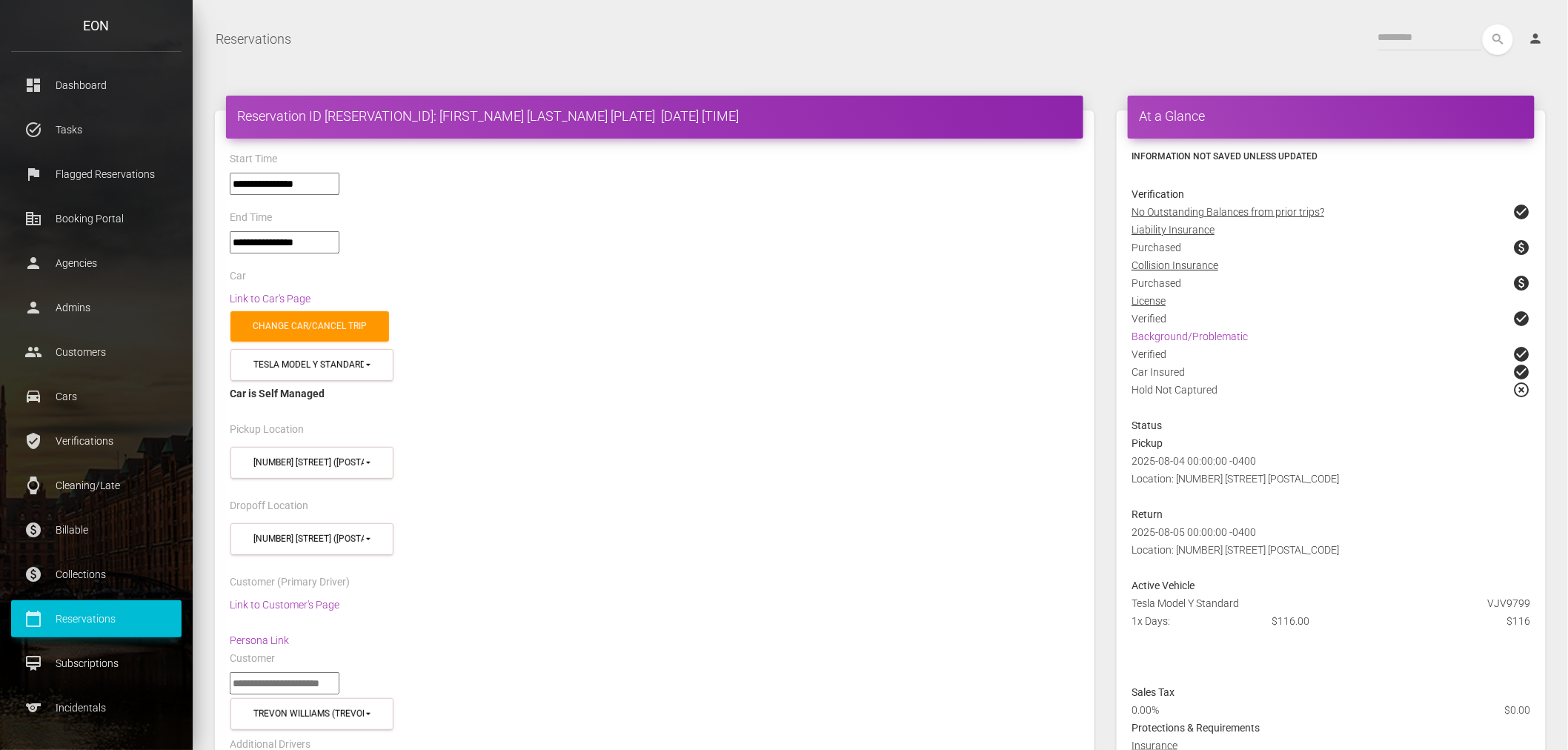 scroll, scrollTop: 0, scrollLeft: 0, axis: both 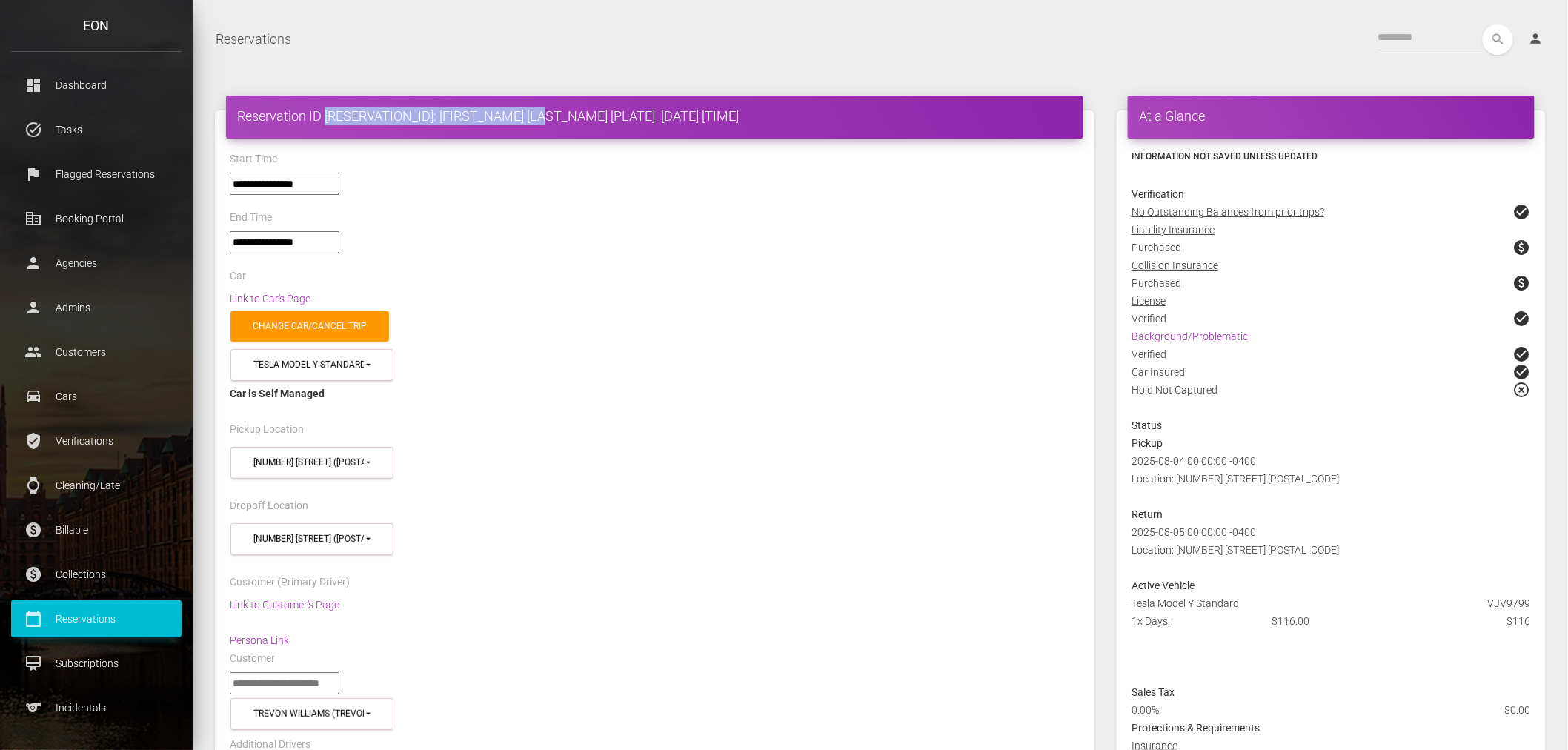 drag, startPoint x: 539, startPoint y: 111, endPoint x: 324, endPoint y: 101, distance: 215.23243 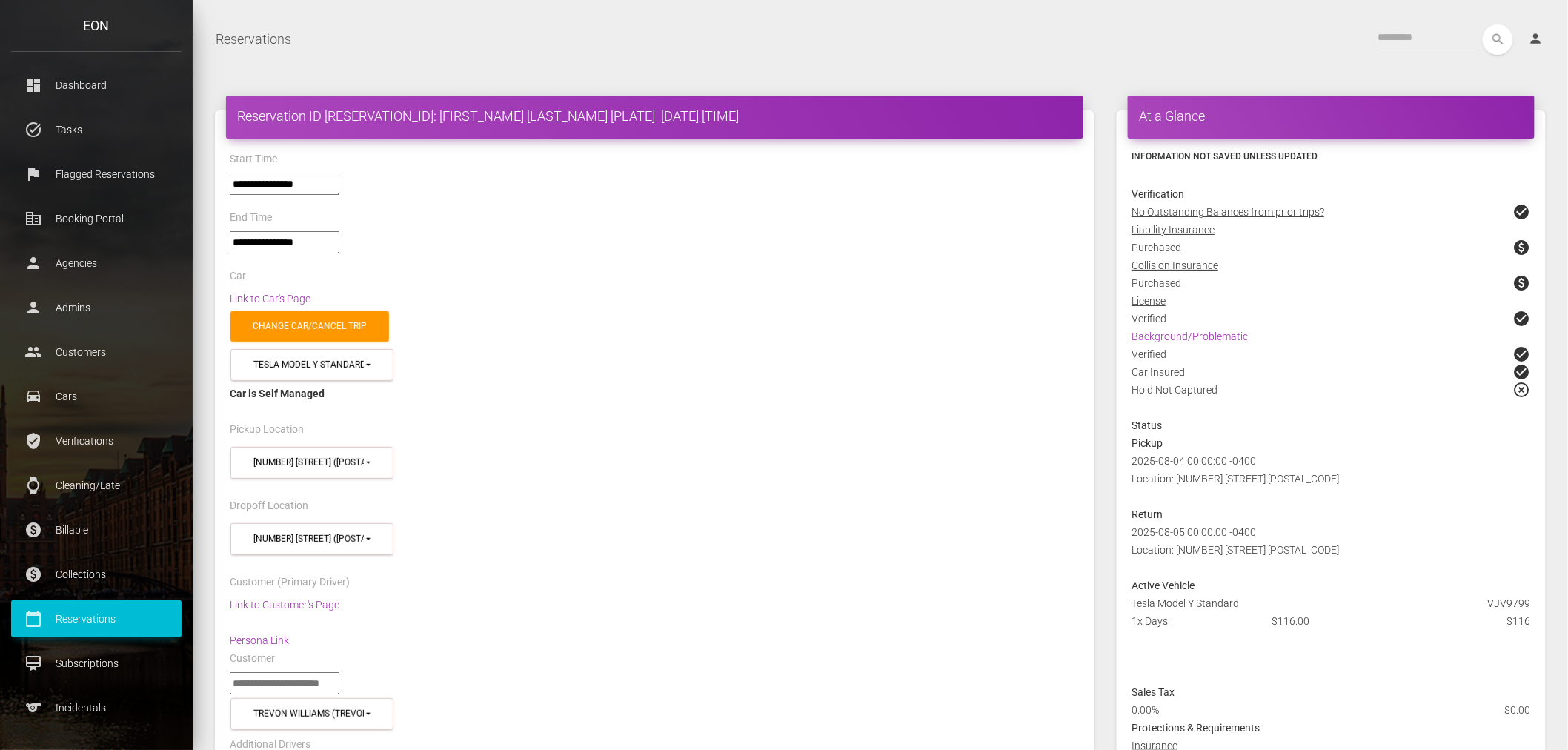 click on "**********" at bounding box center [654, 1605] 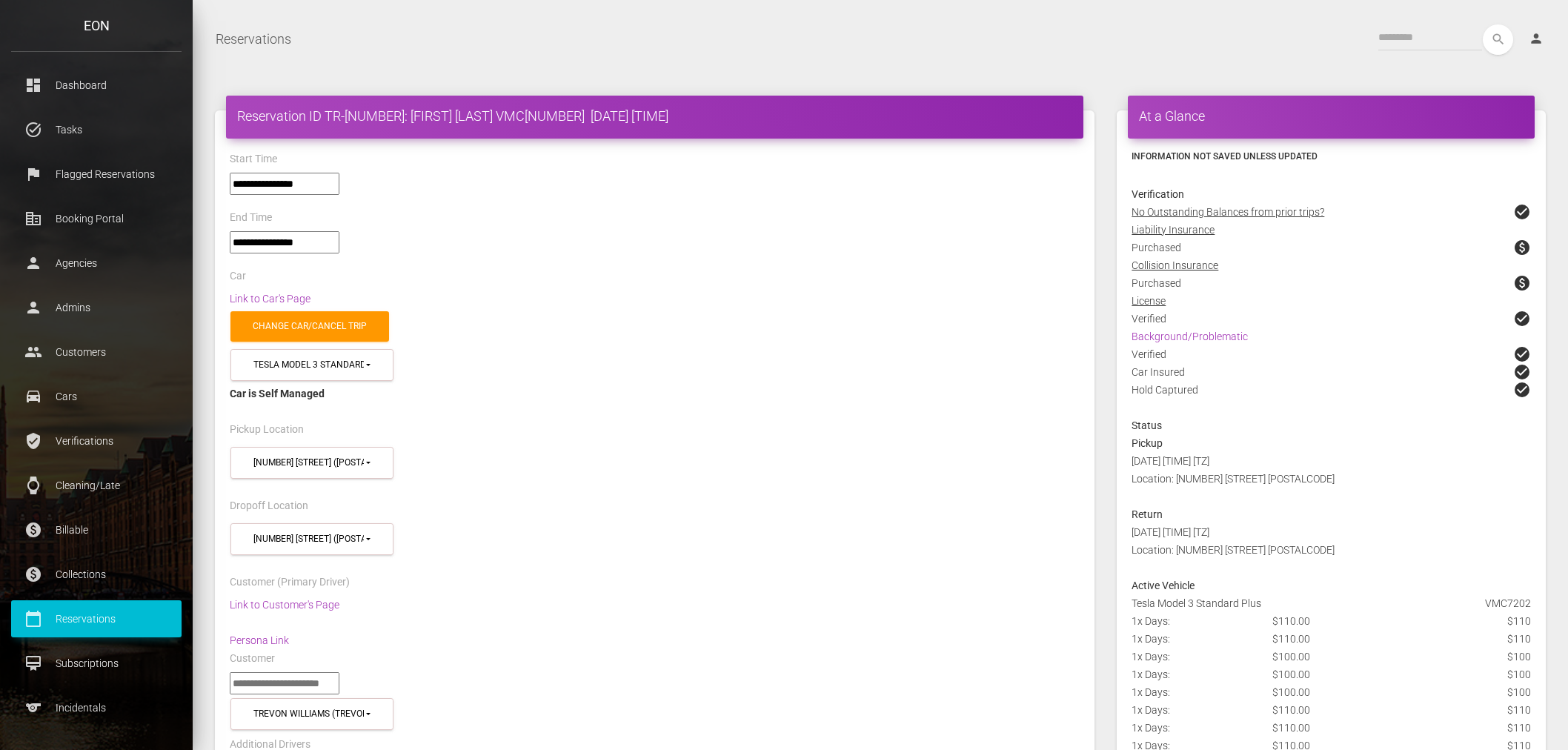 select on "*****" 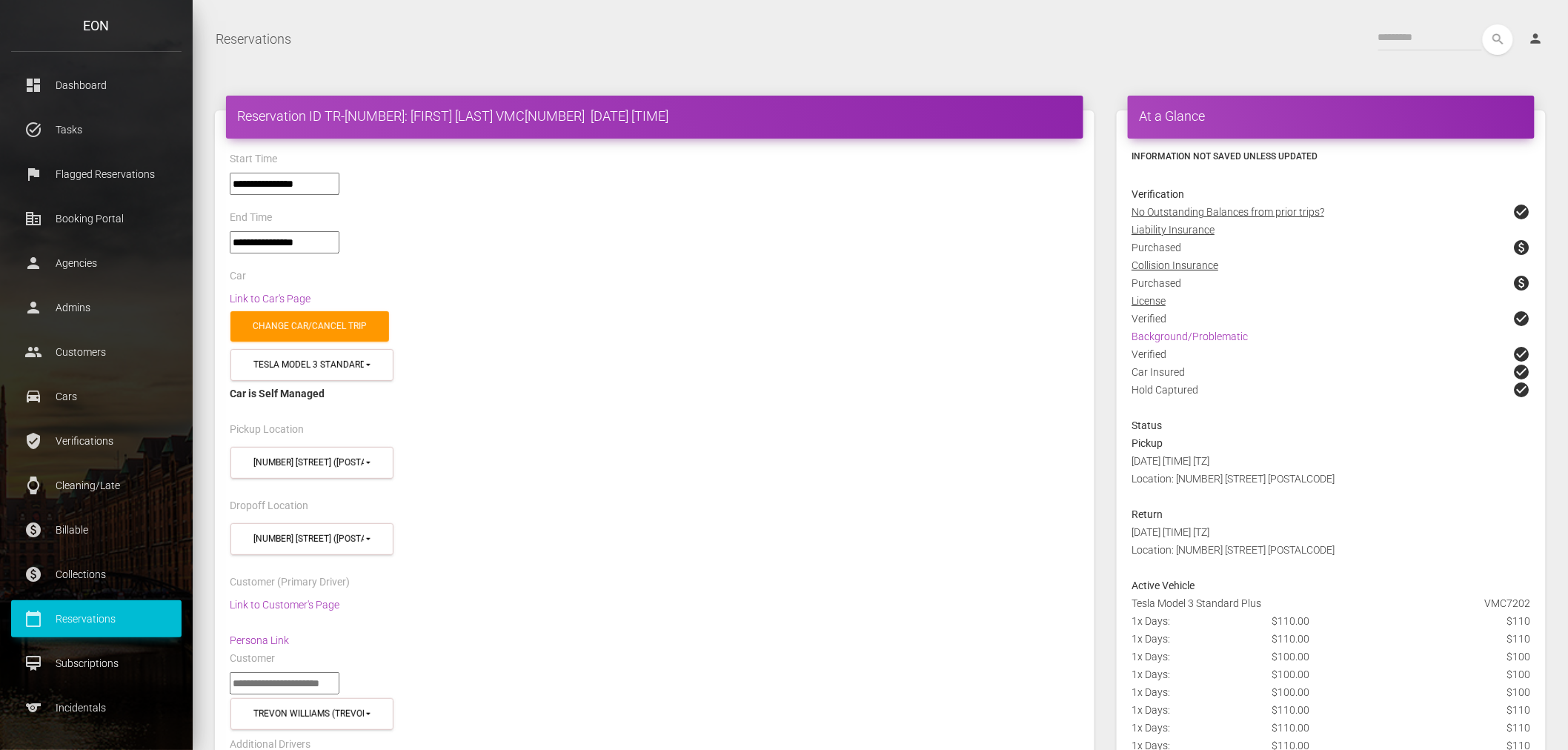 scroll, scrollTop: 0, scrollLeft: 0, axis: both 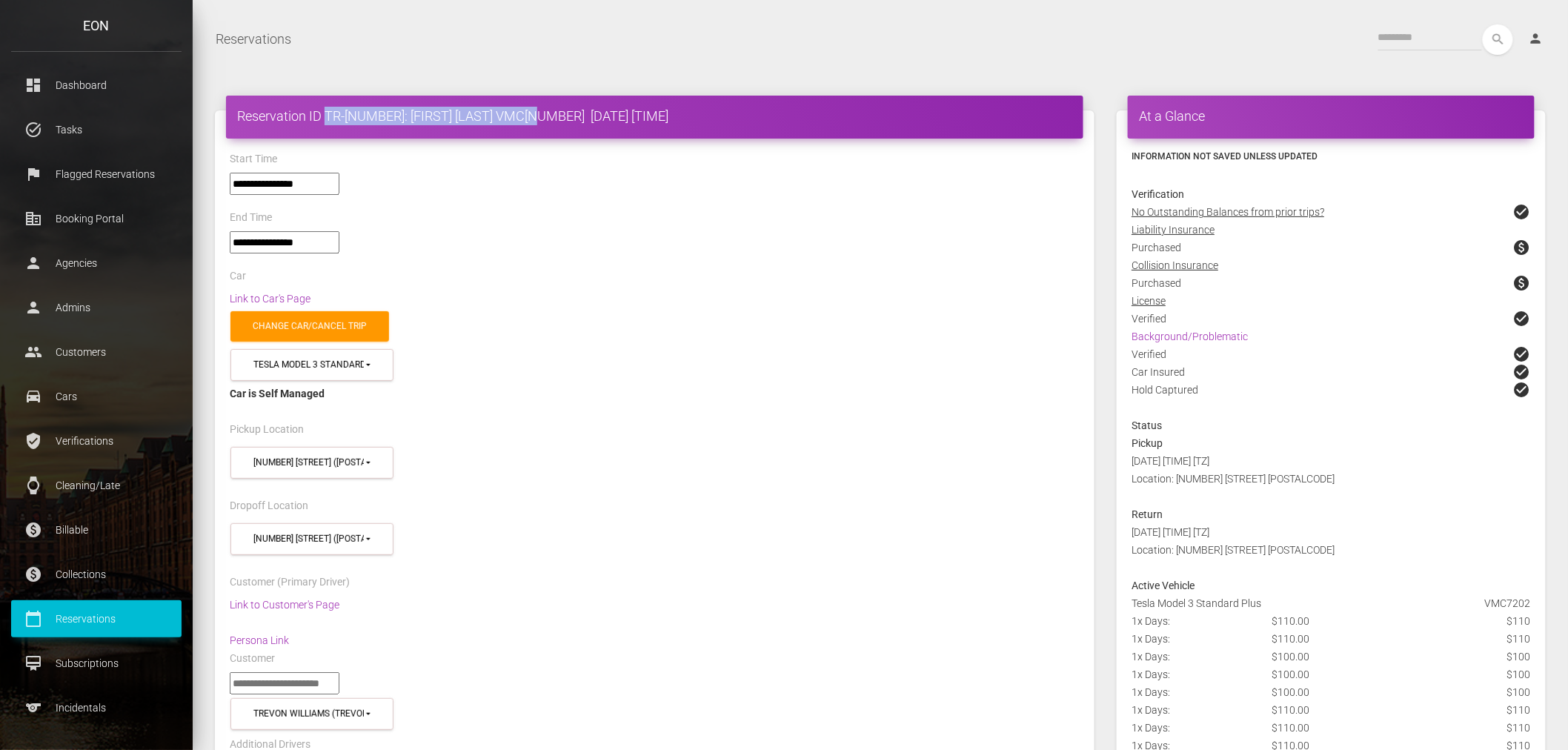 drag, startPoint x: 541, startPoint y: 116, endPoint x: 324, endPoint y: 113, distance: 217.02074 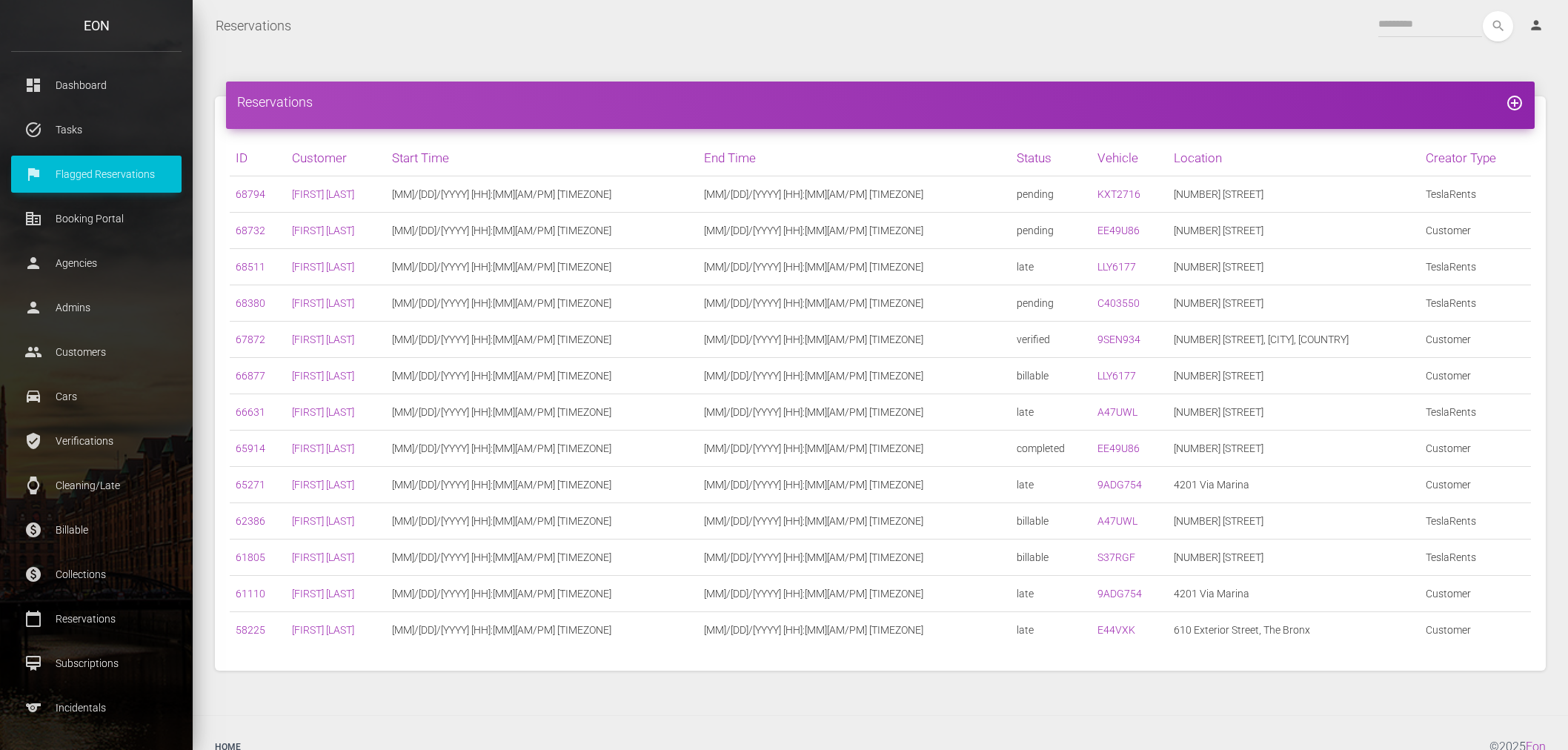 scroll, scrollTop: 0, scrollLeft: 0, axis: both 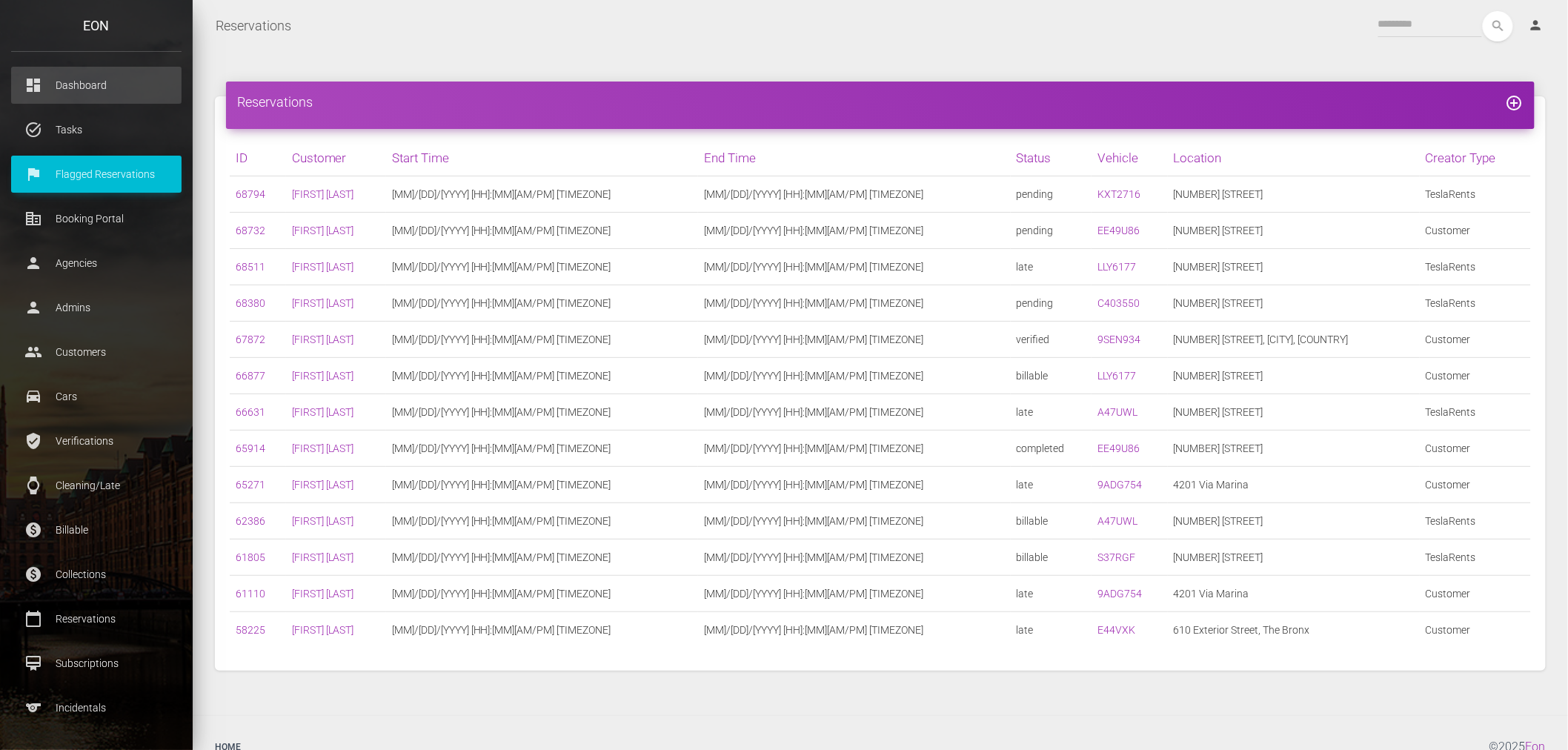 click on "dashboard
Dashboard" at bounding box center (96, 85) 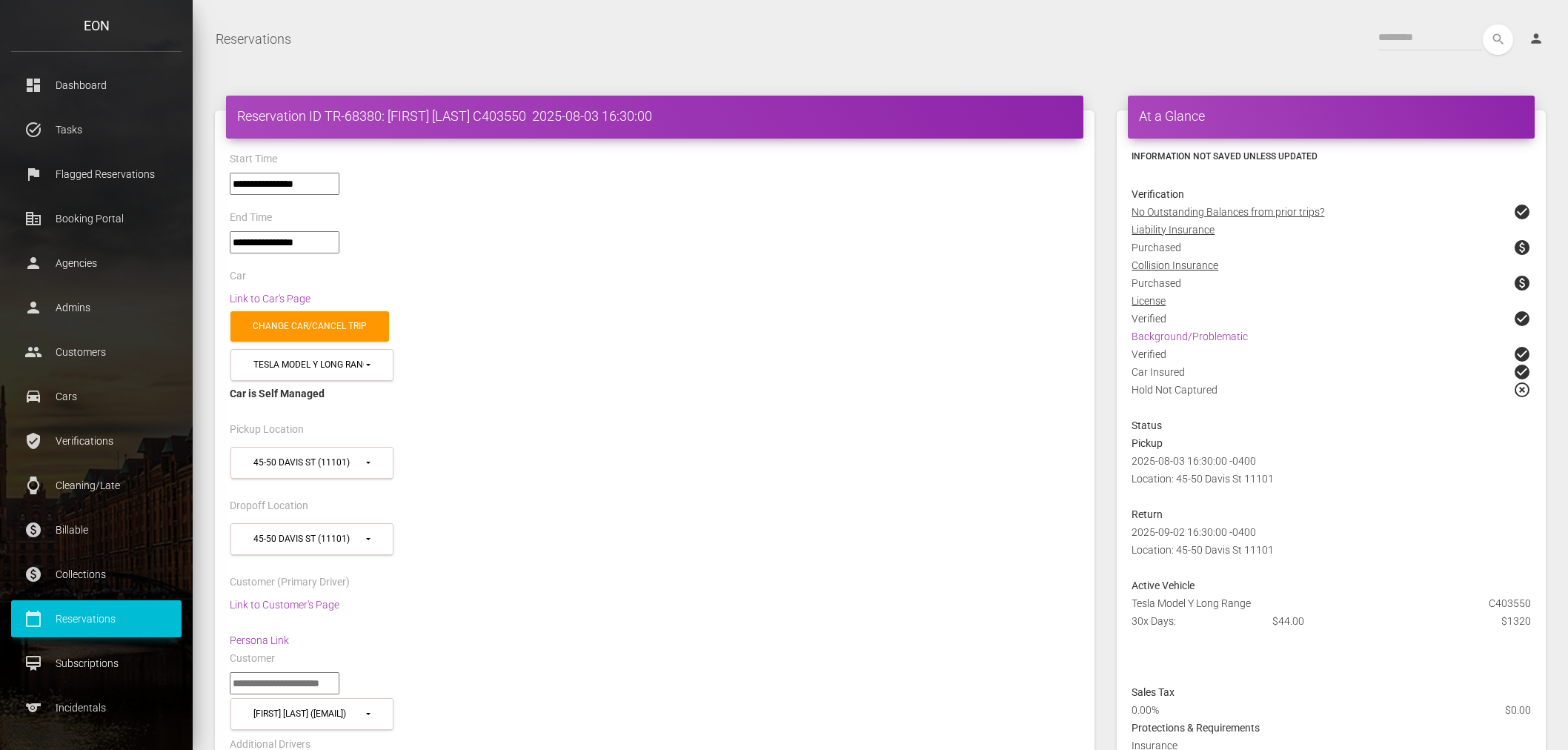 select on "*****" 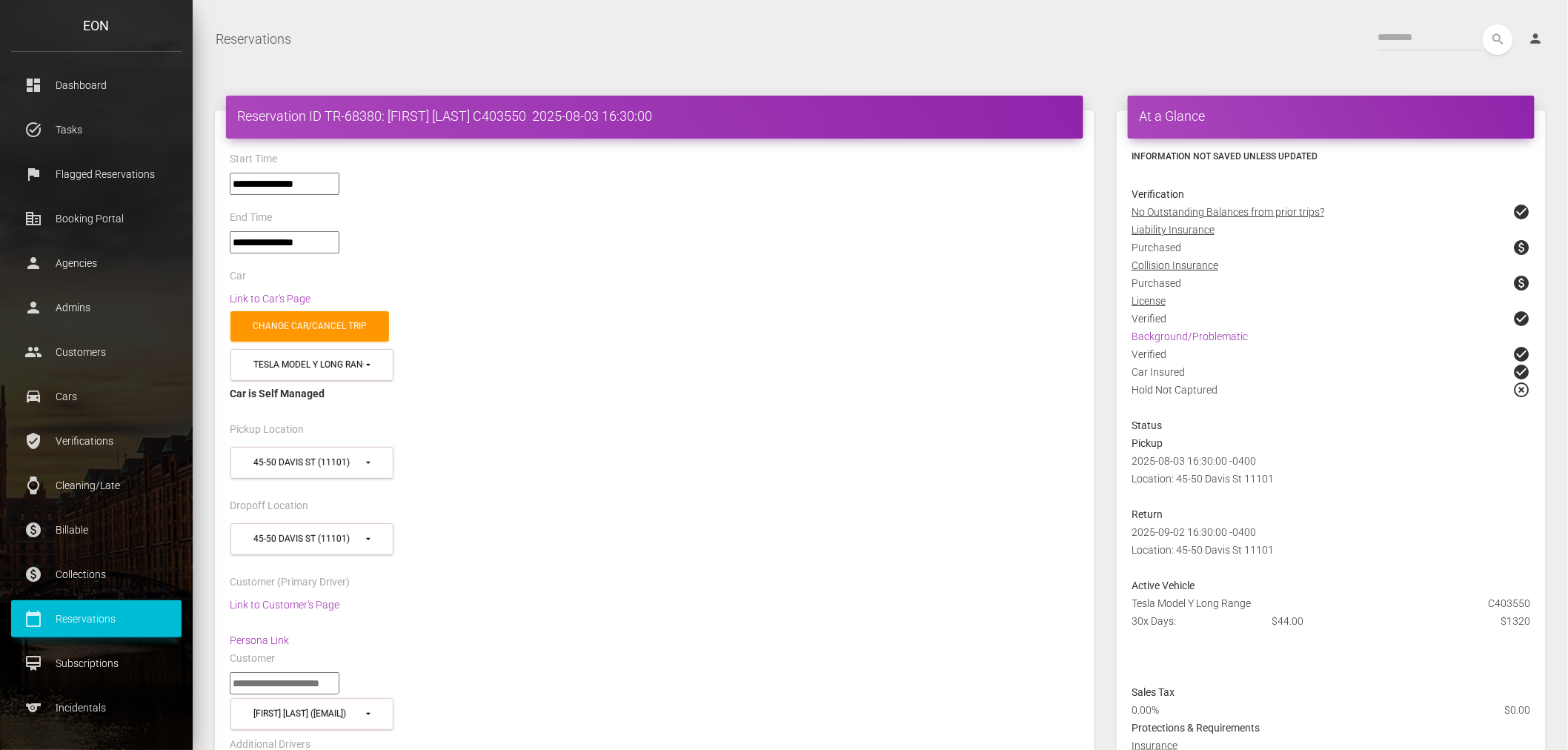 scroll, scrollTop: 0, scrollLeft: 0, axis: both 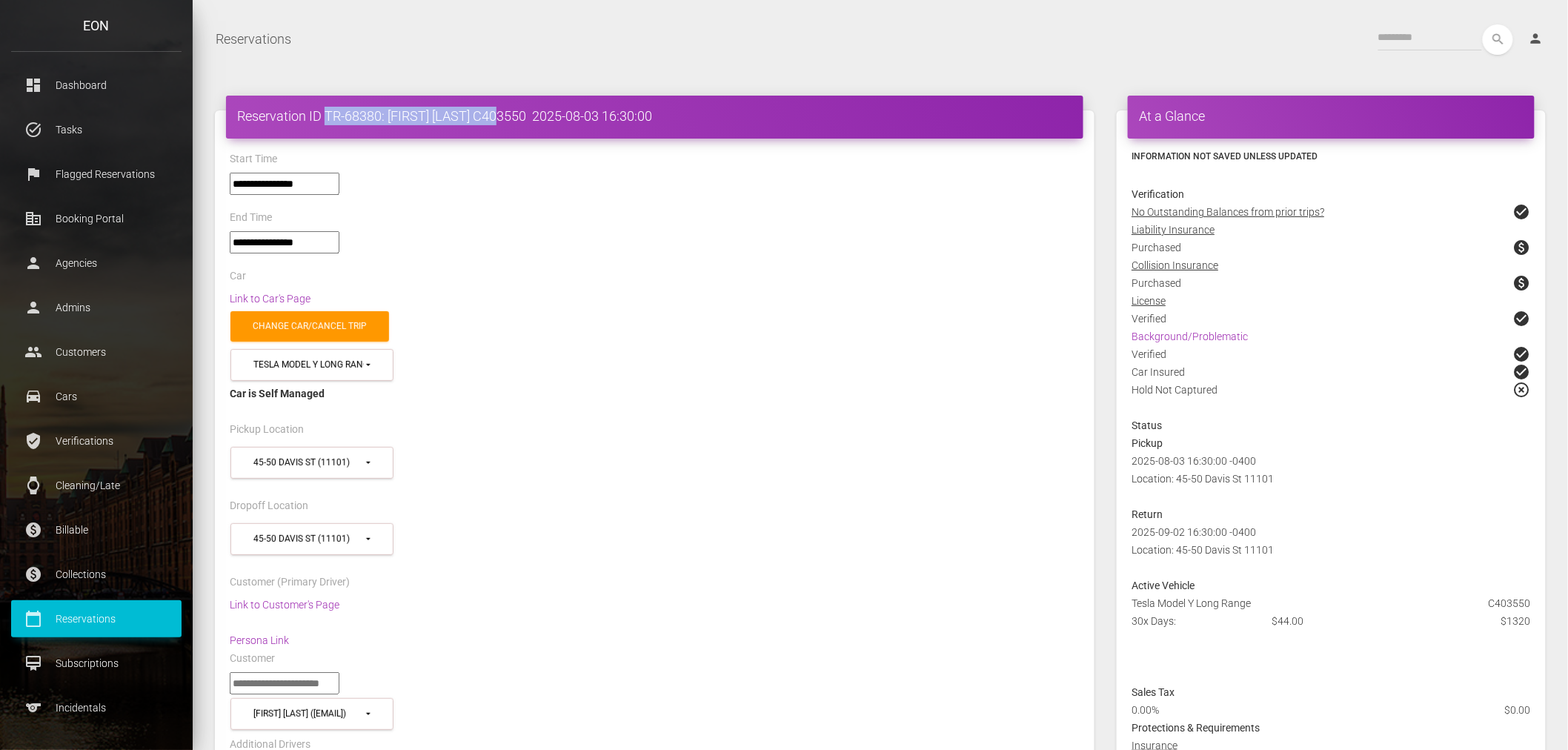 copy on "TR-68380: Abel Rios C403550" 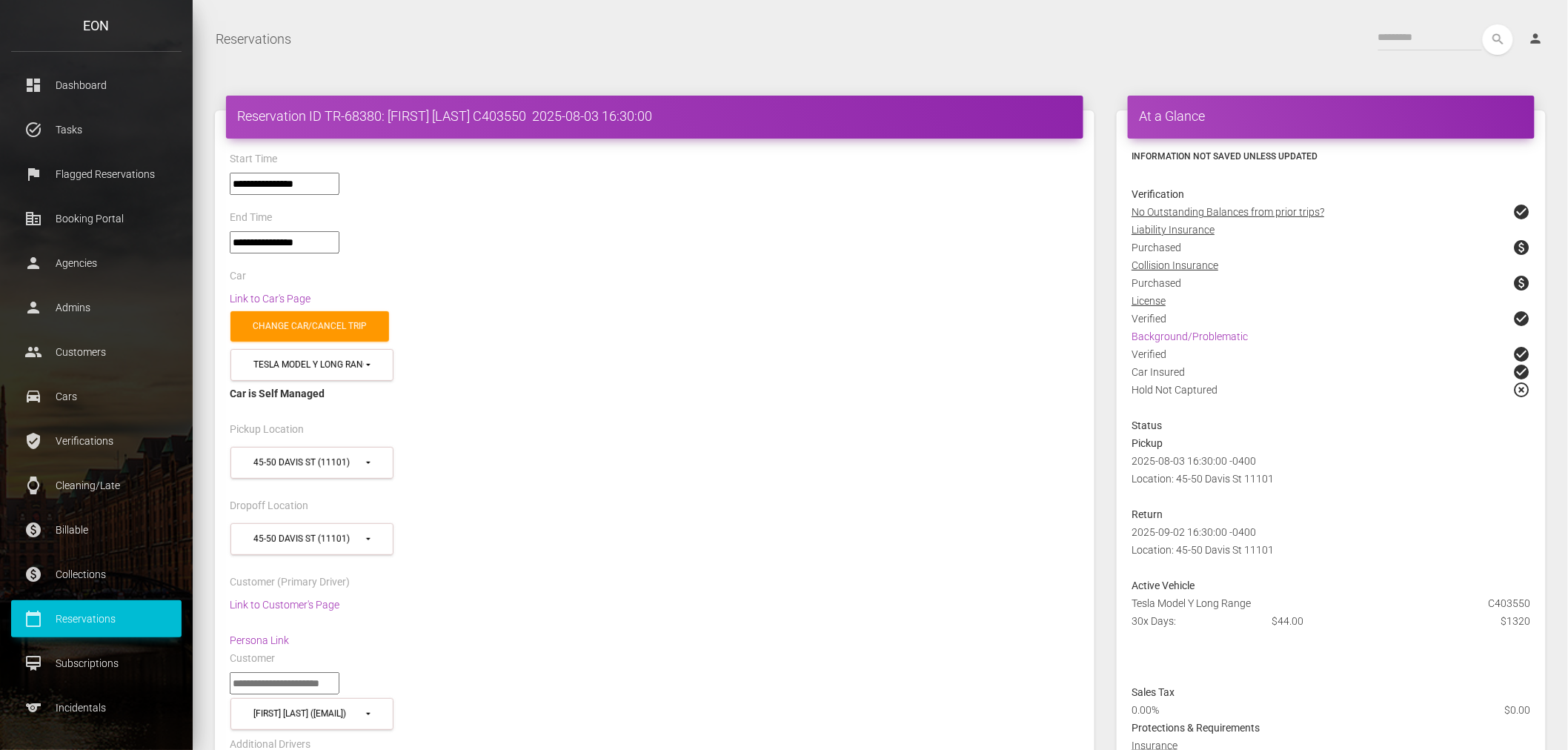 click on "**********" at bounding box center (654, 249) 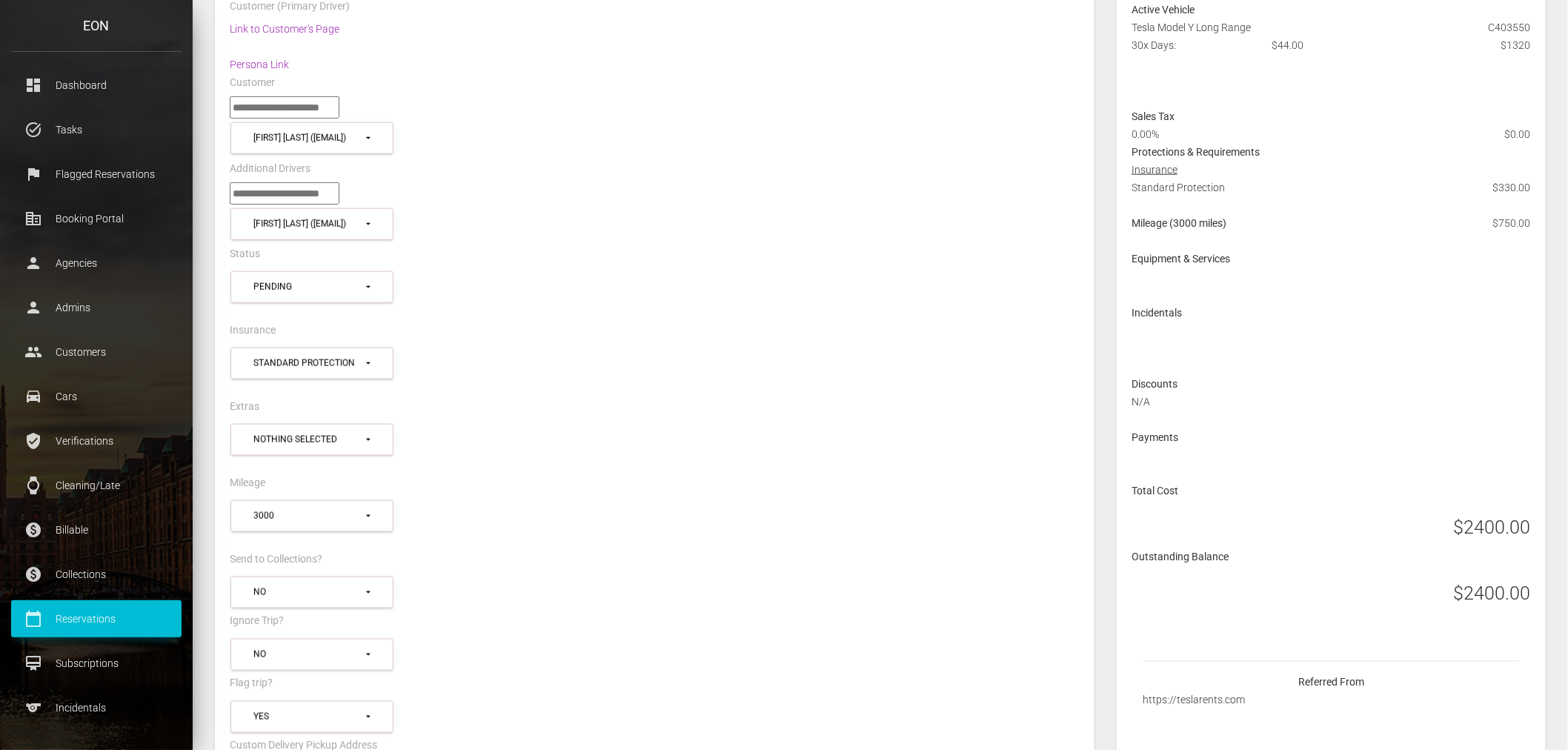 scroll, scrollTop: 823, scrollLeft: 0, axis: vertical 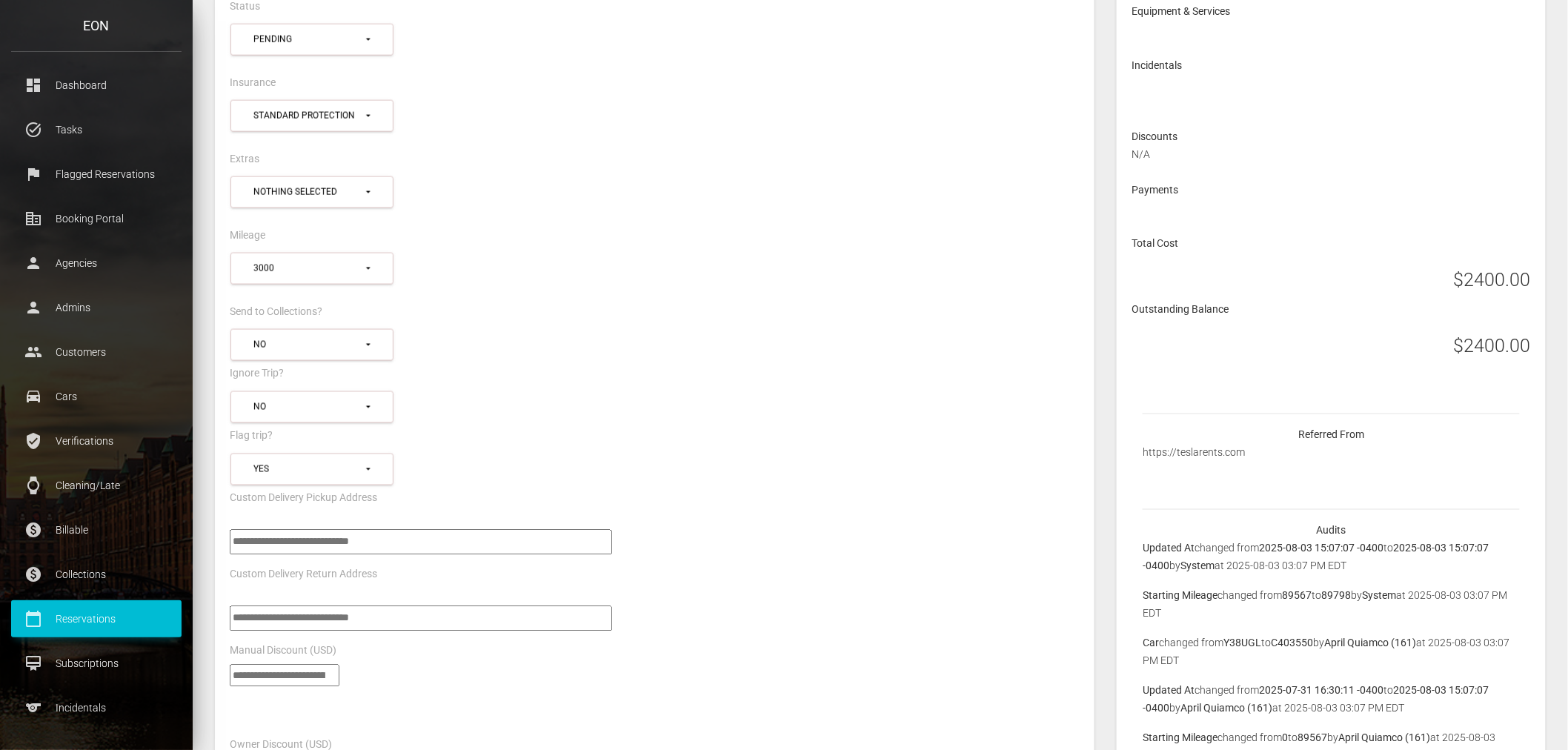 drag, startPoint x: 1229, startPoint y: 645, endPoint x: 1319, endPoint y: 645, distance: 90 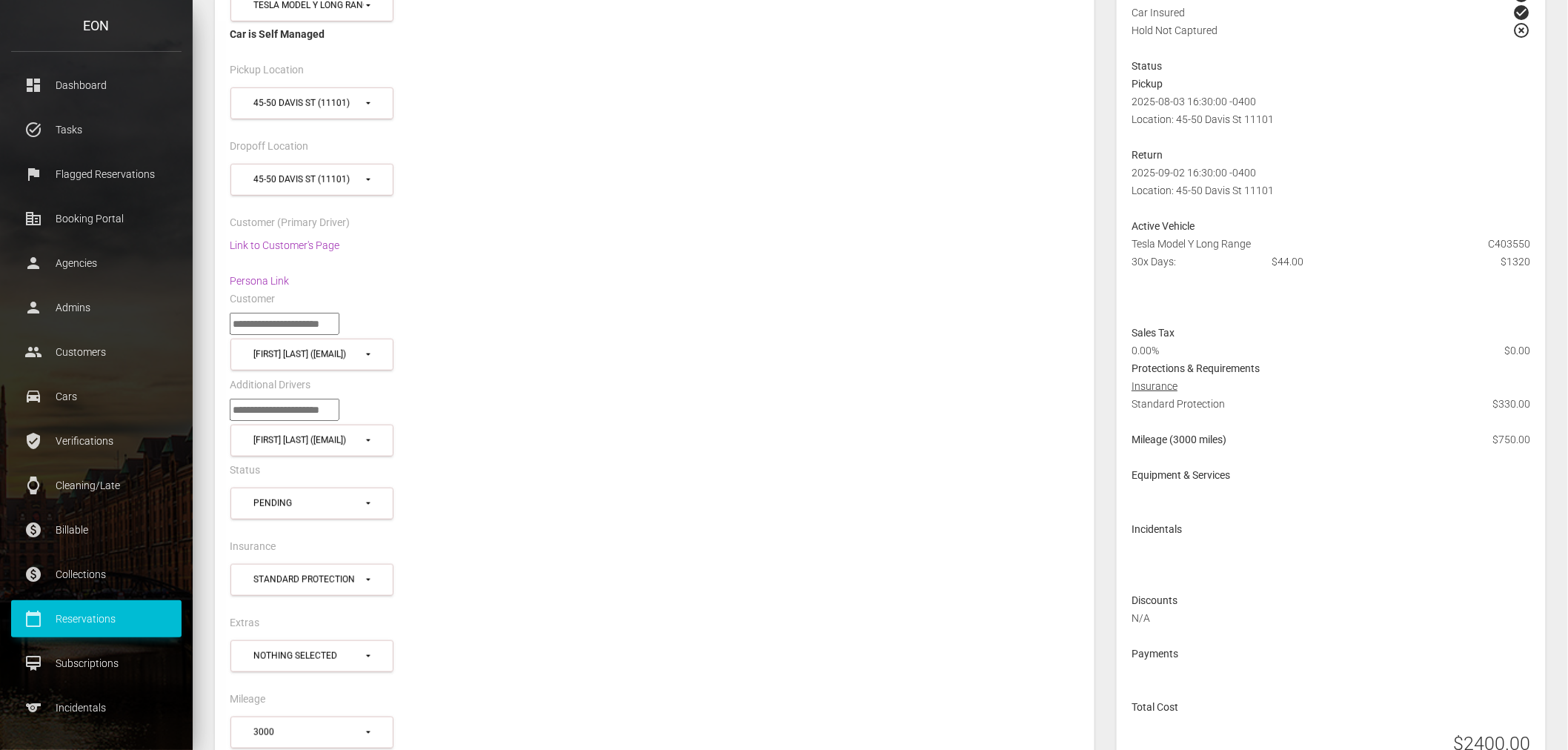scroll, scrollTop: 329, scrollLeft: 0, axis: vertical 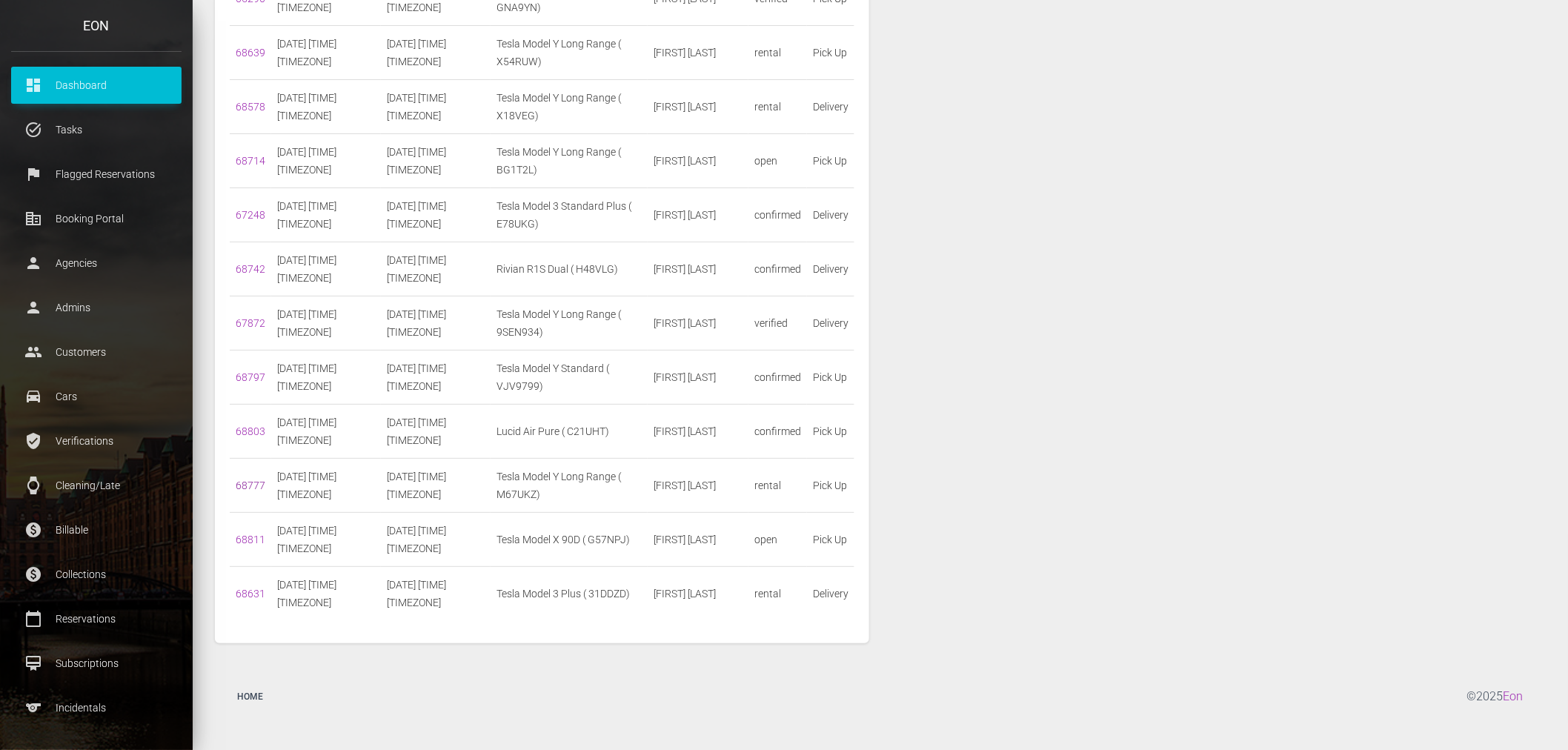 drag, startPoint x: 250, startPoint y: 476, endPoint x: 246, endPoint y: 485, distance: 9.8488578 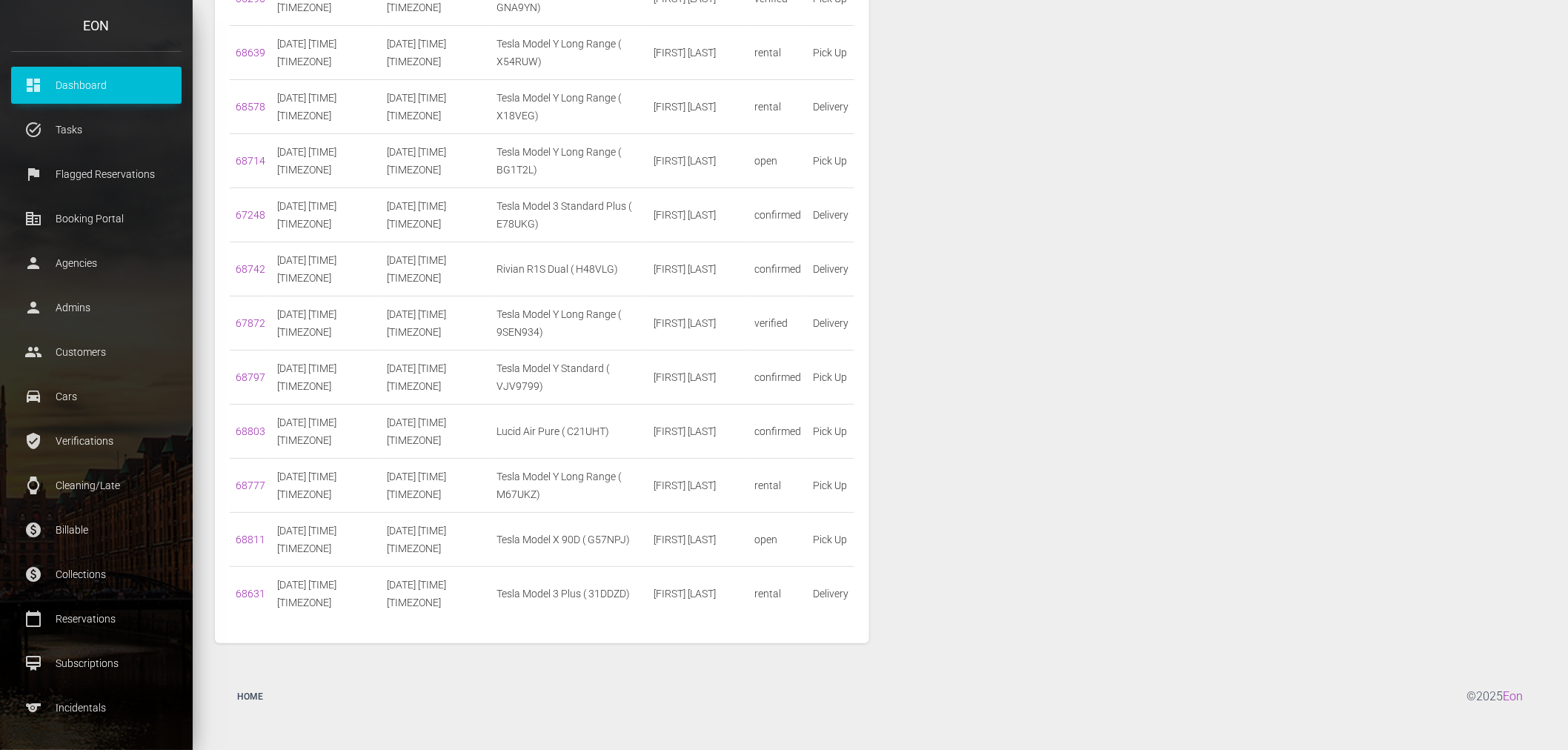 drag, startPoint x: 122, startPoint y: 625, endPoint x: 224, endPoint y: 683, distance: 117.33712 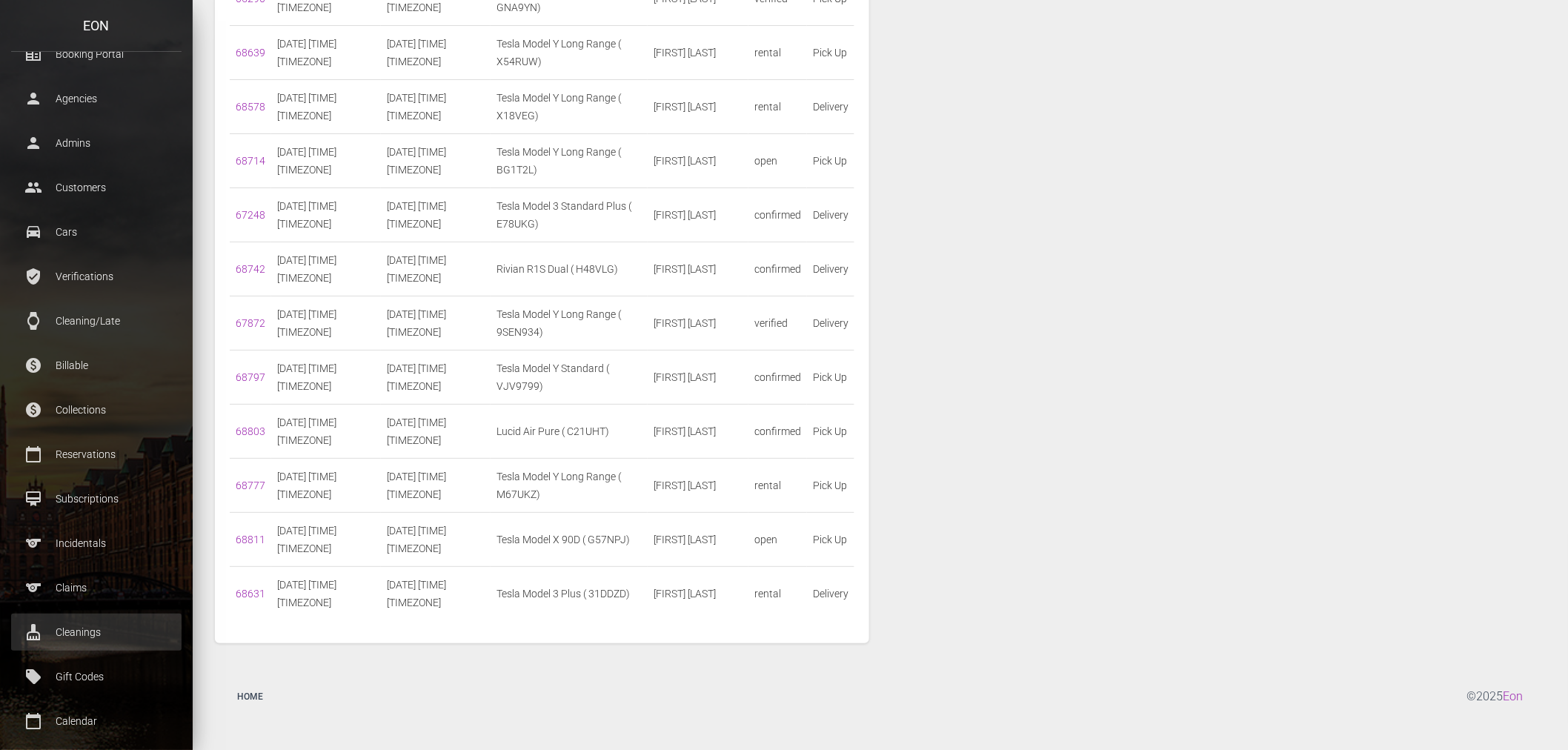 scroll, scrollTop: 247, scrollLeft: 0, axis: vertical 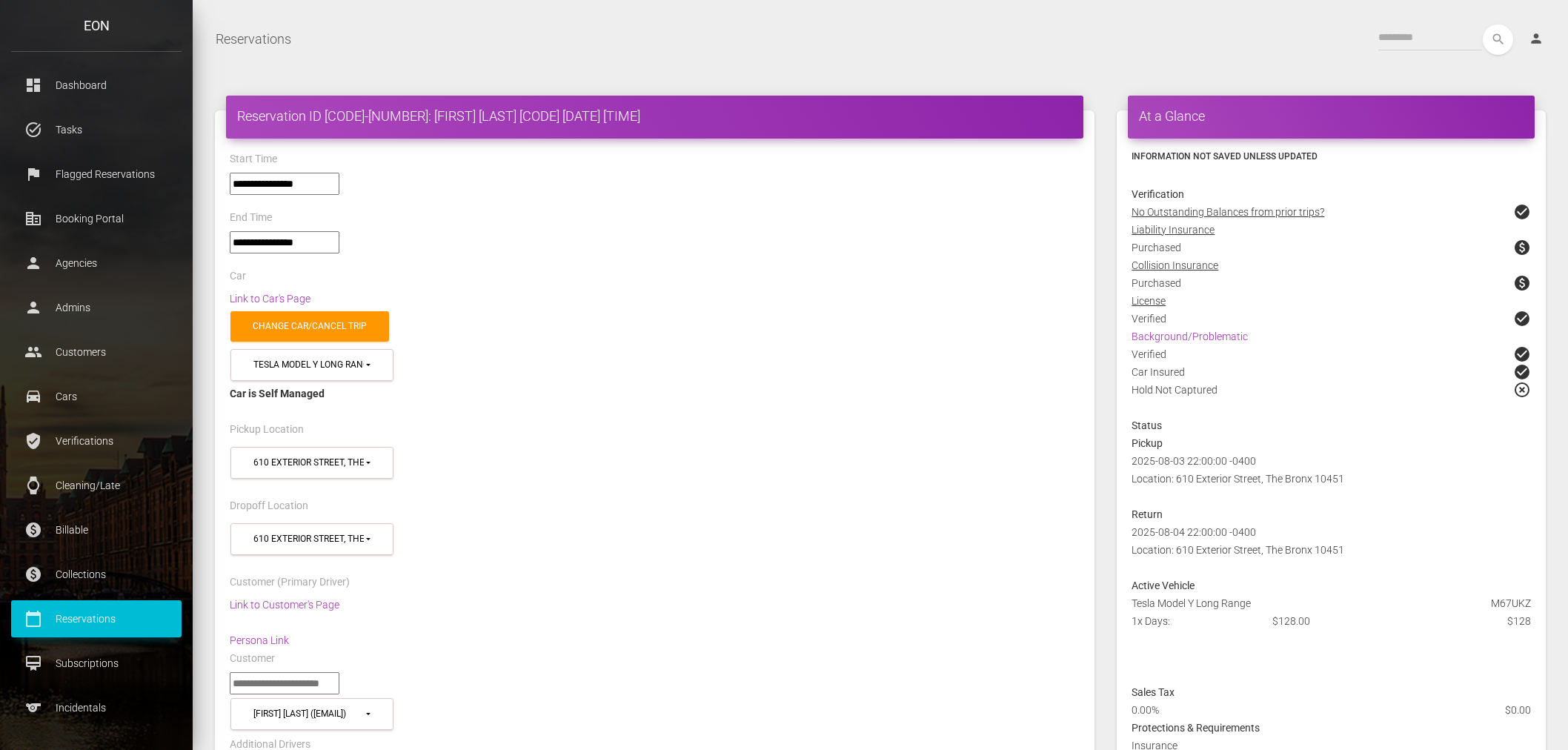 select on "*****" 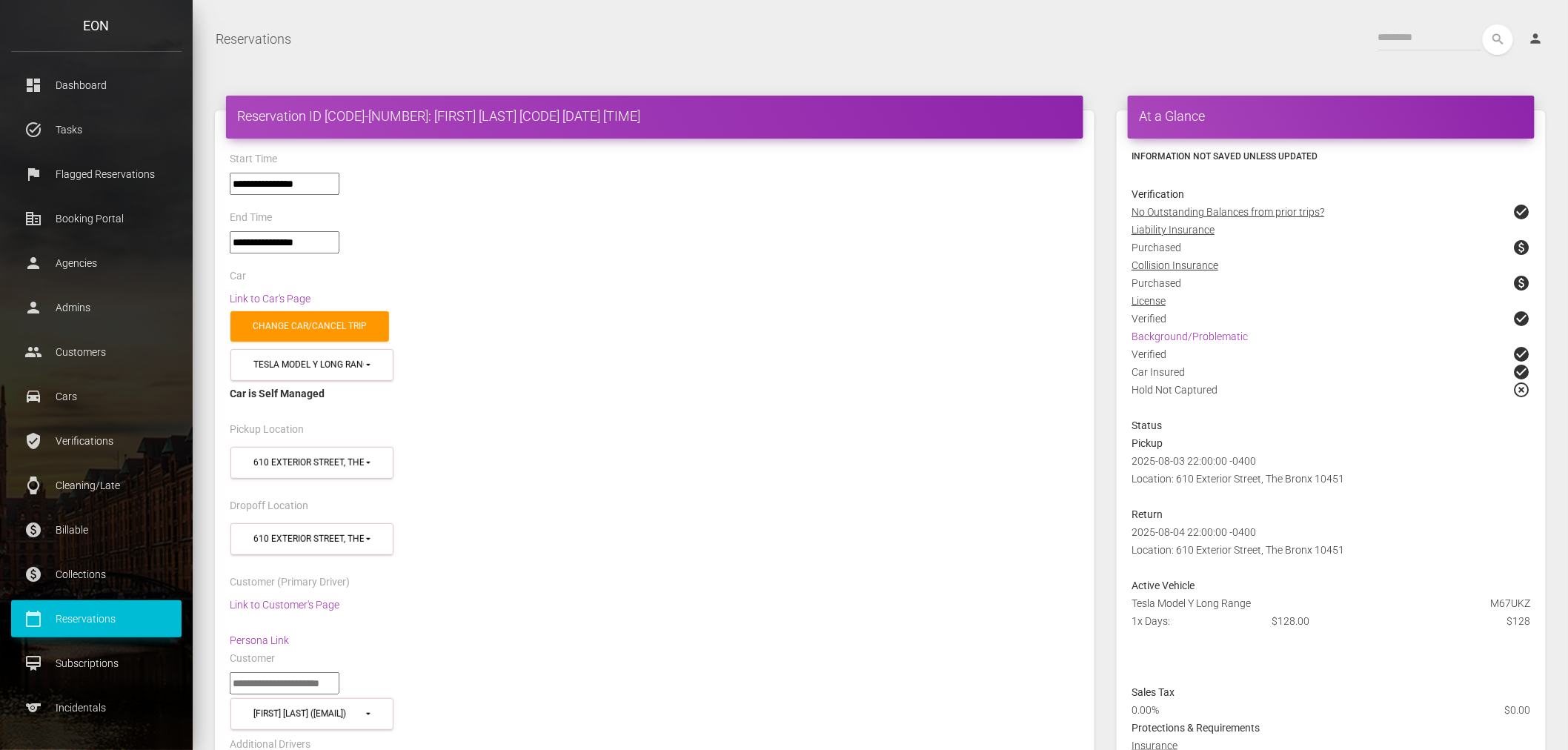 scroll, scrollTop: 0, scrollLeft: 0, axis: both 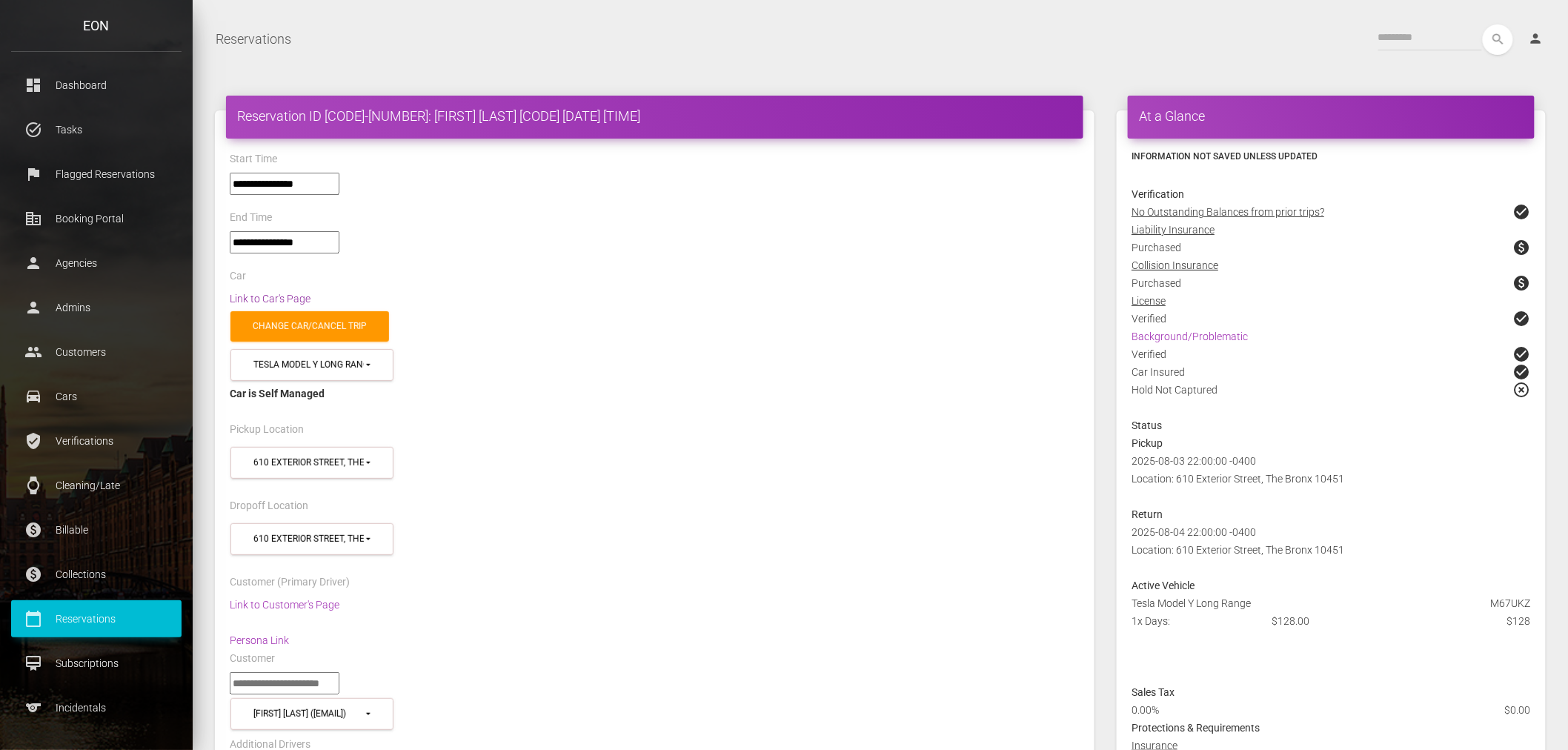 click on "Link to Car's Page" at bounding box center (270, 299) 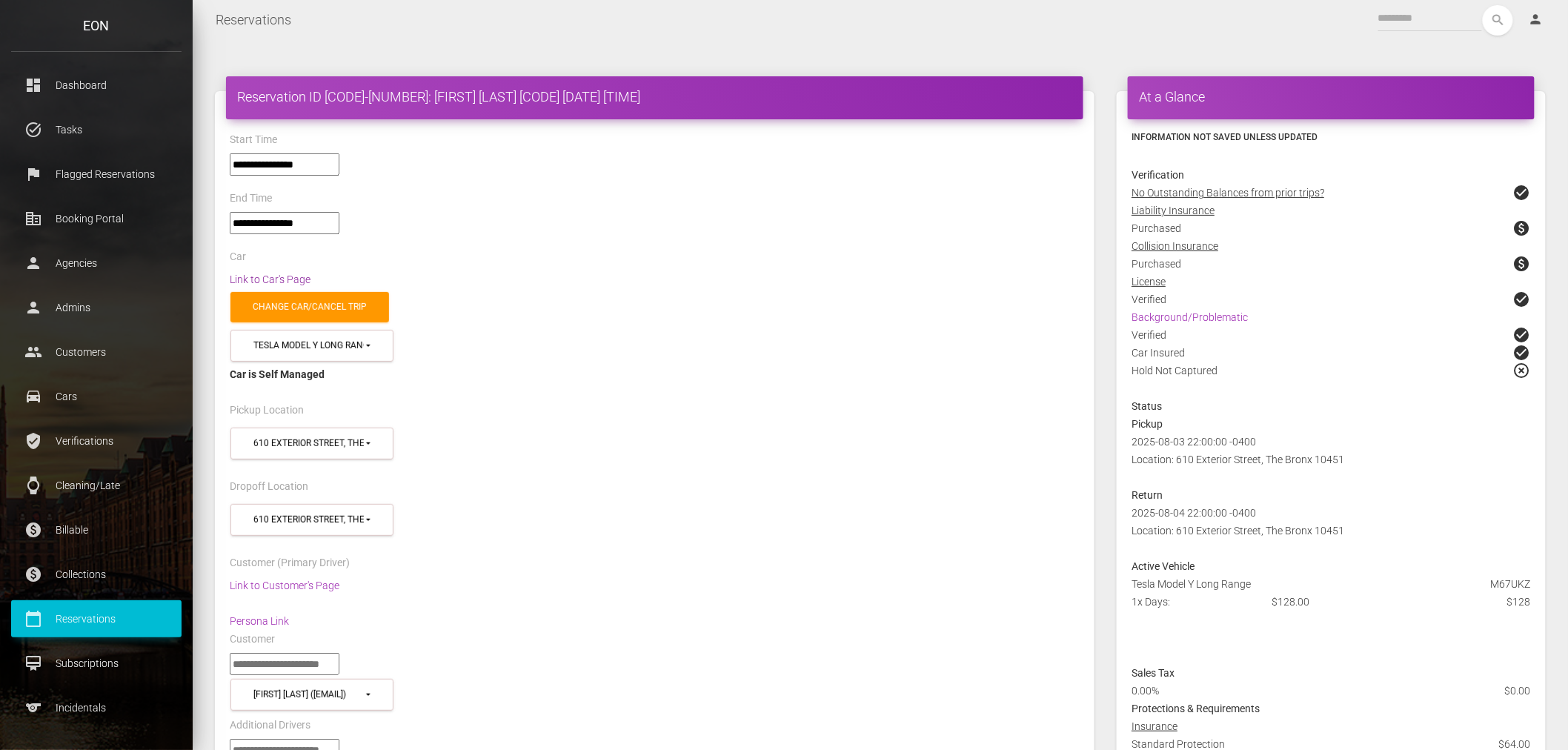 scroll, scrollTop: 0, scrollLeft: 0, axis: both 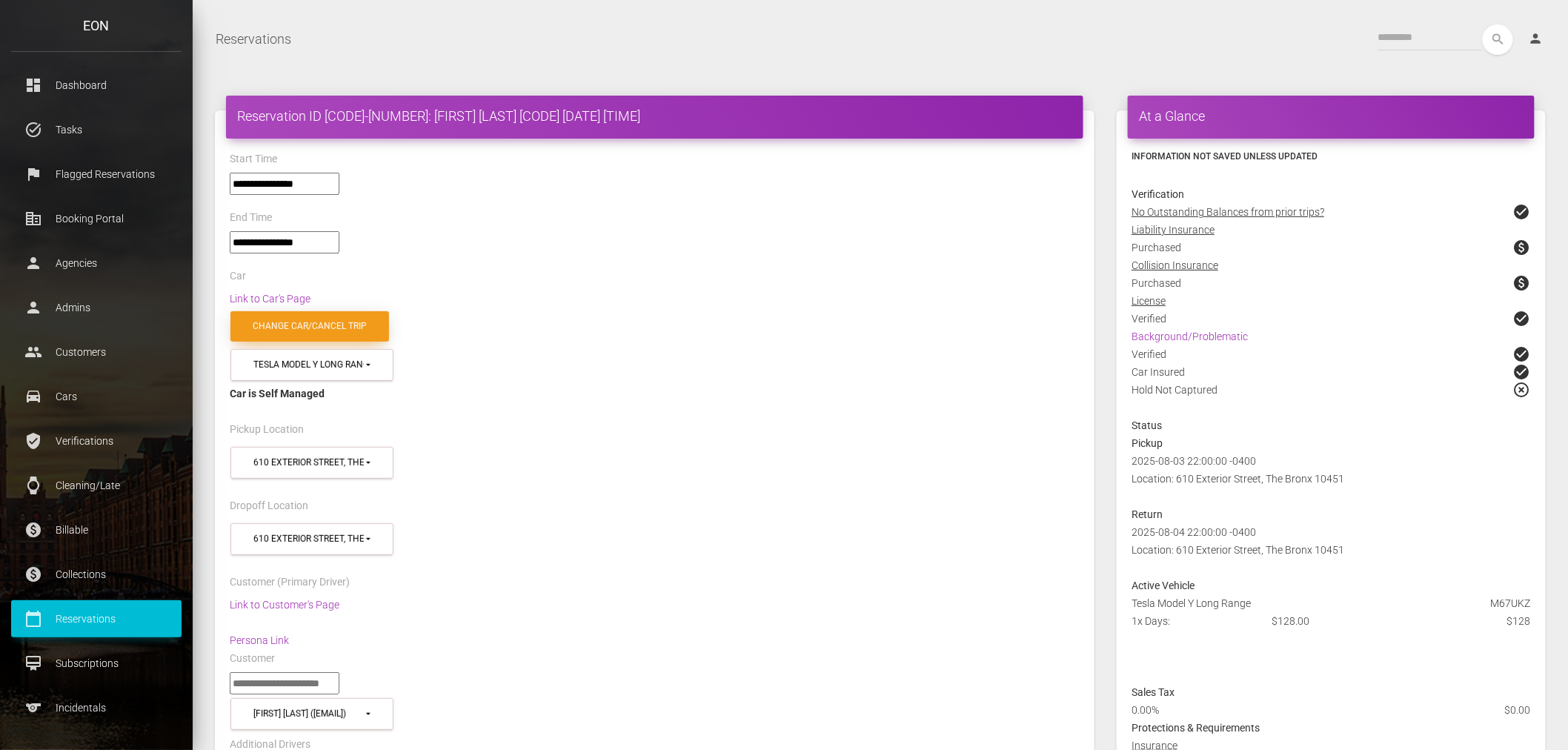 click on "Change car/cancel trip" at bounding box center (310, 326) 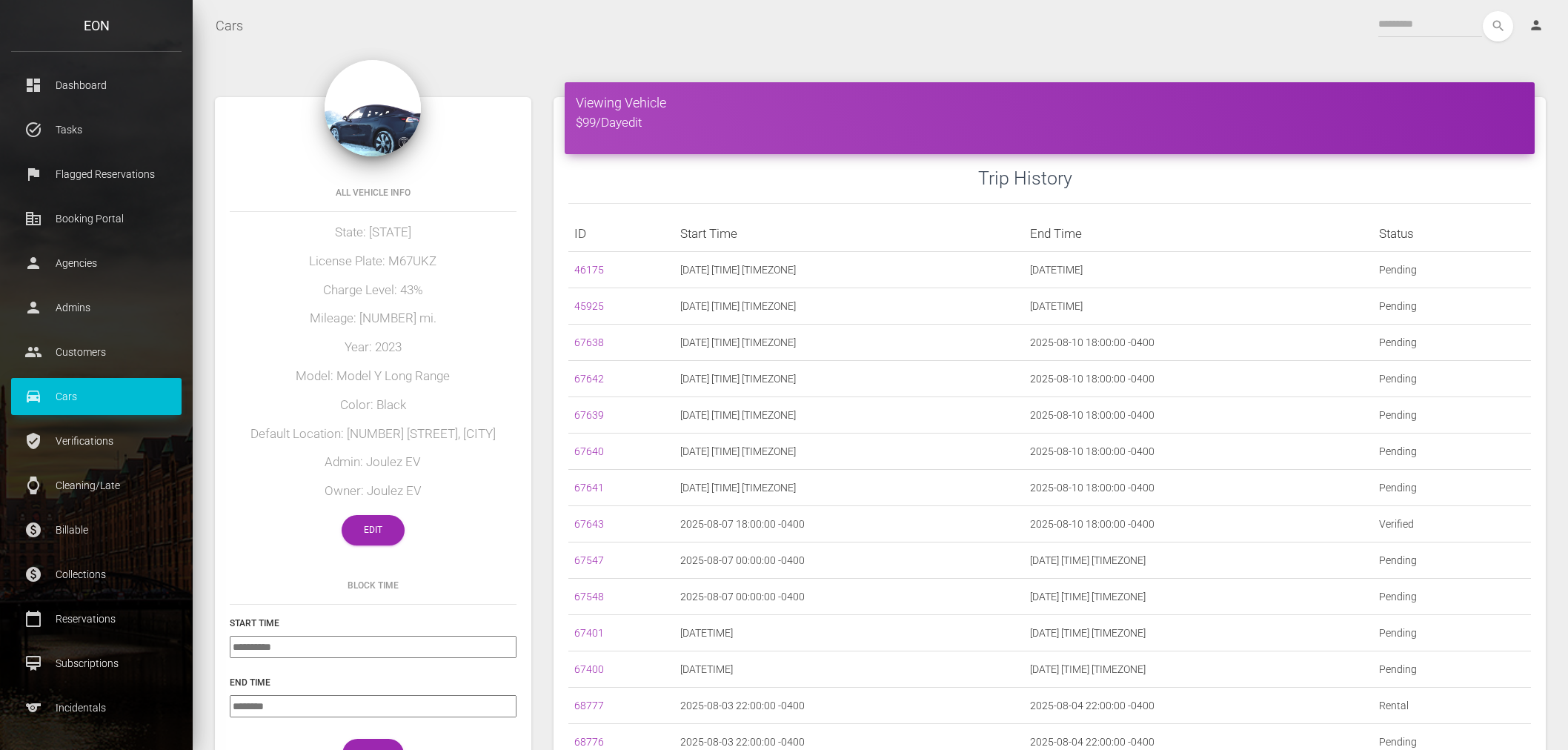 scroll, scrollTop: 0, scrollLeft: 0, axis: both 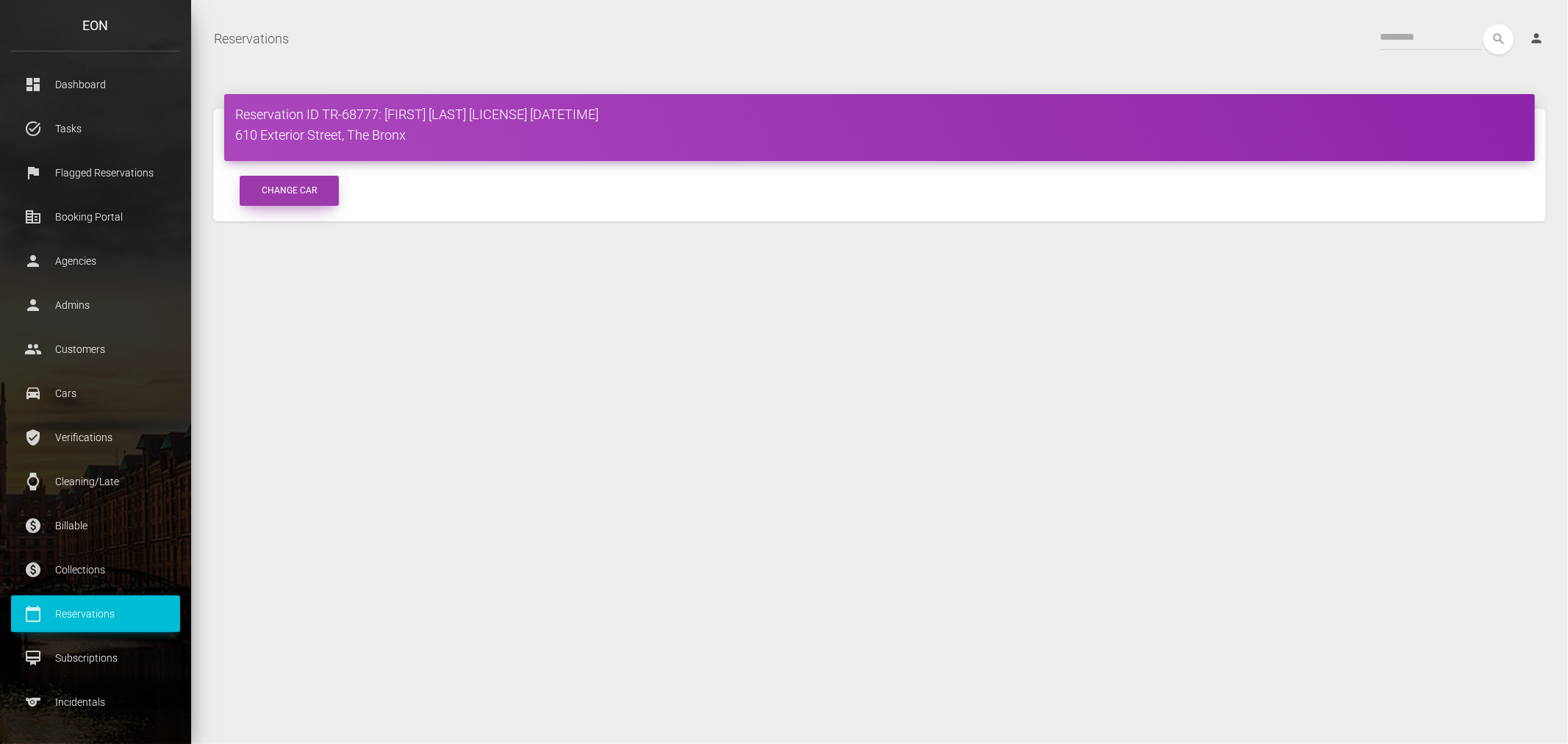 click on "Change Car" at bounding box center (289, 190) 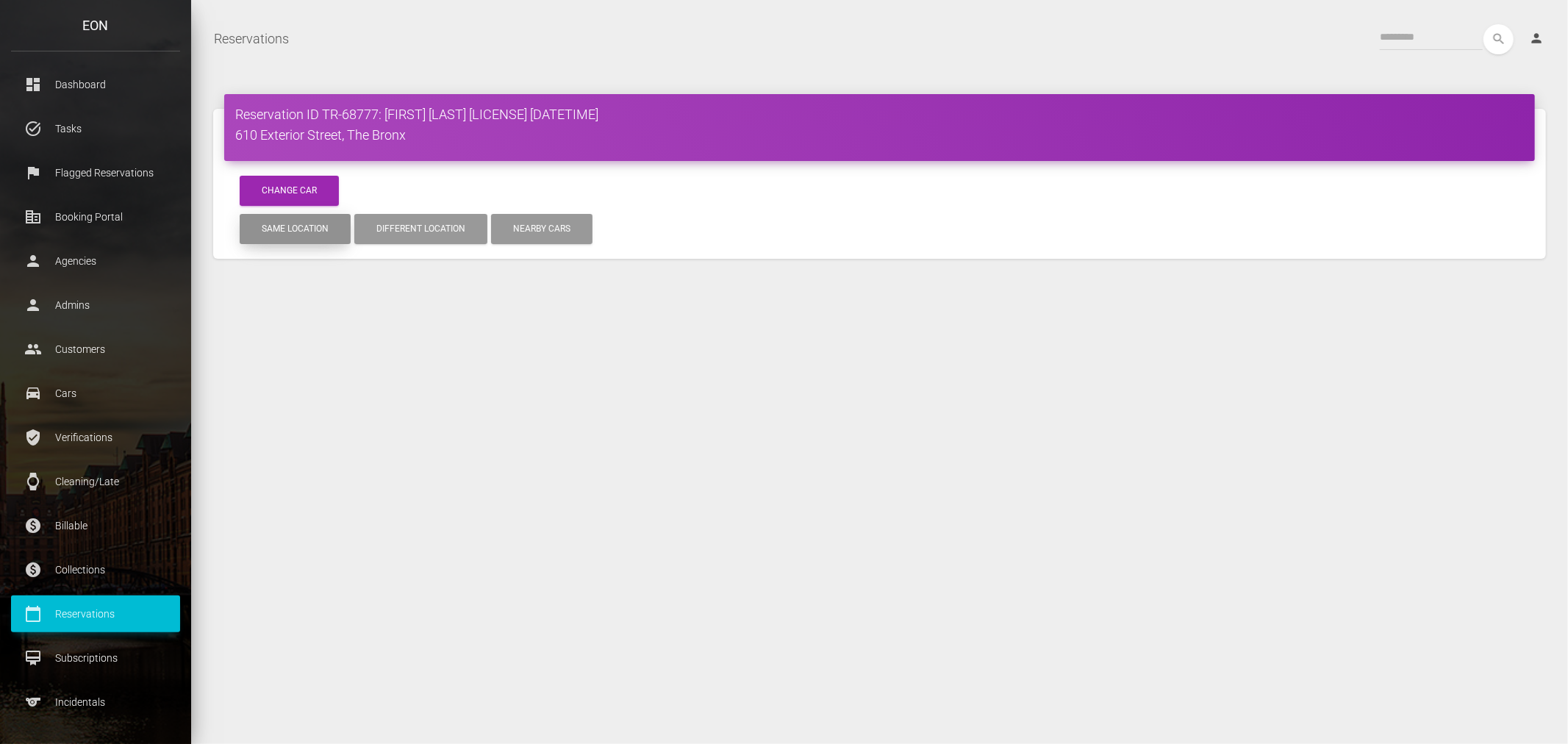 click on "Same location" at bounding box center (295, 229) 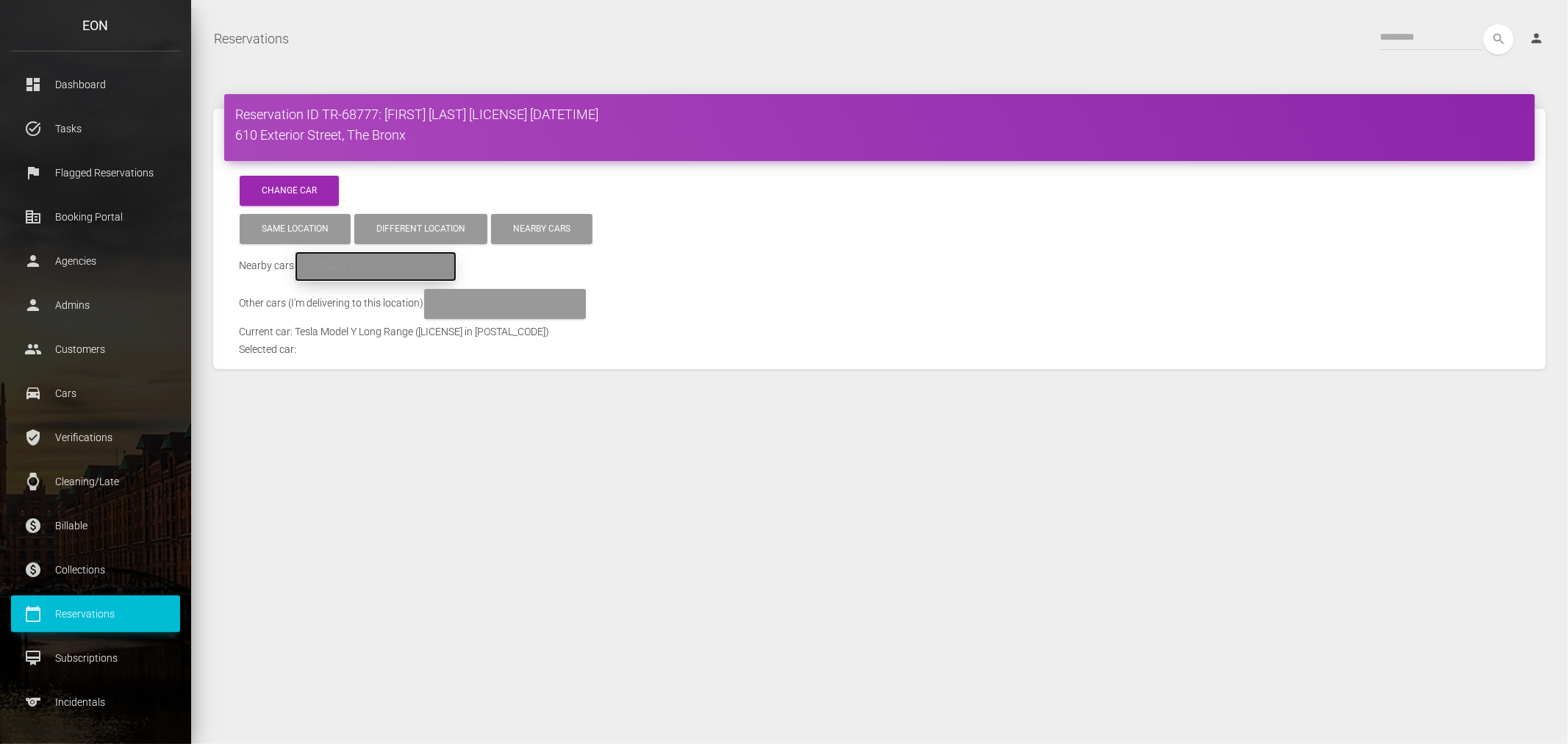 click on "Select car" at bounding box center [372, 266] 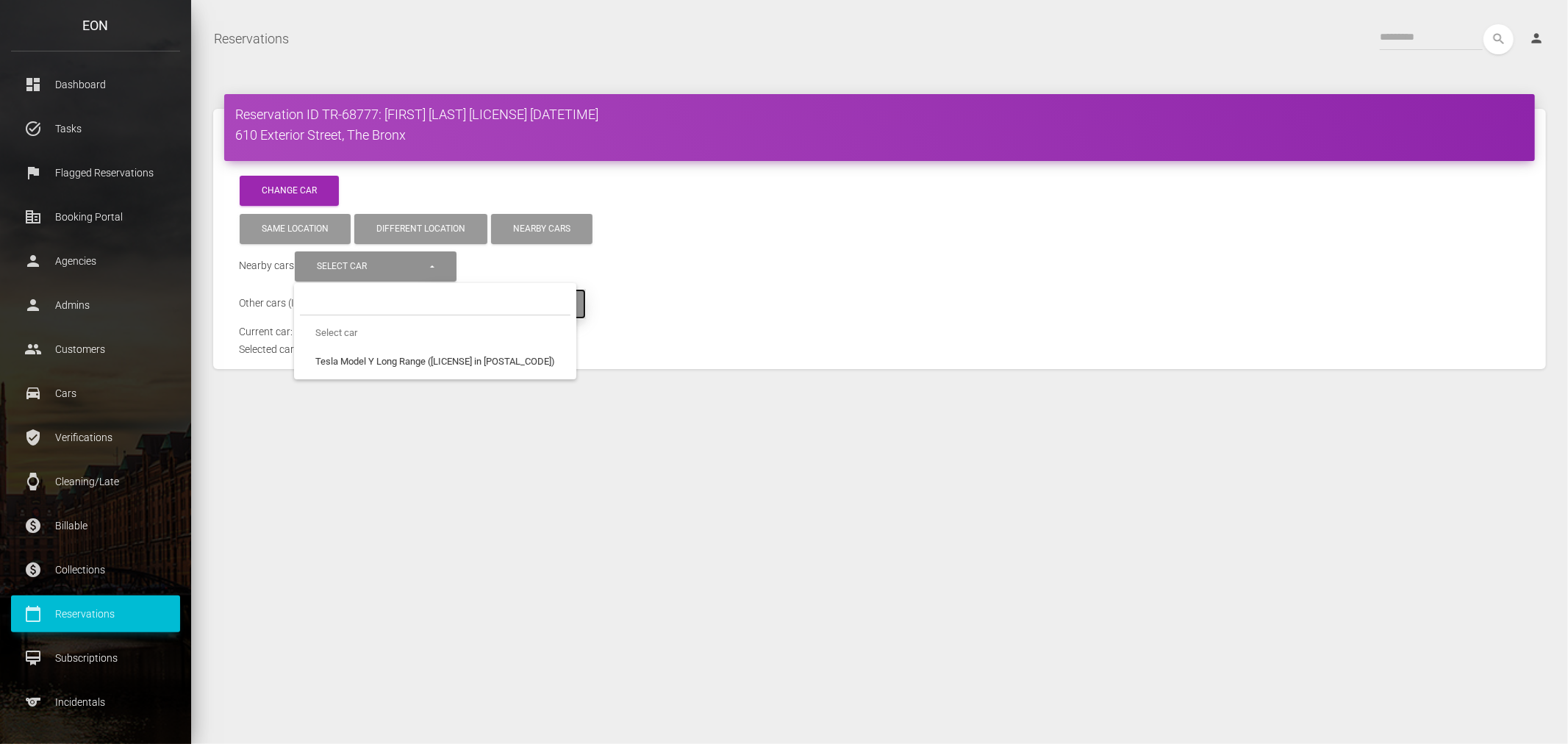 click on "Select car" at bounding box center (505, 304) 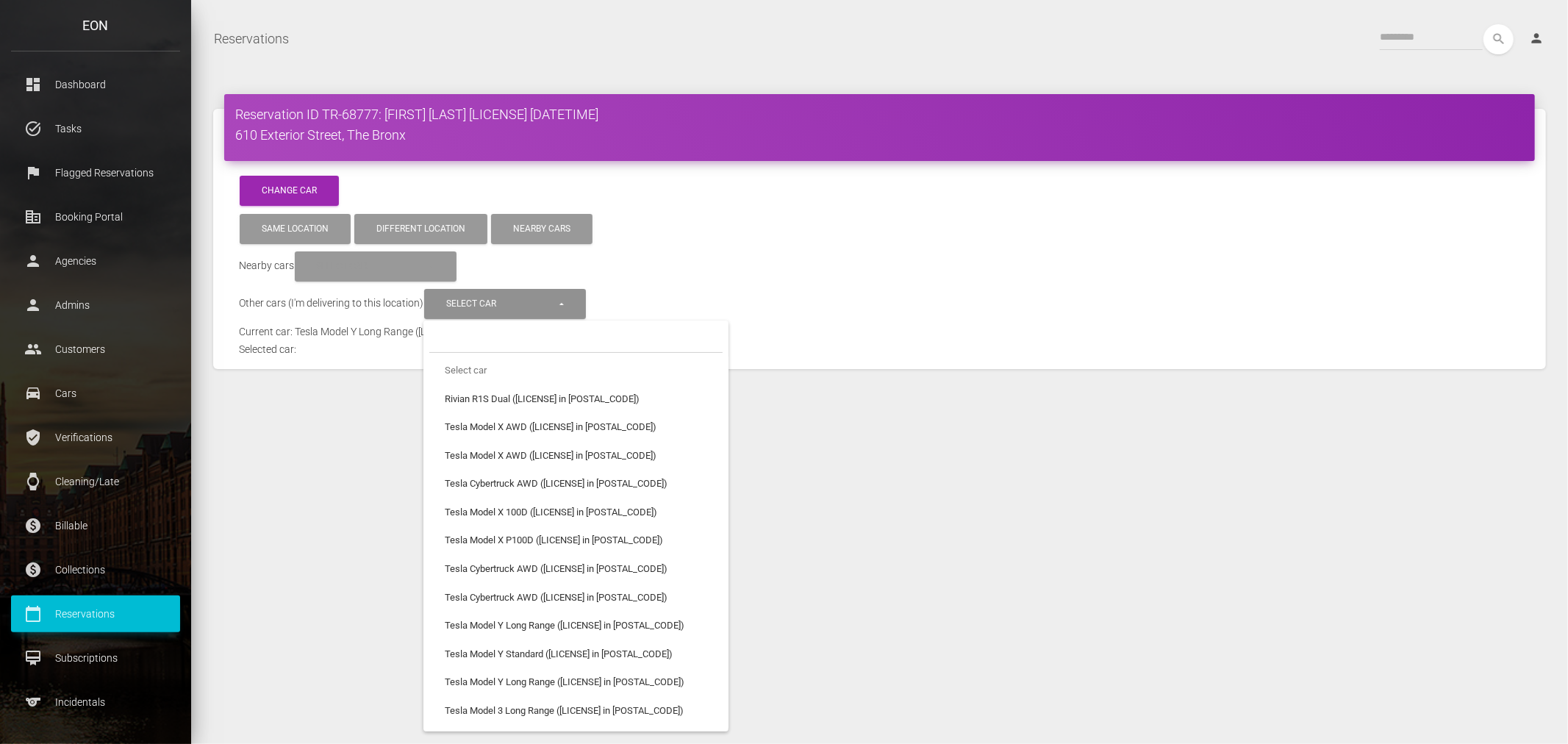 click on "Reservation ID TR-68777: Joseph Hurd M67UKZ
2025-08-03 22:00:00
610 Exterior Street, The Bronx
Change Car
To avoid cancelation penalties and ensure a smooth experience for your guest, try to move them into another car first.
You may be subject to a $50 cancelation penalty depending on the cancelation reason.
Submit Cancellation Request
Same location
Different location" at bounding box center (879, 391) 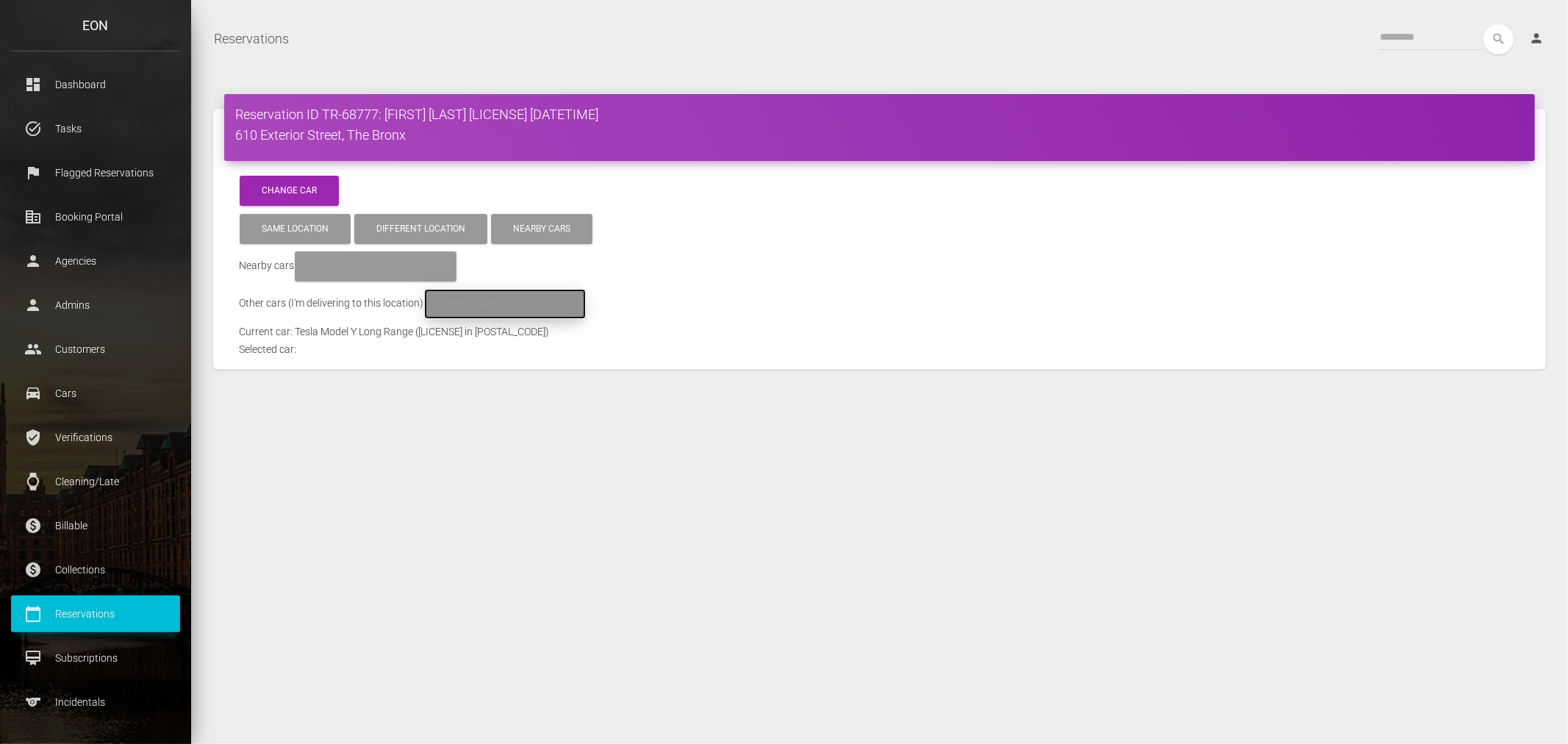 click on "Select car" at bounding box center (501, 304) 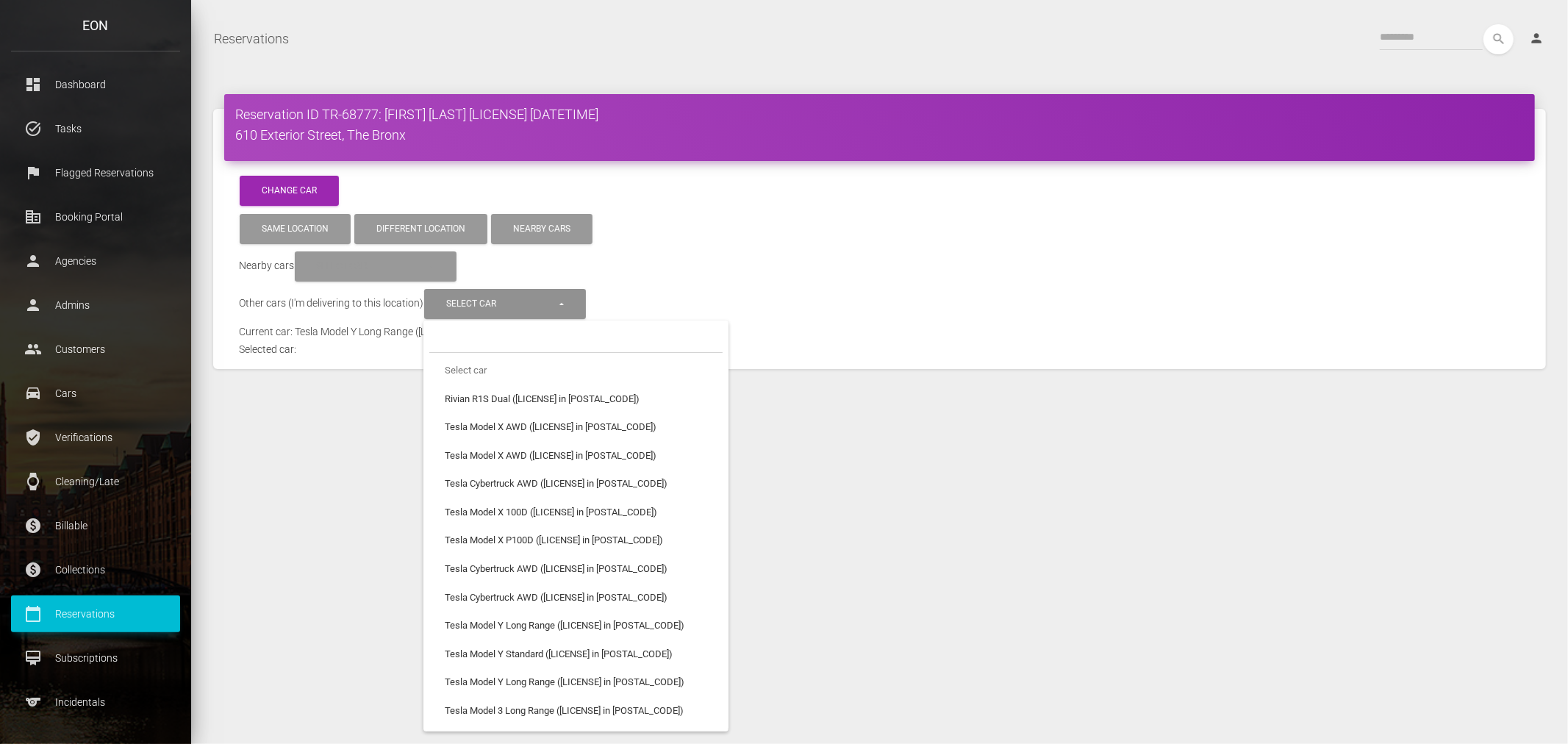 click on "Reservation ID TR-68777: Joseph Hurd M67UKZ
2025-08-03 22:00:00
610 Exterior Street, The Bronx
Change Car
To avoid cancelation penalties and ensure a smooth experience for your guest, try to move them into another car first.
You may be subject to a $50 cancelation penalty depending on the cancelation reason.
Submit Cancellation Request
Same location
Different location" at bounding box center (879, 391) 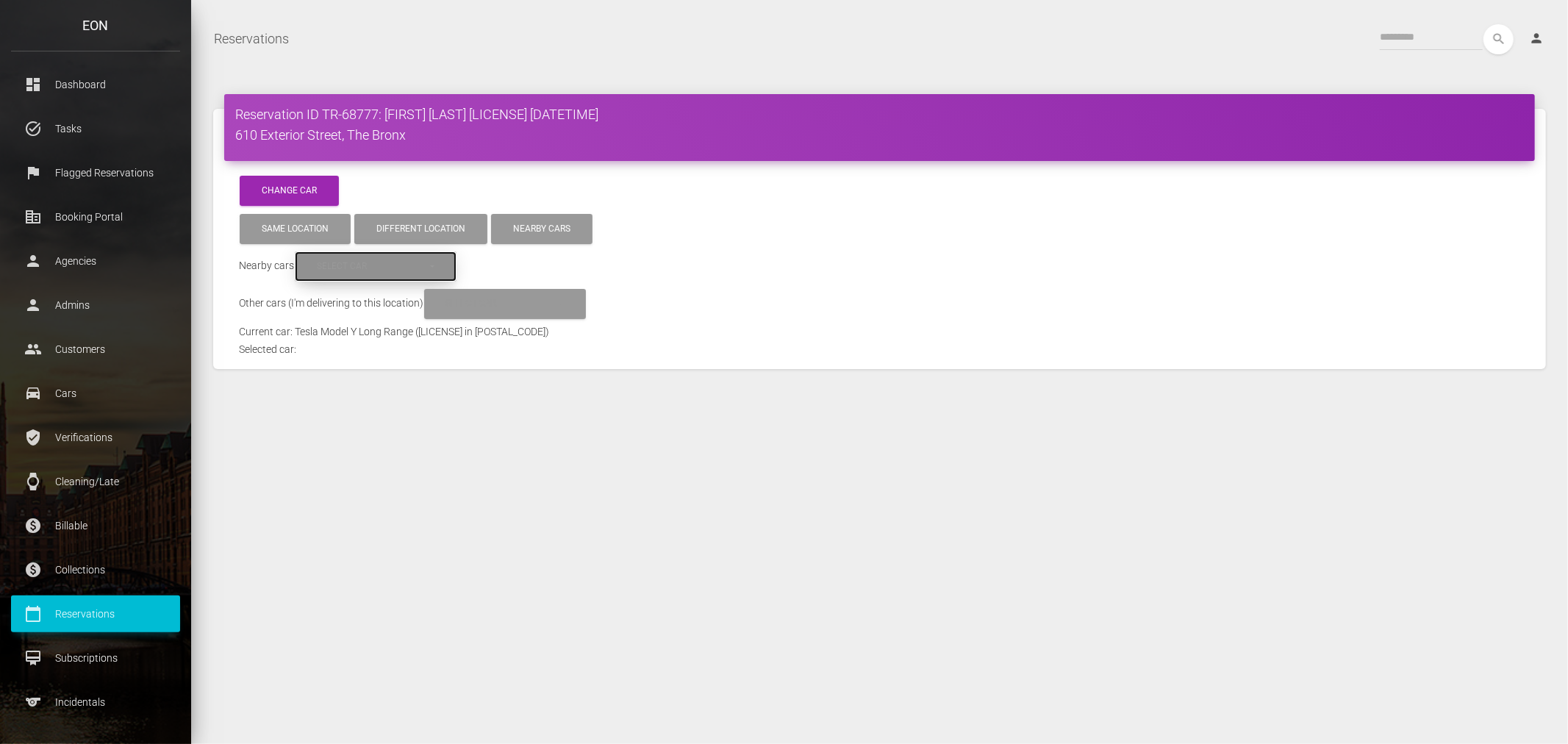 click on "Select car" at bounding box center [372, 266] 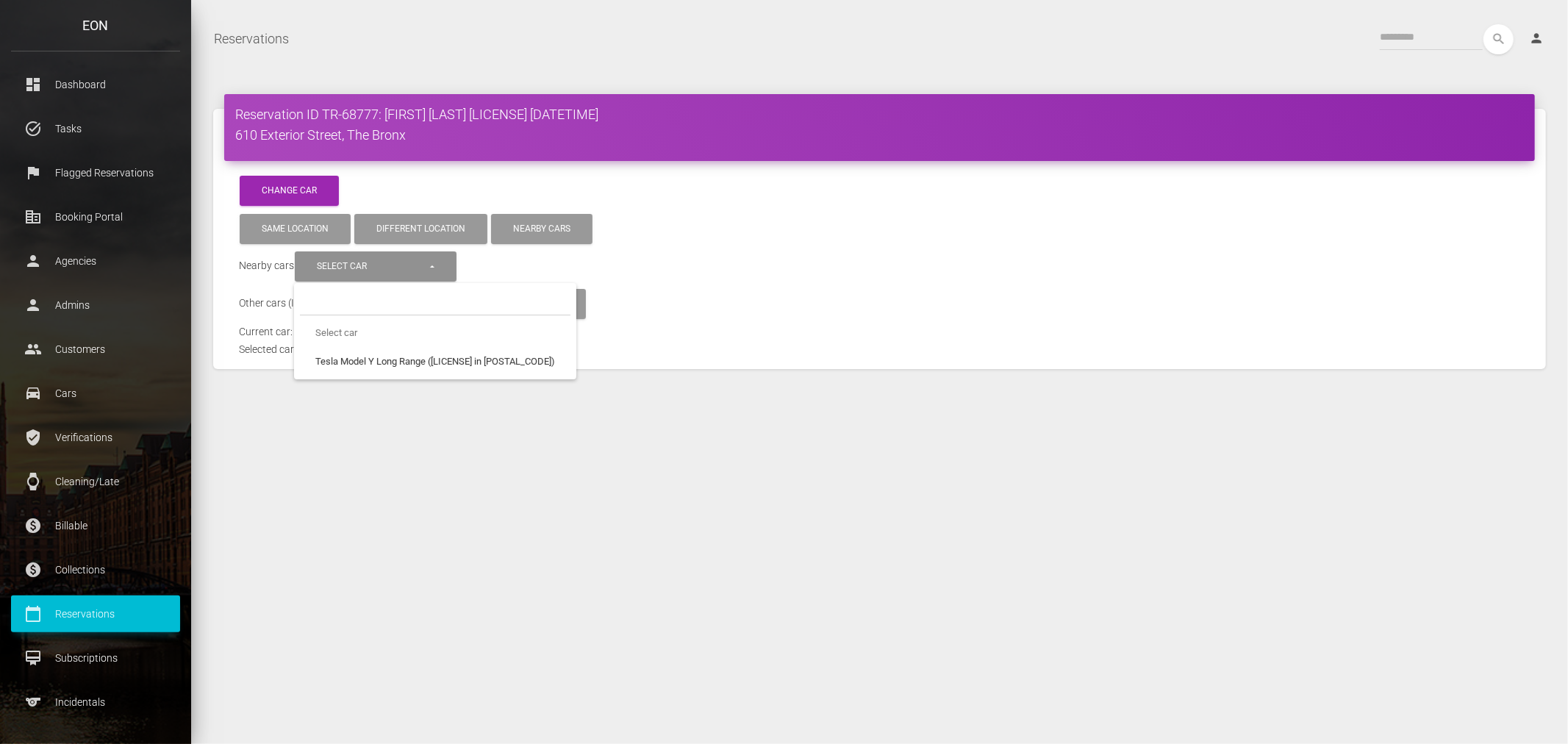 click on "Reservation ID TR-68777: Joseph Hurd M67UKZ
2025-08-03 22:00:00
610 Exterior Street, The Bronx
Change Car
To avoid cancelation penalties and ensure a smooth experience for your guest, try to move them into another car first.
You may be subject to a $50 cancelation penalty depending on the cancelation reason.
Submit Cancellation Request
Same location
Different location" at bounding box center (879, 391) 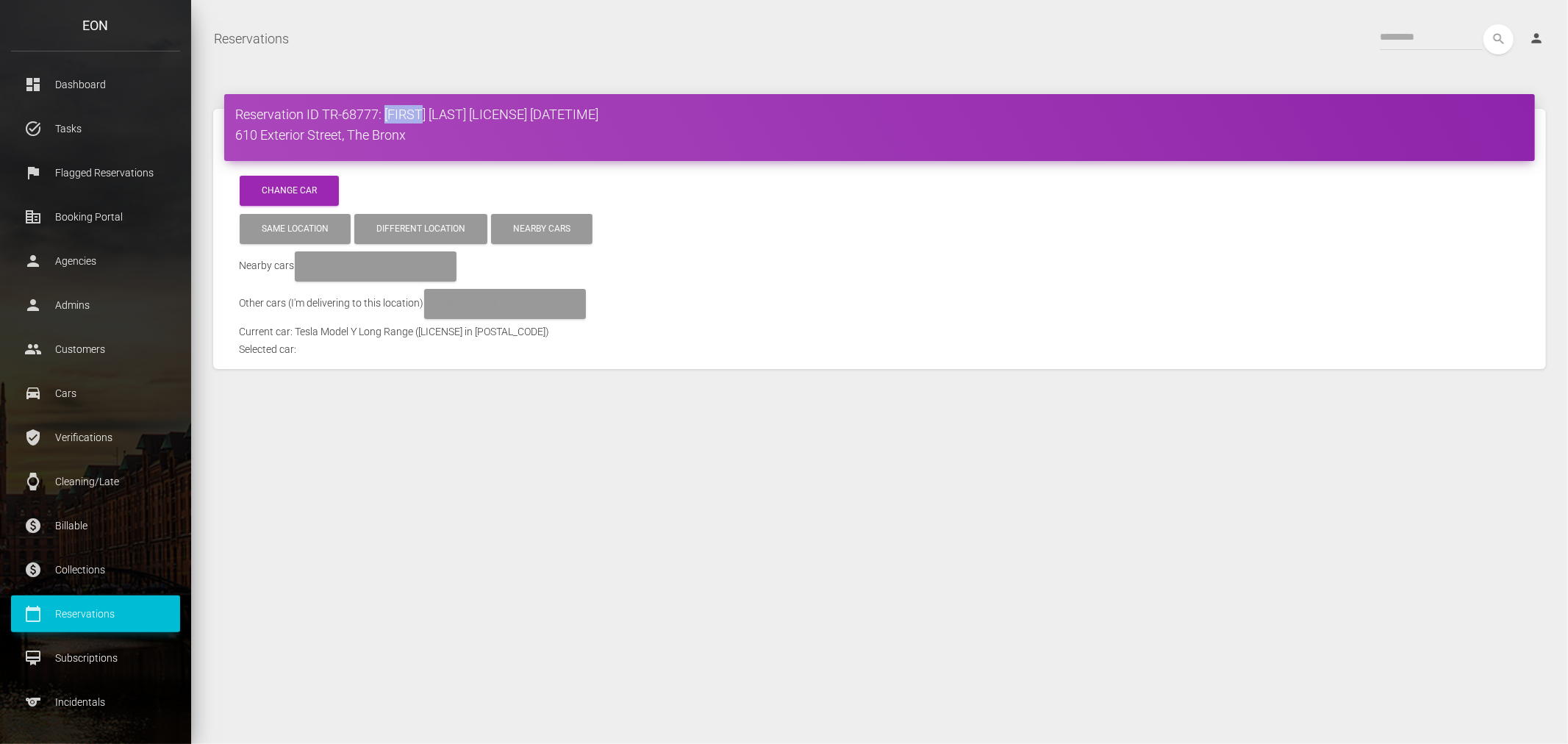 copy on "Joseph" 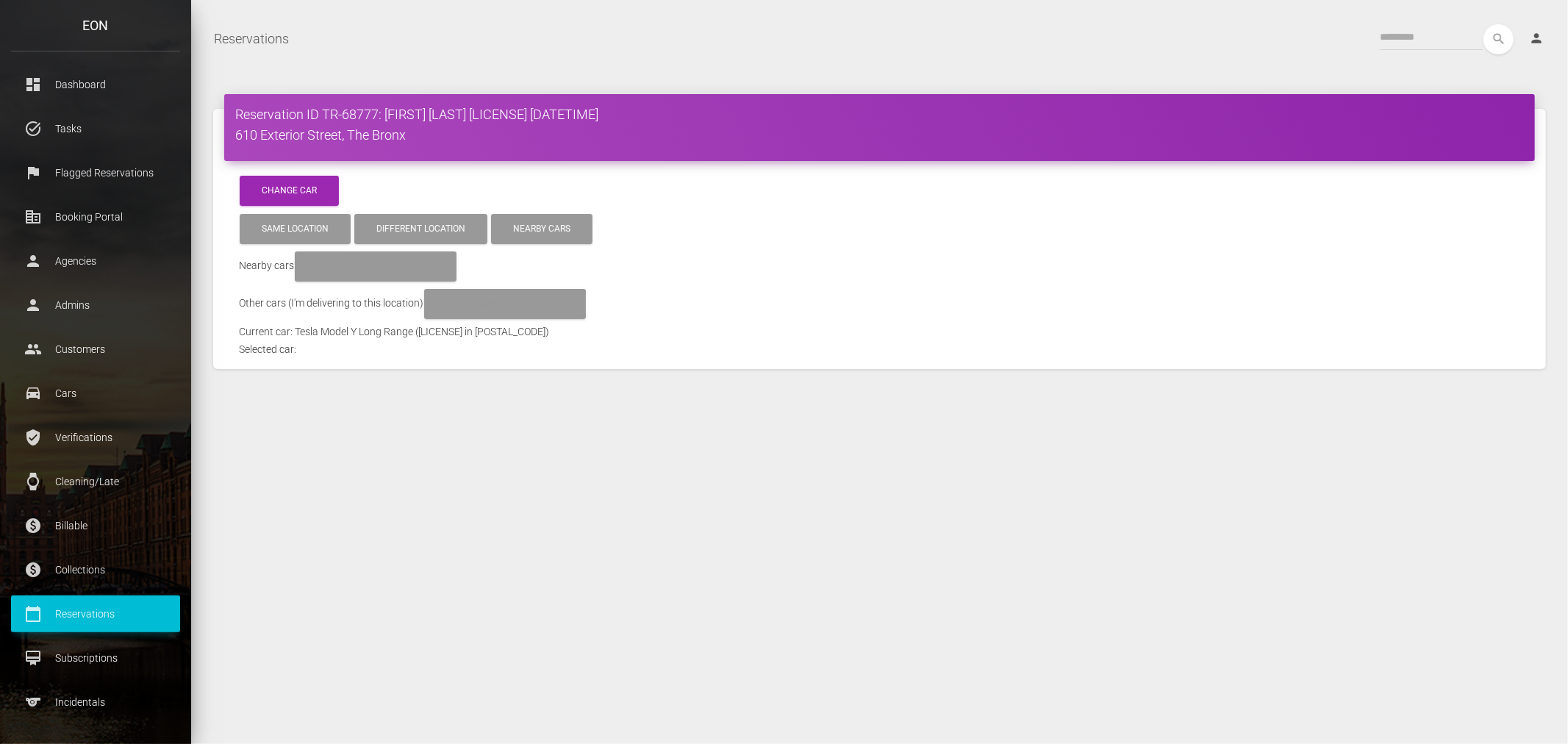click on "Reservation ID TR-68777: Joseph Hurd M67UKZ
2025-08-03 22:00:00
610 Exterior Street, The Bronx
Change Car
To avoid cancelation penalties and ensure a smooth experience for your guest, try to move them into another car first.
You may be subject to a $50 cancelation penalty depending on the cancelation reason.
Submit Cancellation Request
Same location
Different location
Nearby cars" at bounding box center [879, 239] 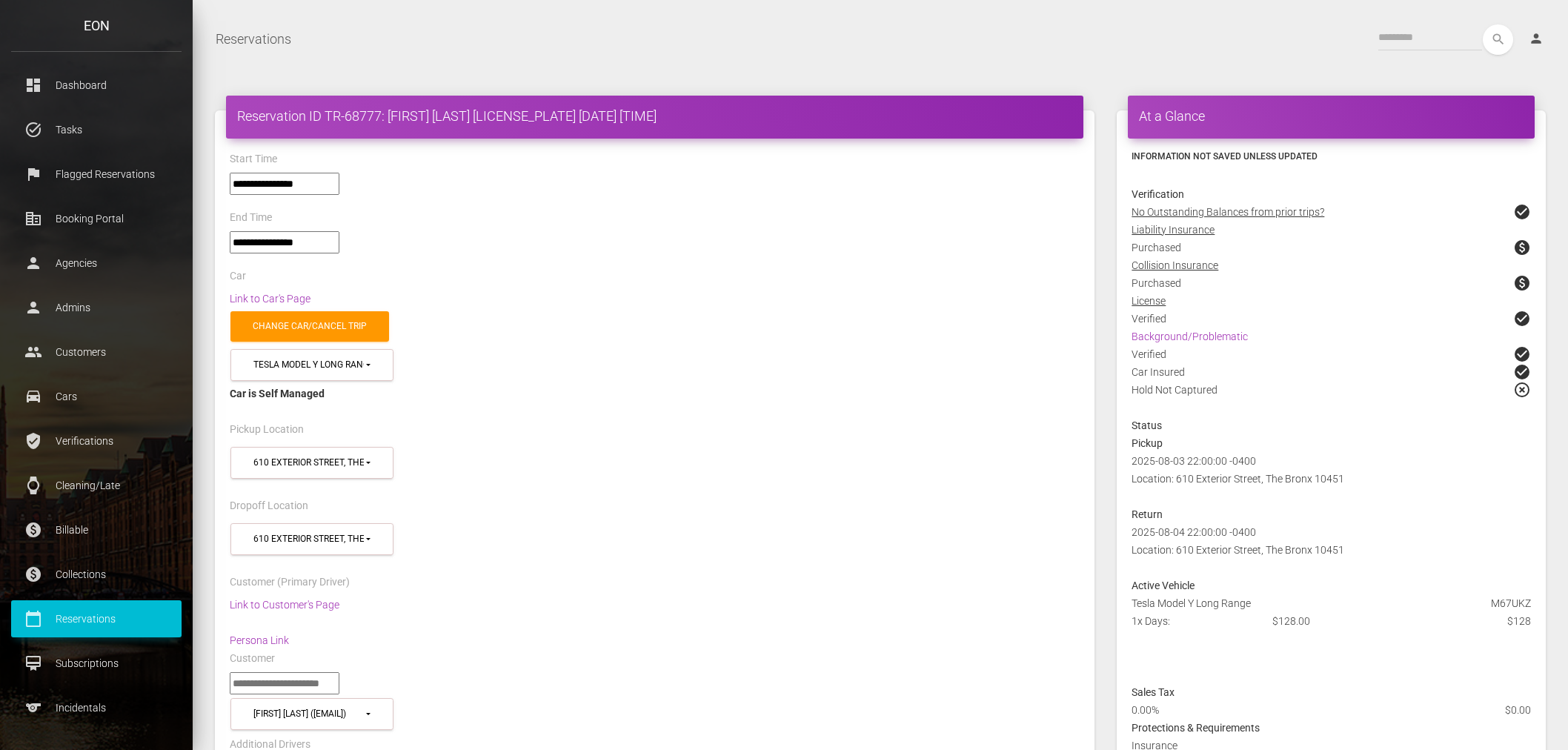 select on "*****" 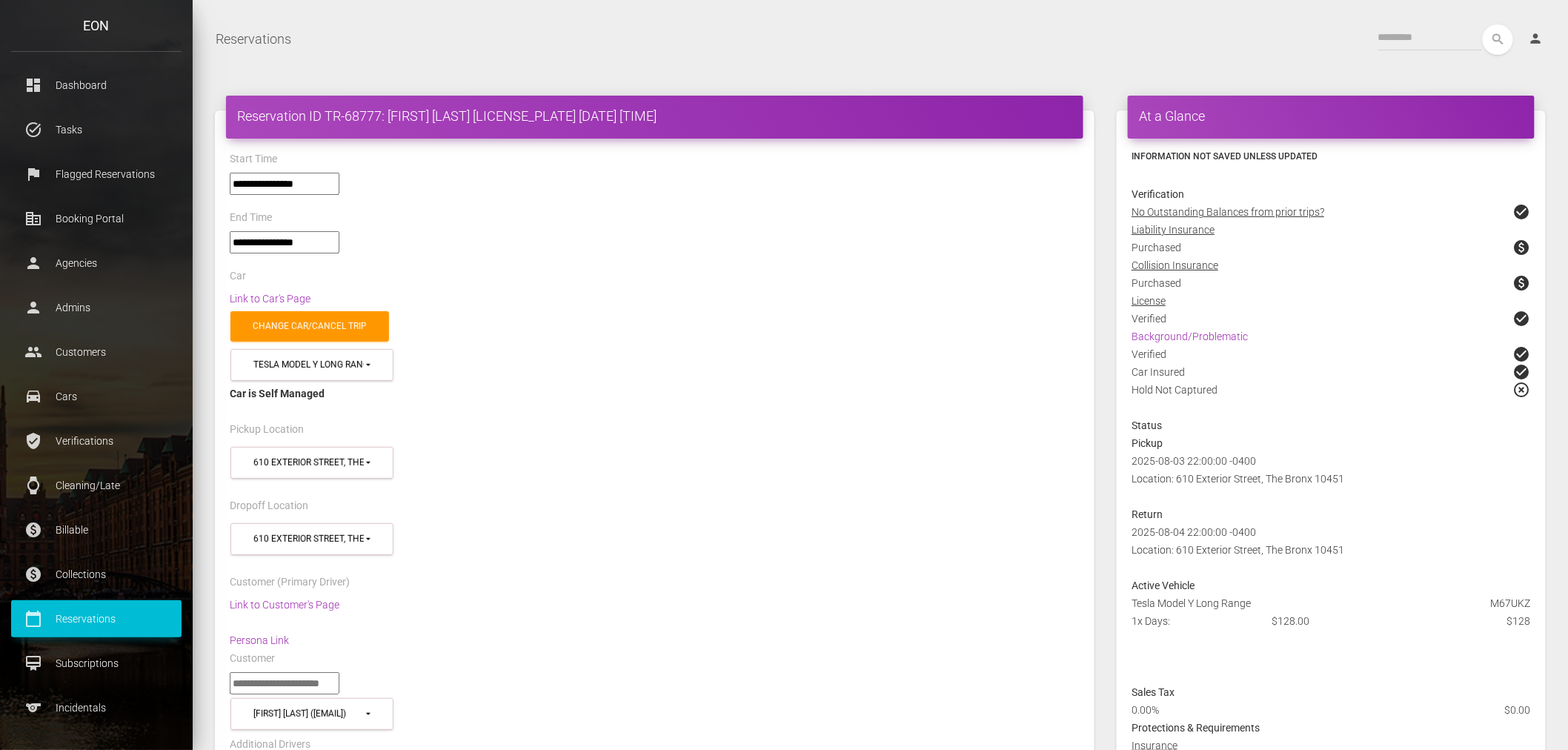 scroll, scrollTop: 0, scrollLeft: 0, axis: both 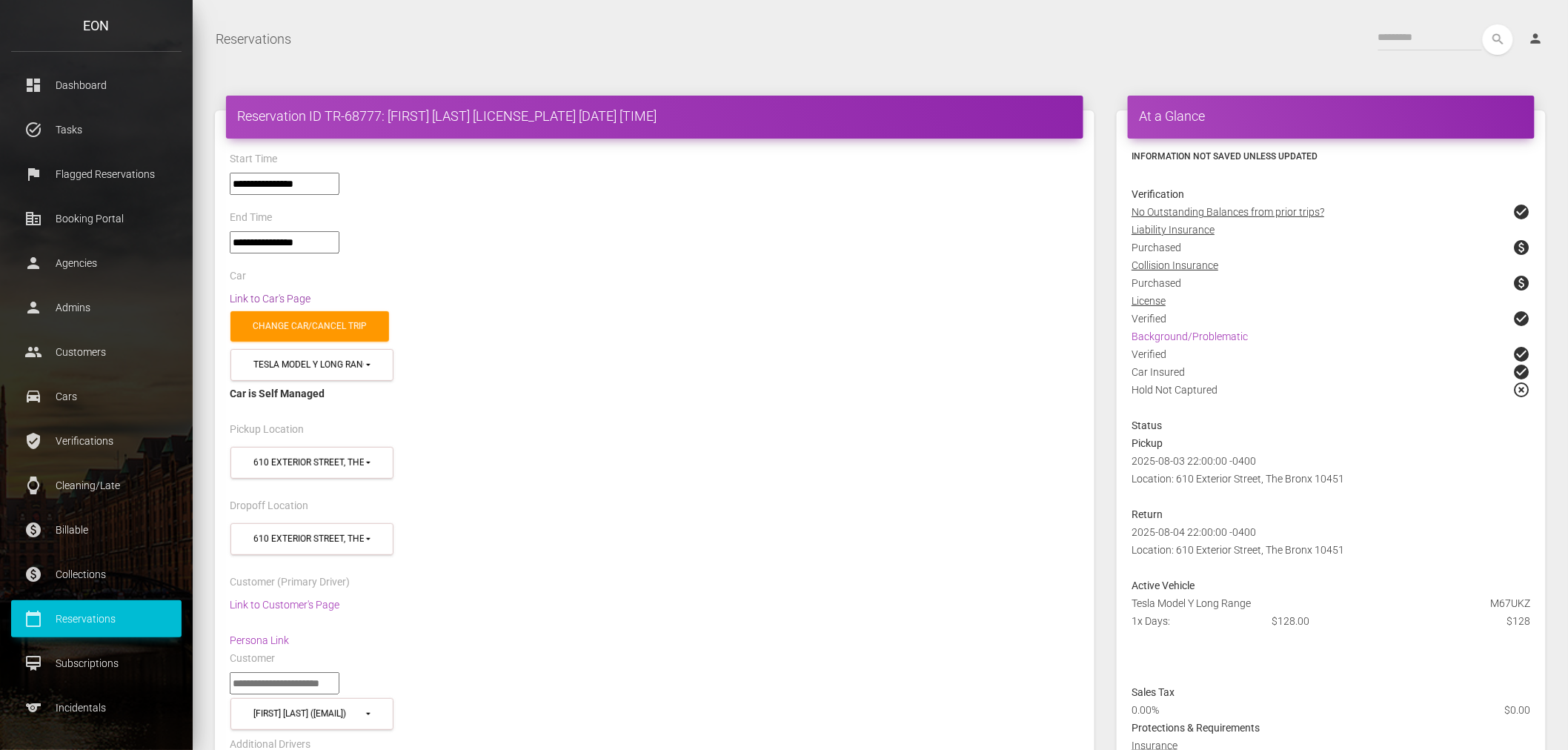 click on "Link to Car's Page" at bounding box center (270, 299) 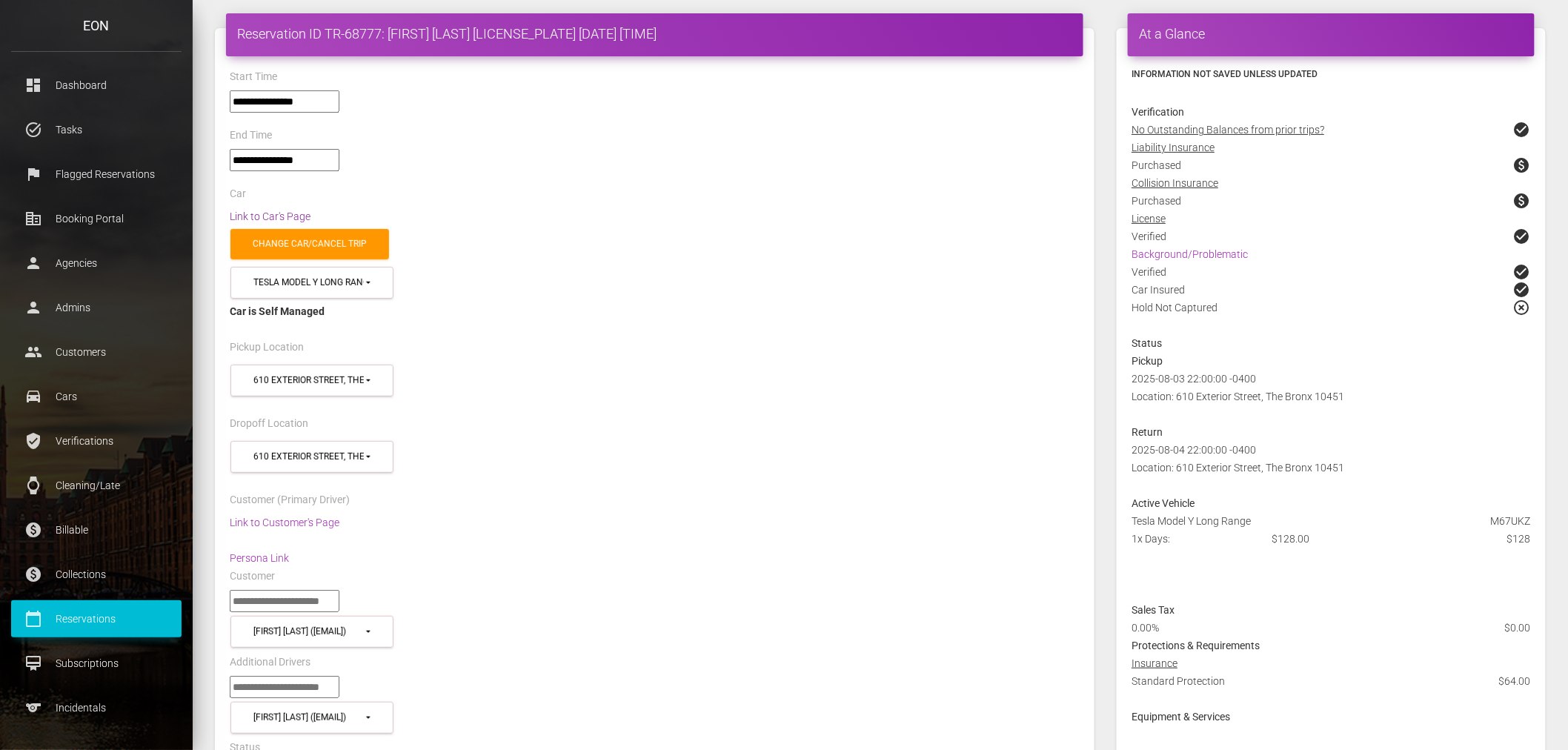 scroll, scrollTop: 0, scrollLeft: 0, axis: both 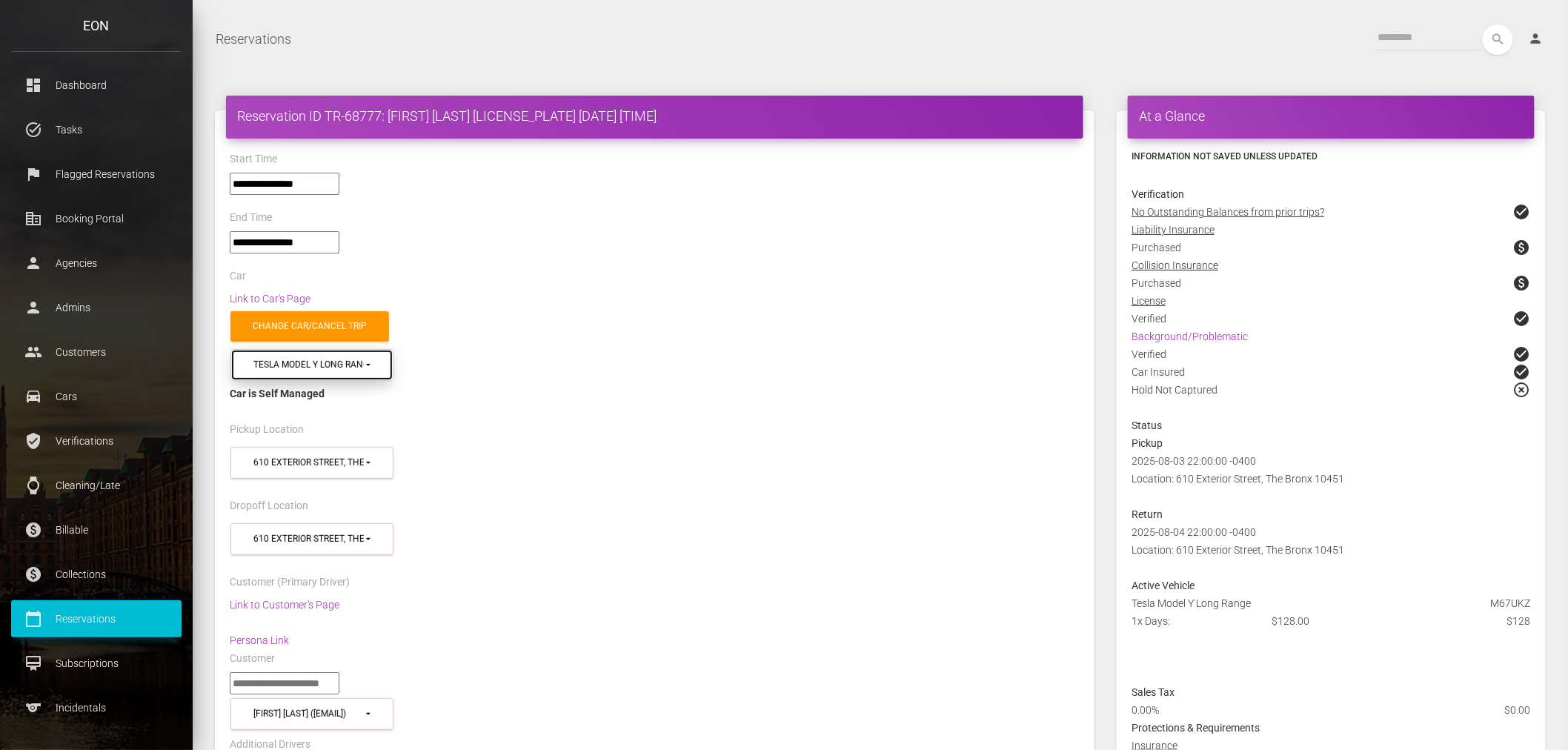 click on "Tesla Model Y Long Range
(M67UKZ in 10451)" at bounding box center [312, 365] 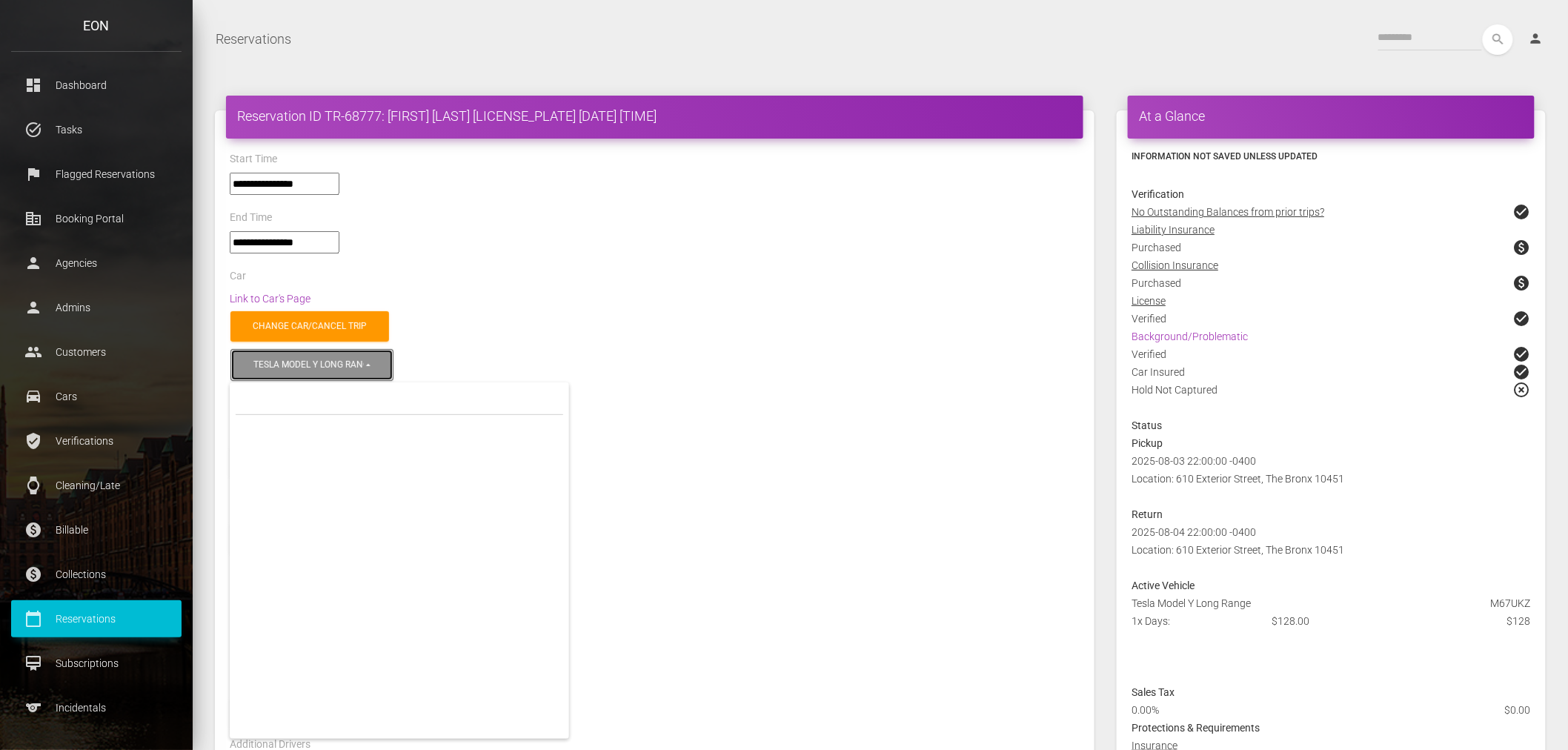 type 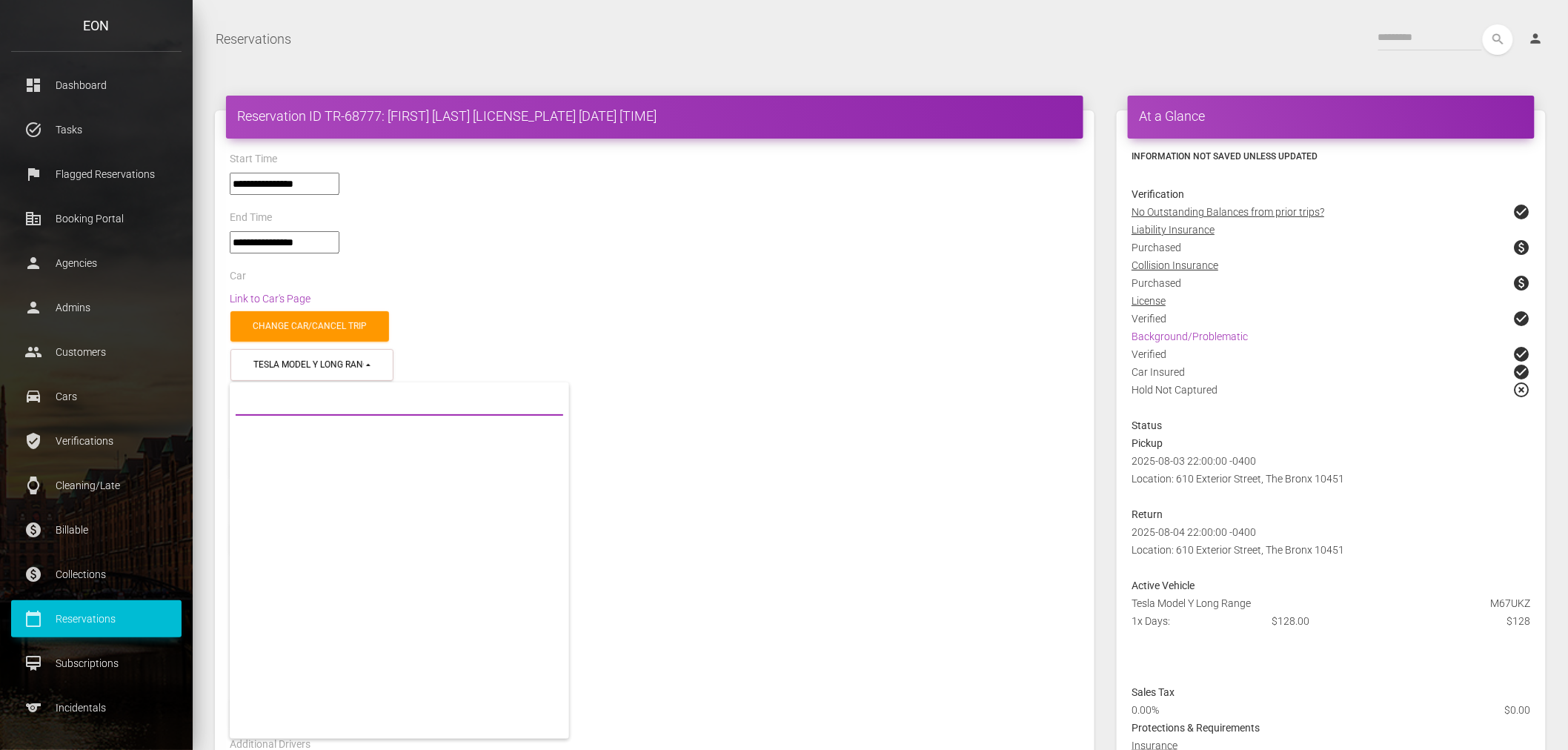 scroll, scrollTop: 22458, scrollLeft: 0, axis: vertical 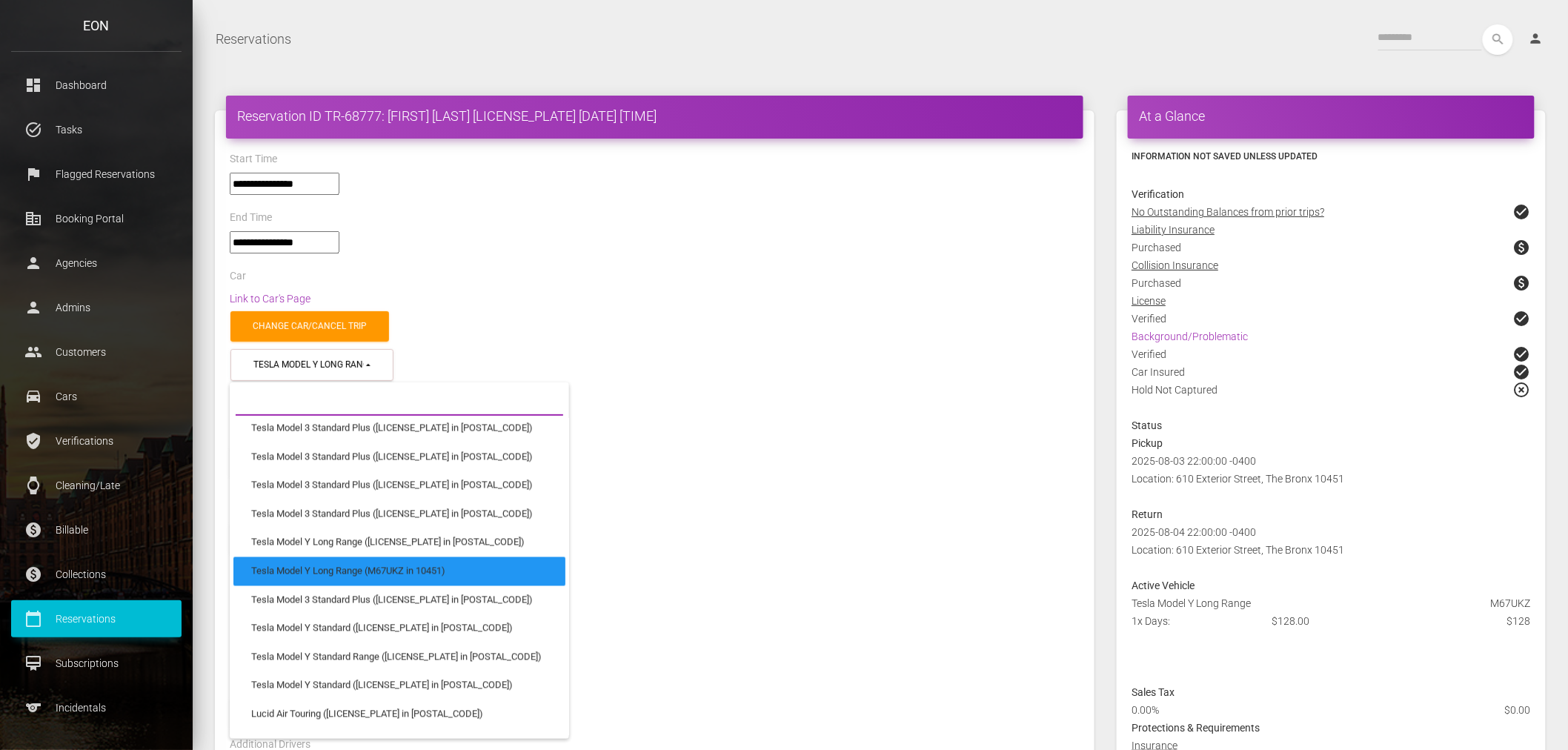 paste on "******" 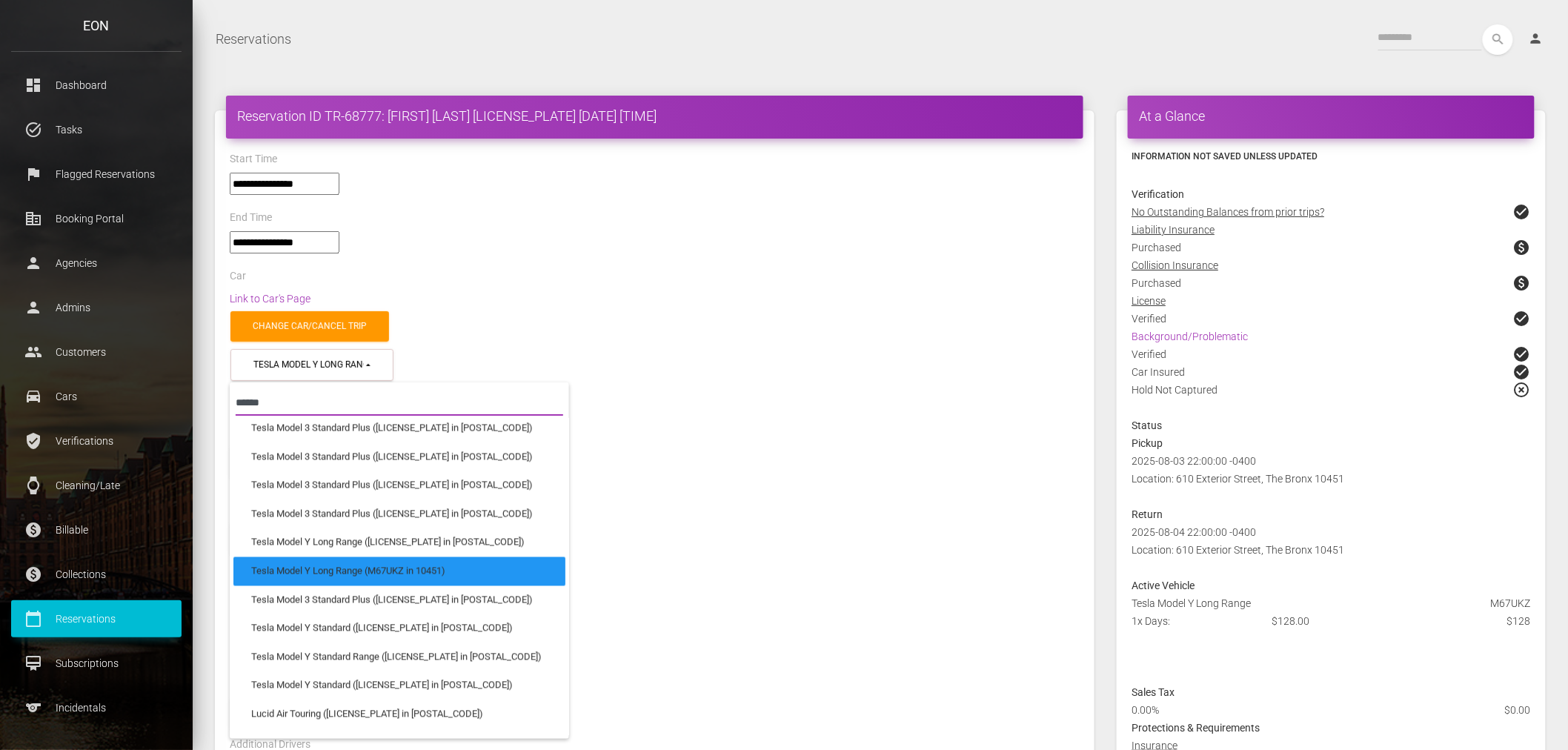 scroll, scrollTop: 0, scrollLeft: 0, axis: both 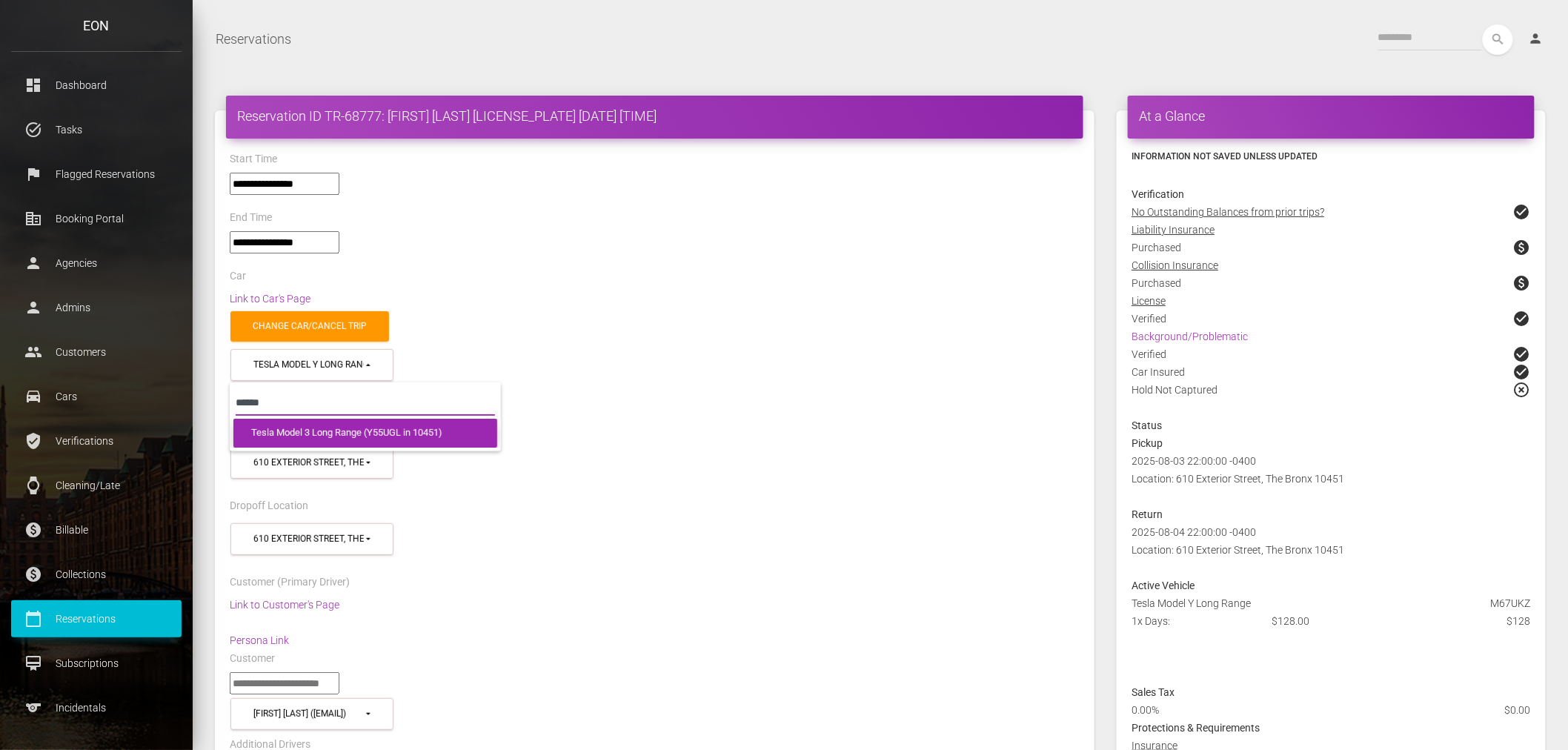 type on "******" 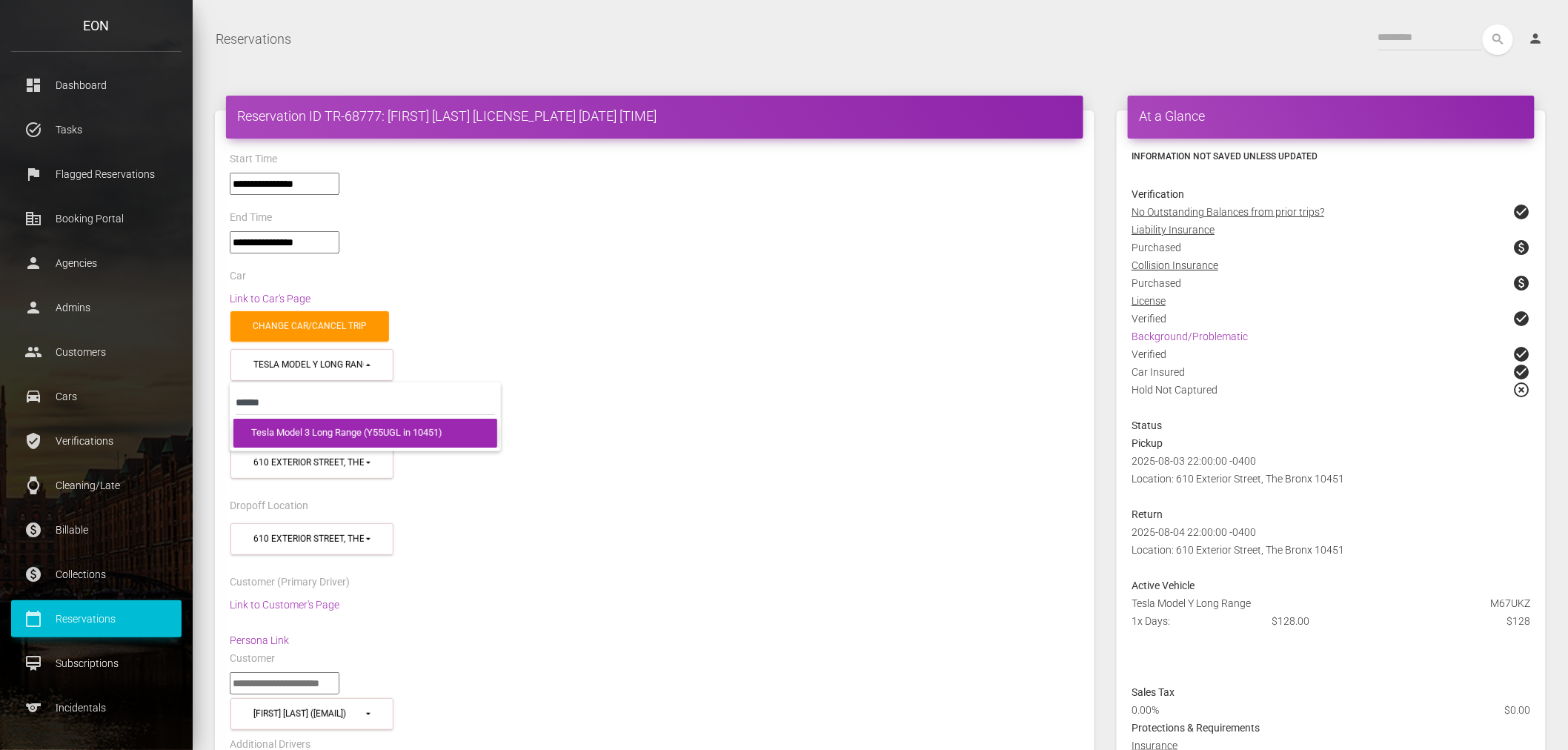 click on "Tesla Model 3 Long Range
(Y55UGL in 10451)" at bounding box center (347, 433) 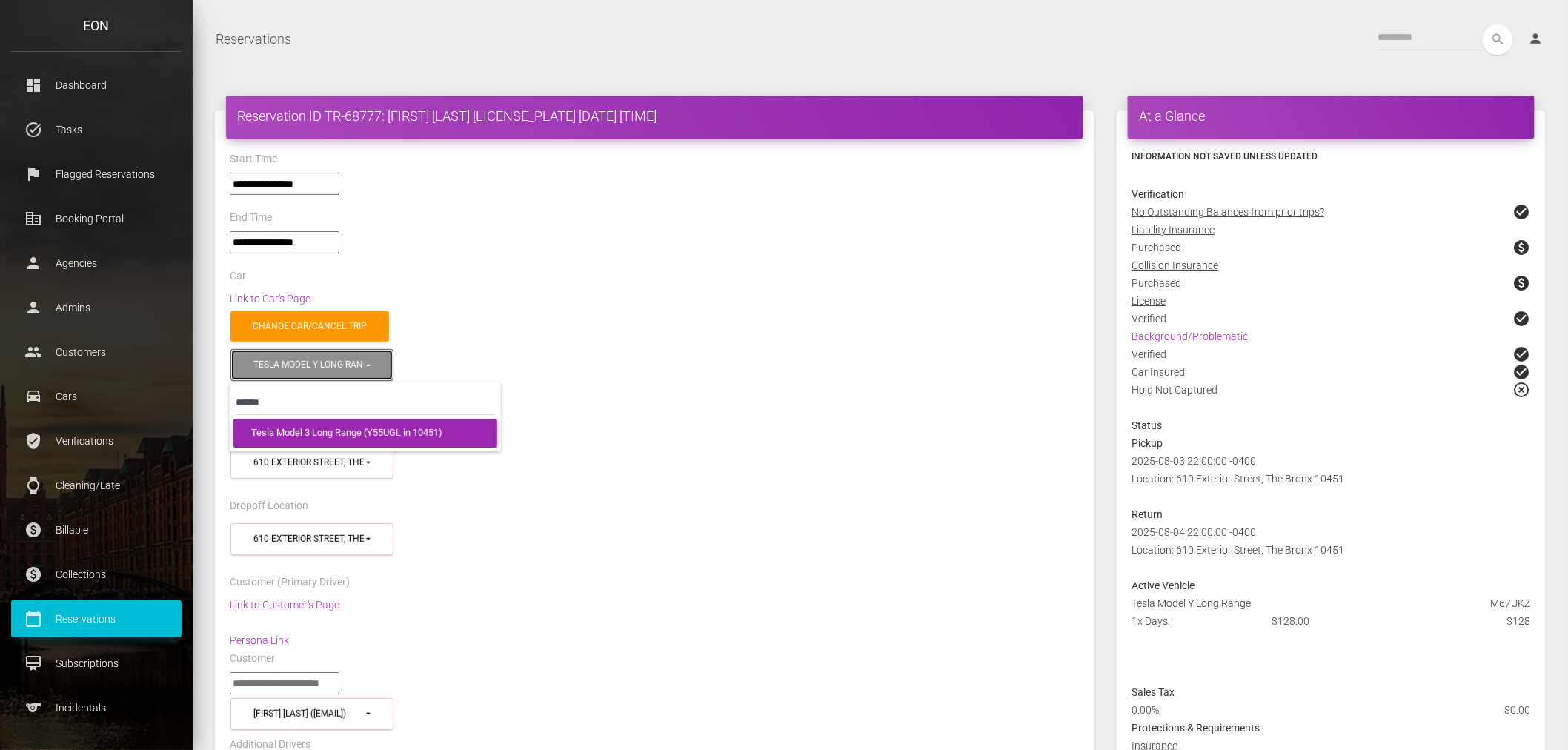 select on "***" 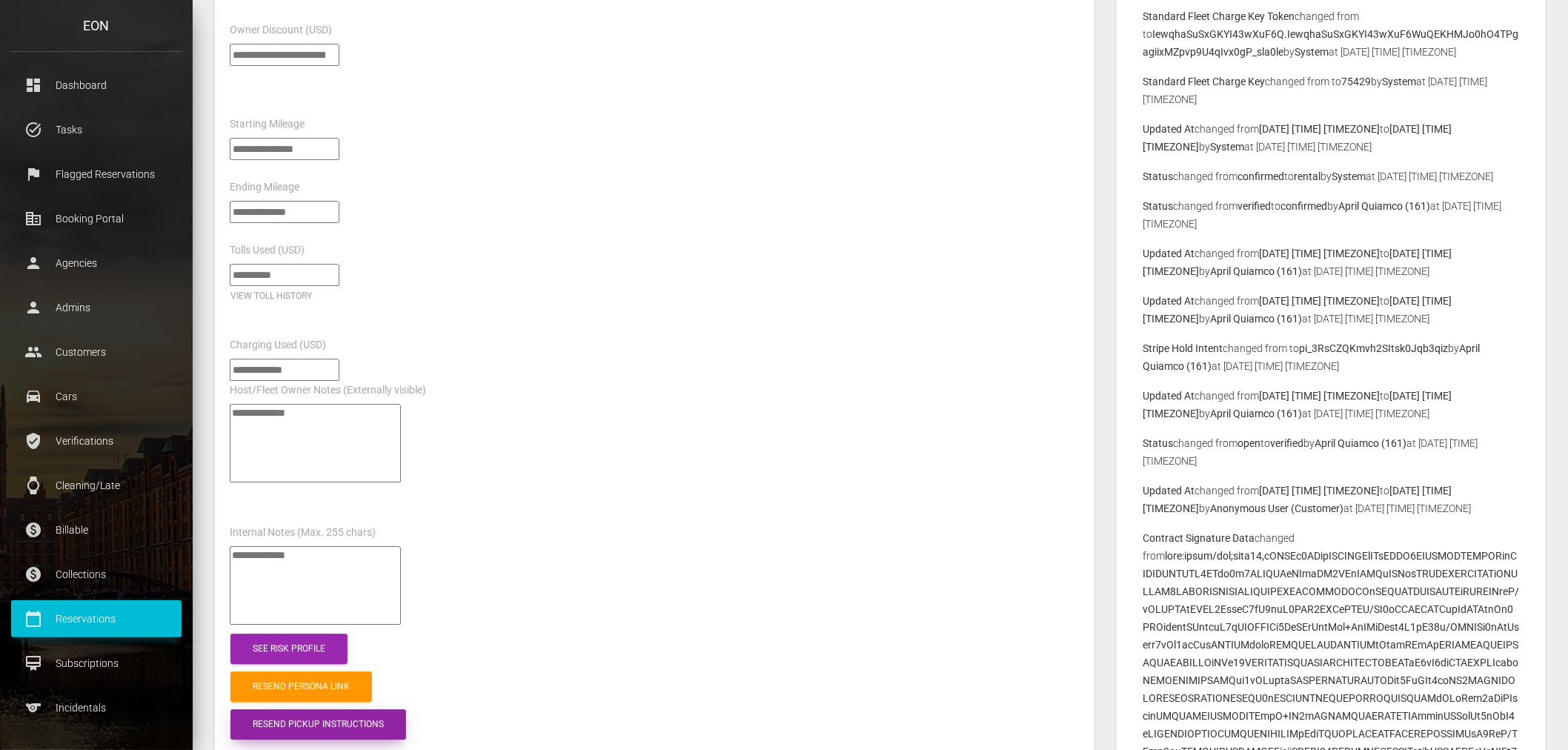 scroll, scrollTop: 1647, scrollLeft: 0, axis: vertical 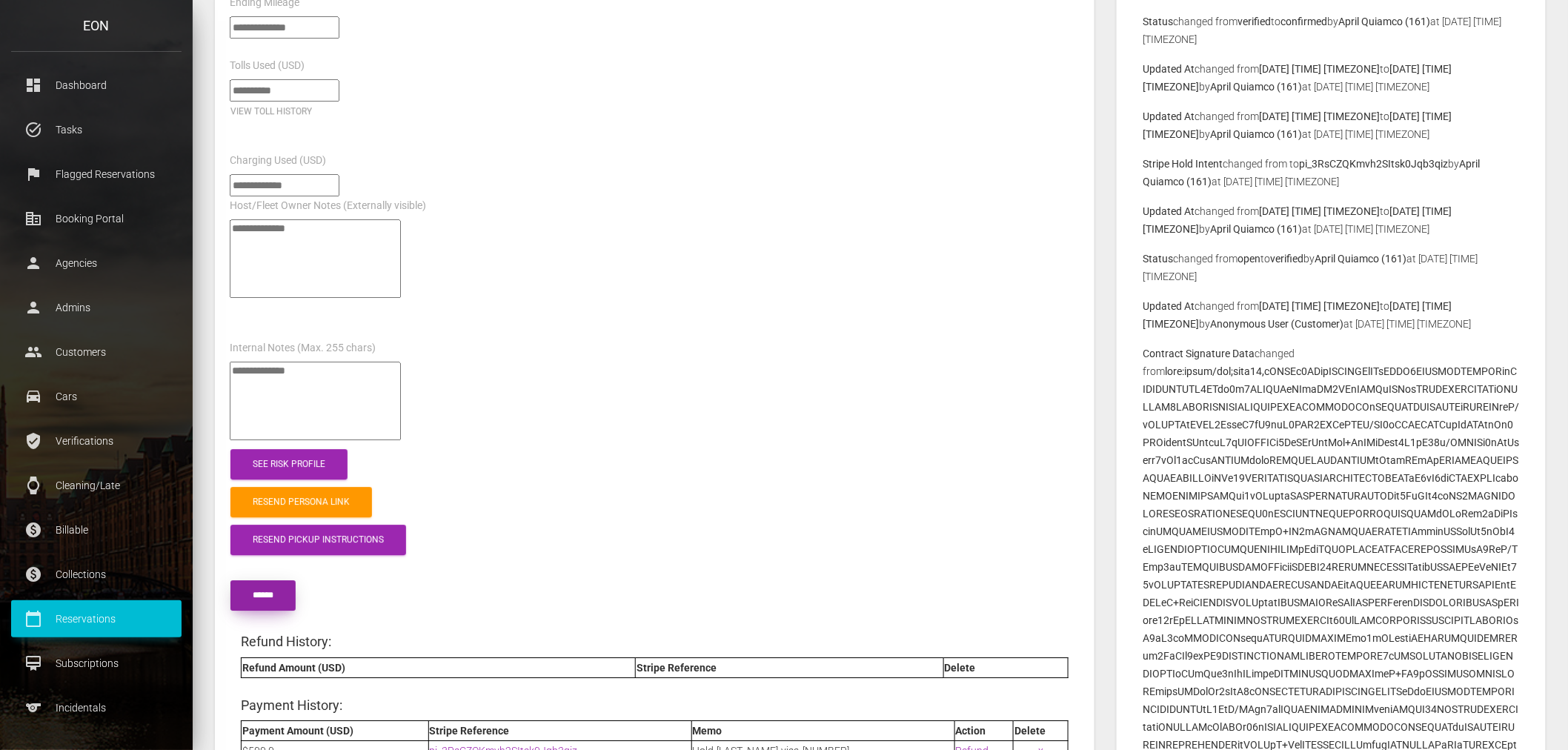 click at bounding box center (263, 595) 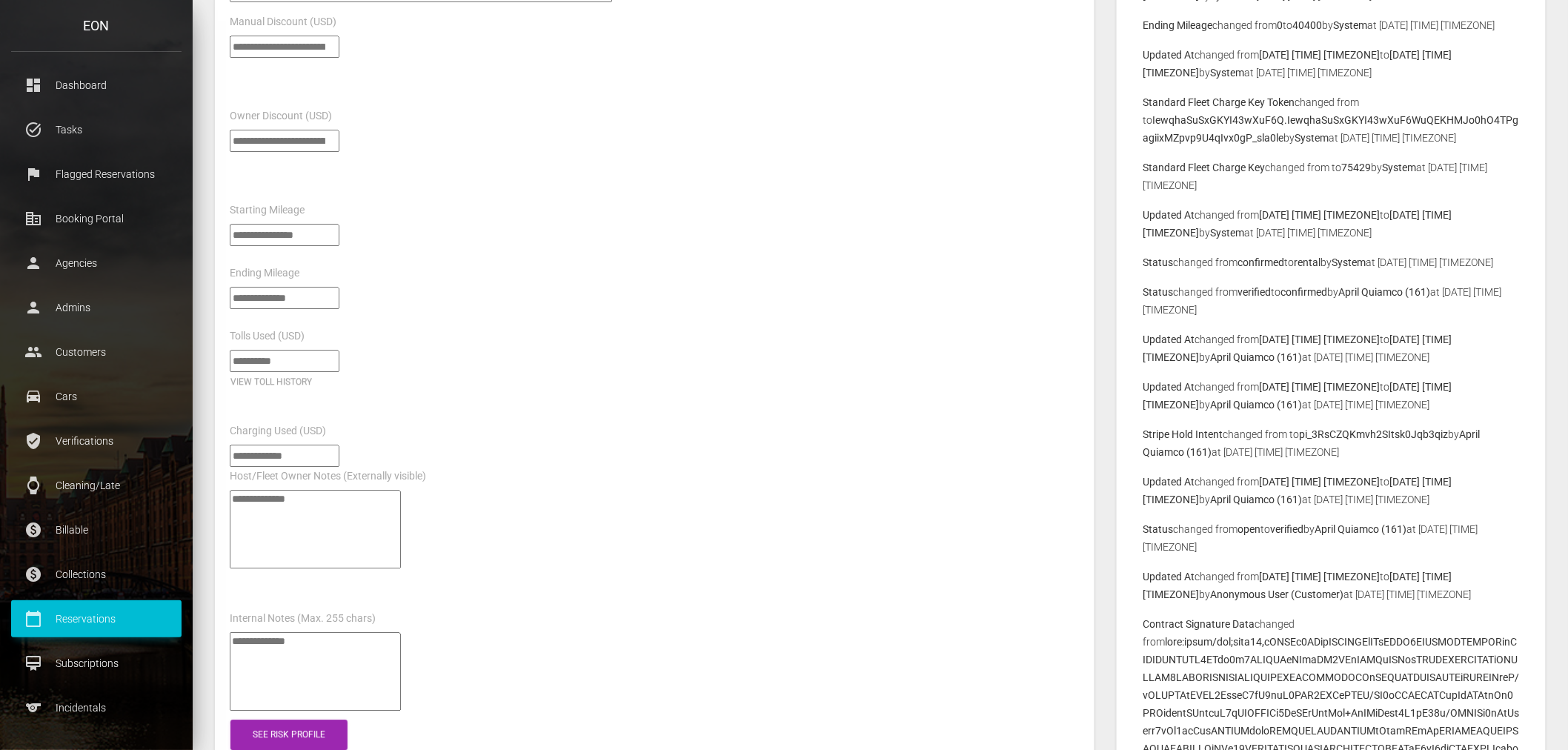 scroll, scrollTop: 1339, scrollLeft: 0, axis: vertical 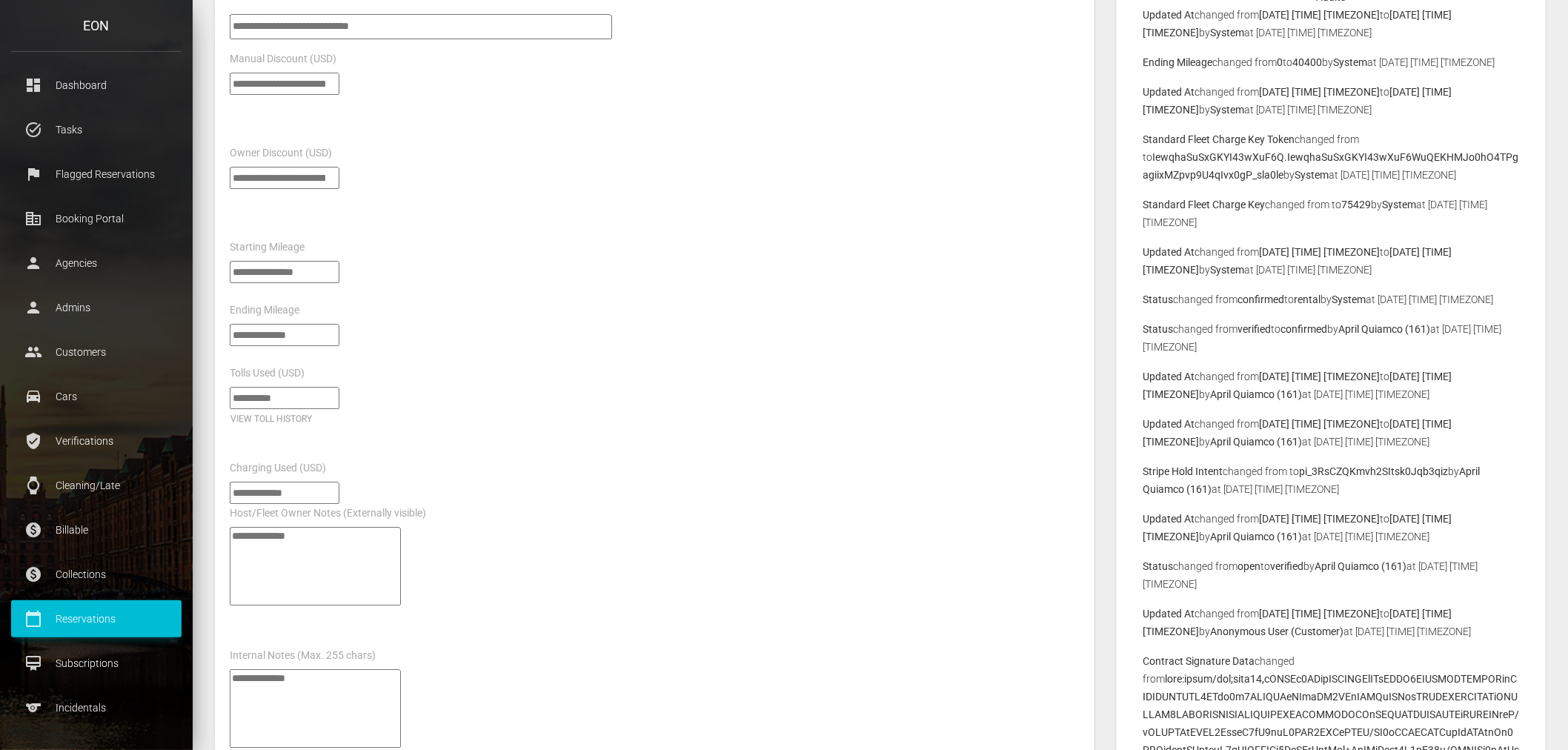 click on "*******" at bounding box center (285, 272) 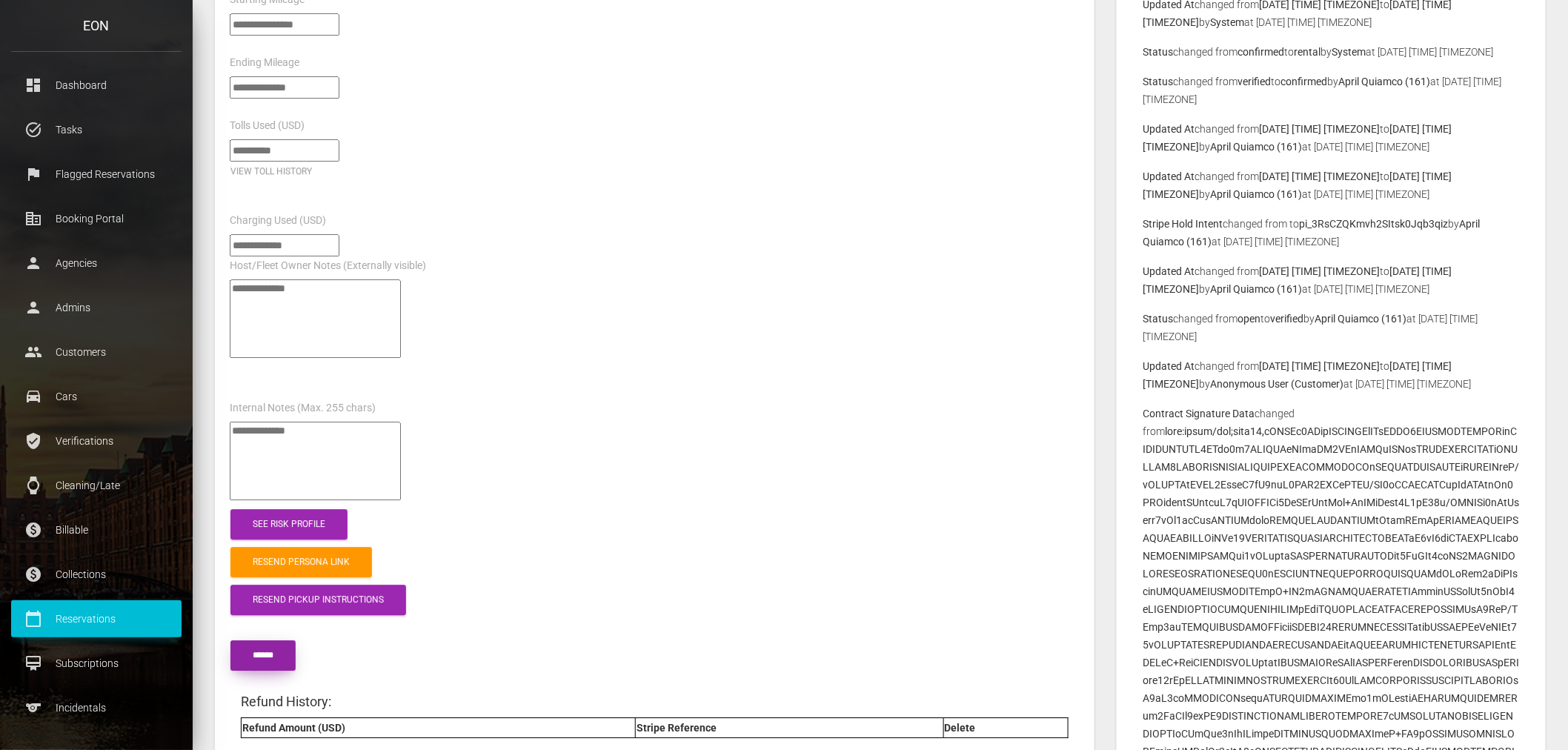 type on "*****" 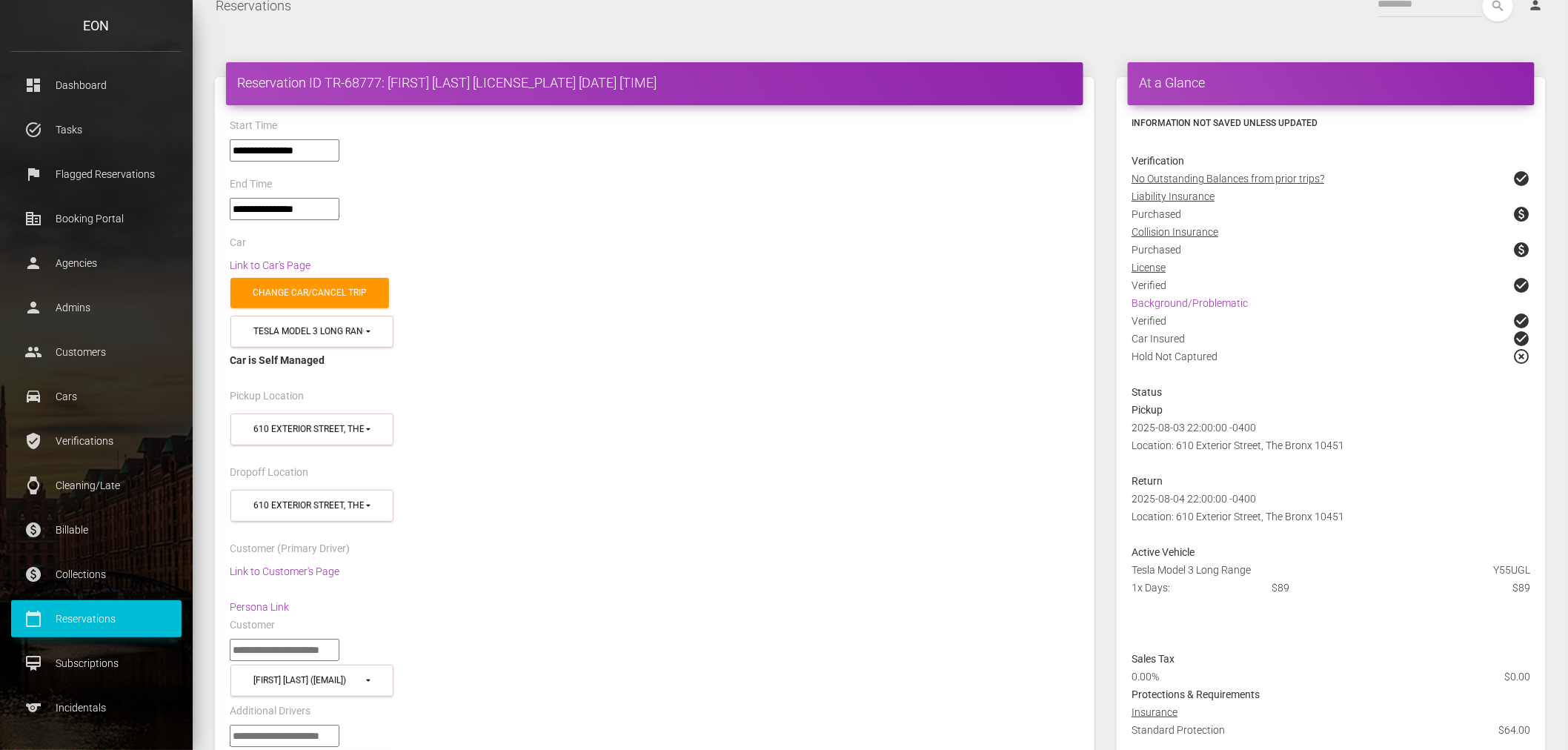 scroll, scrollTop: 0, scrollLeft: 0, axis: both 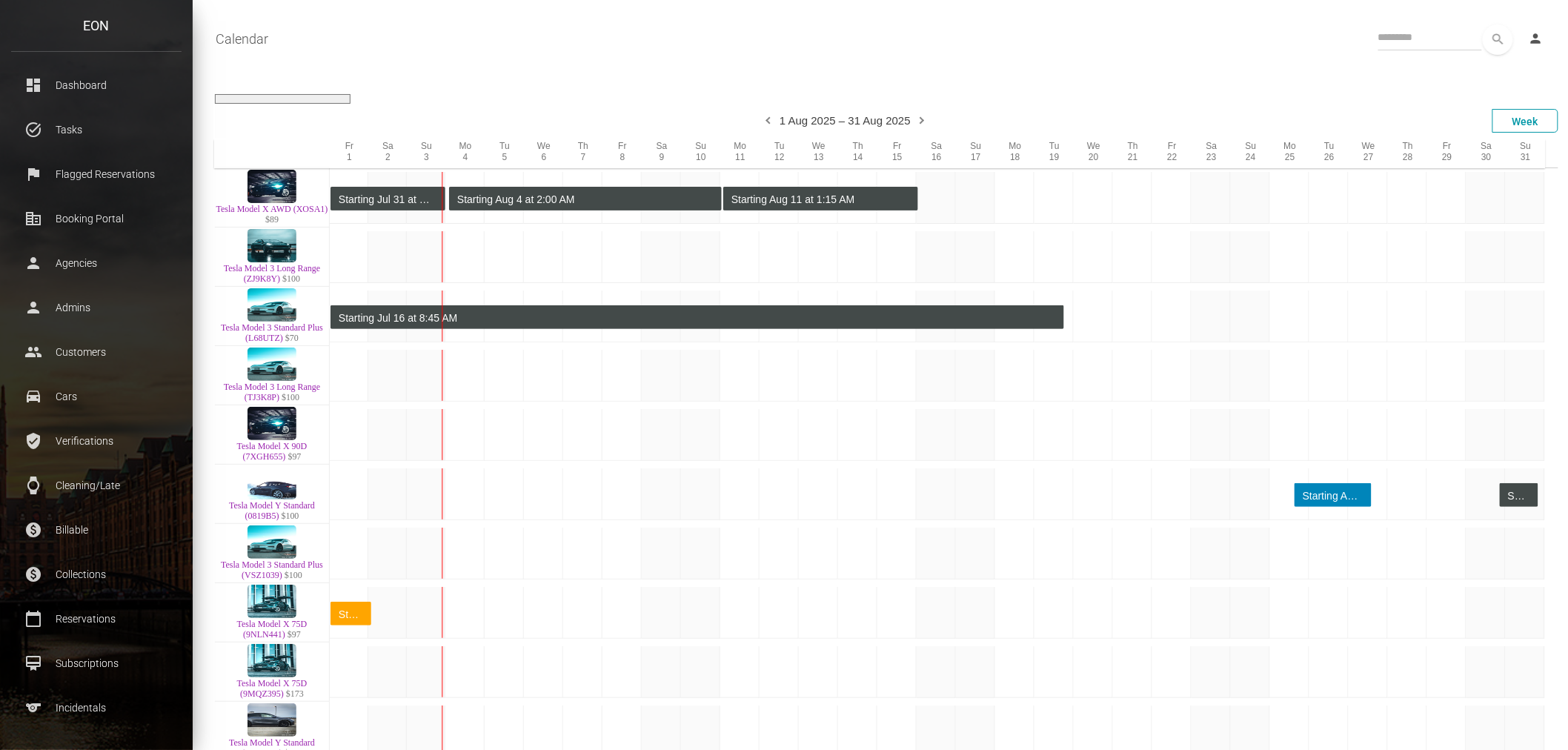 click on "**********" at bounding box center [282, 99] 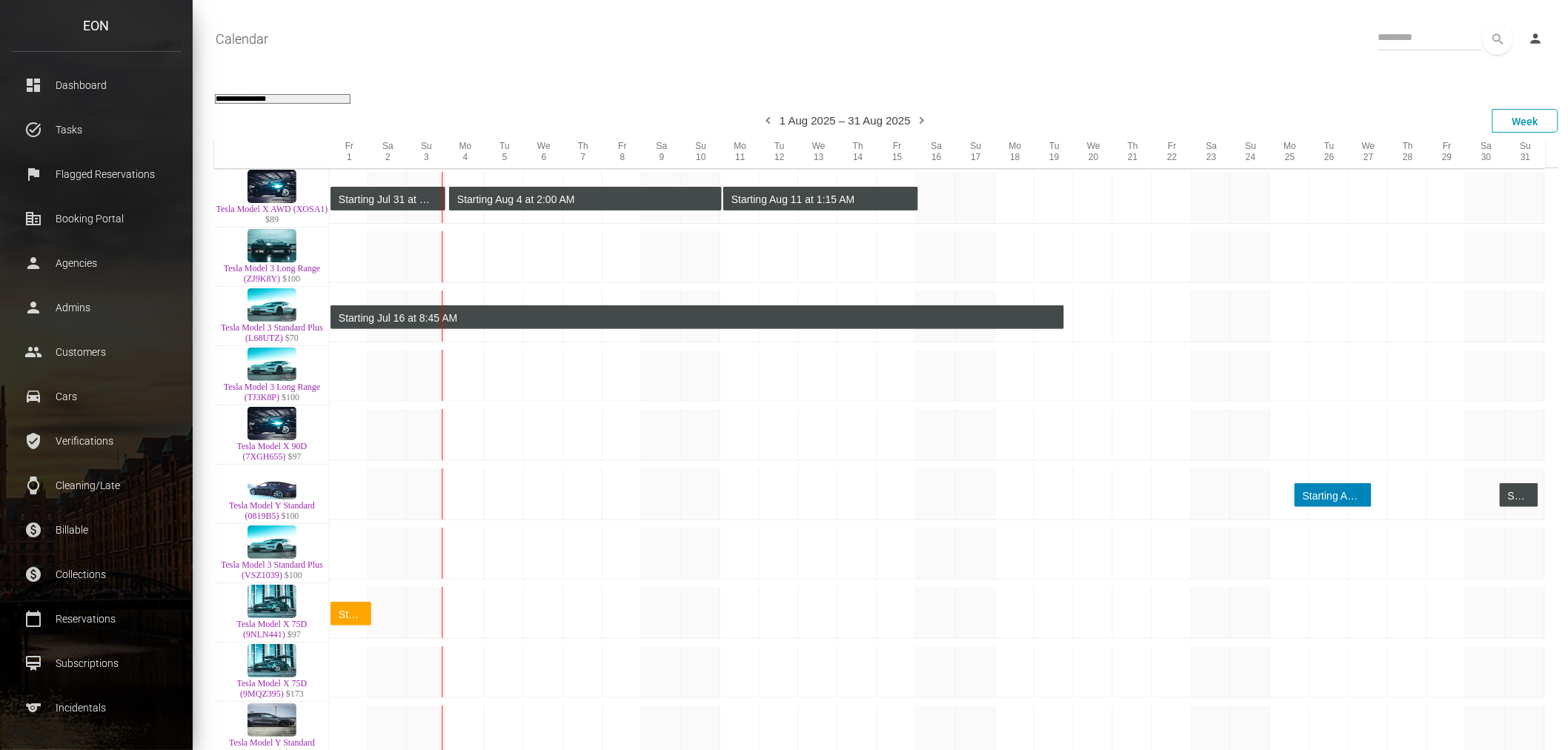 click on "**********" at bounding box center [282, 99] 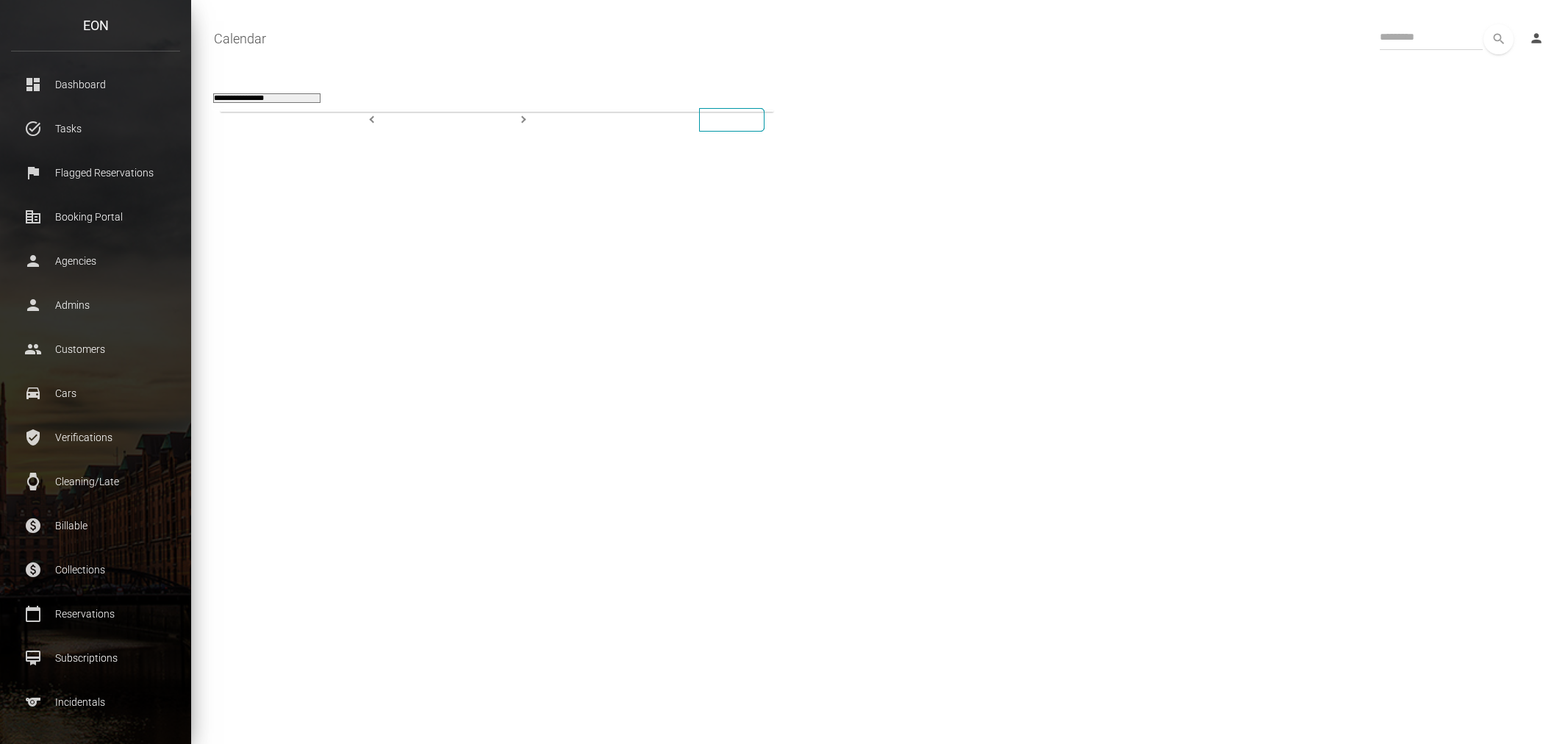 select on "**********" 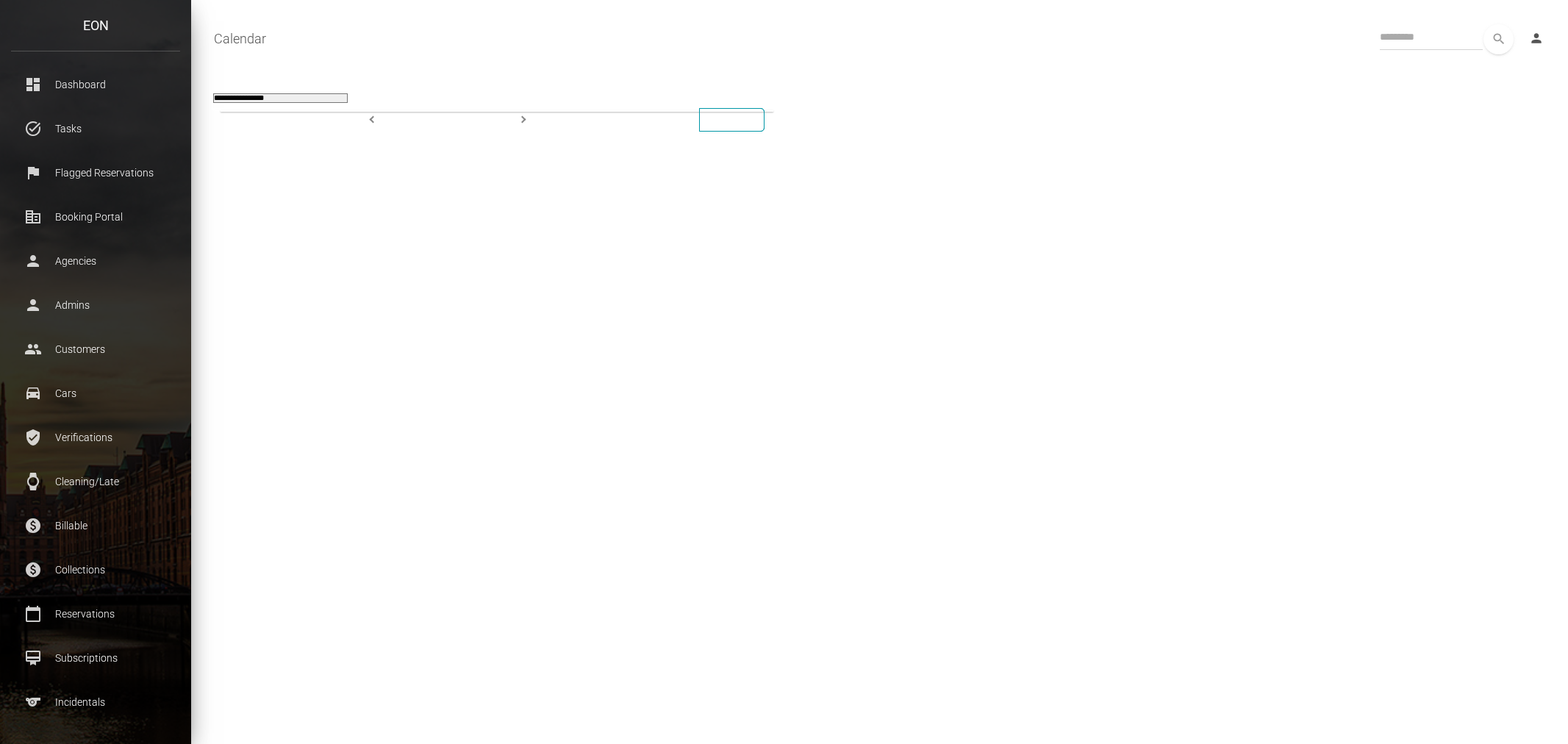 scroll, scrollTop: 0, scrollLeft: 0, axis: both 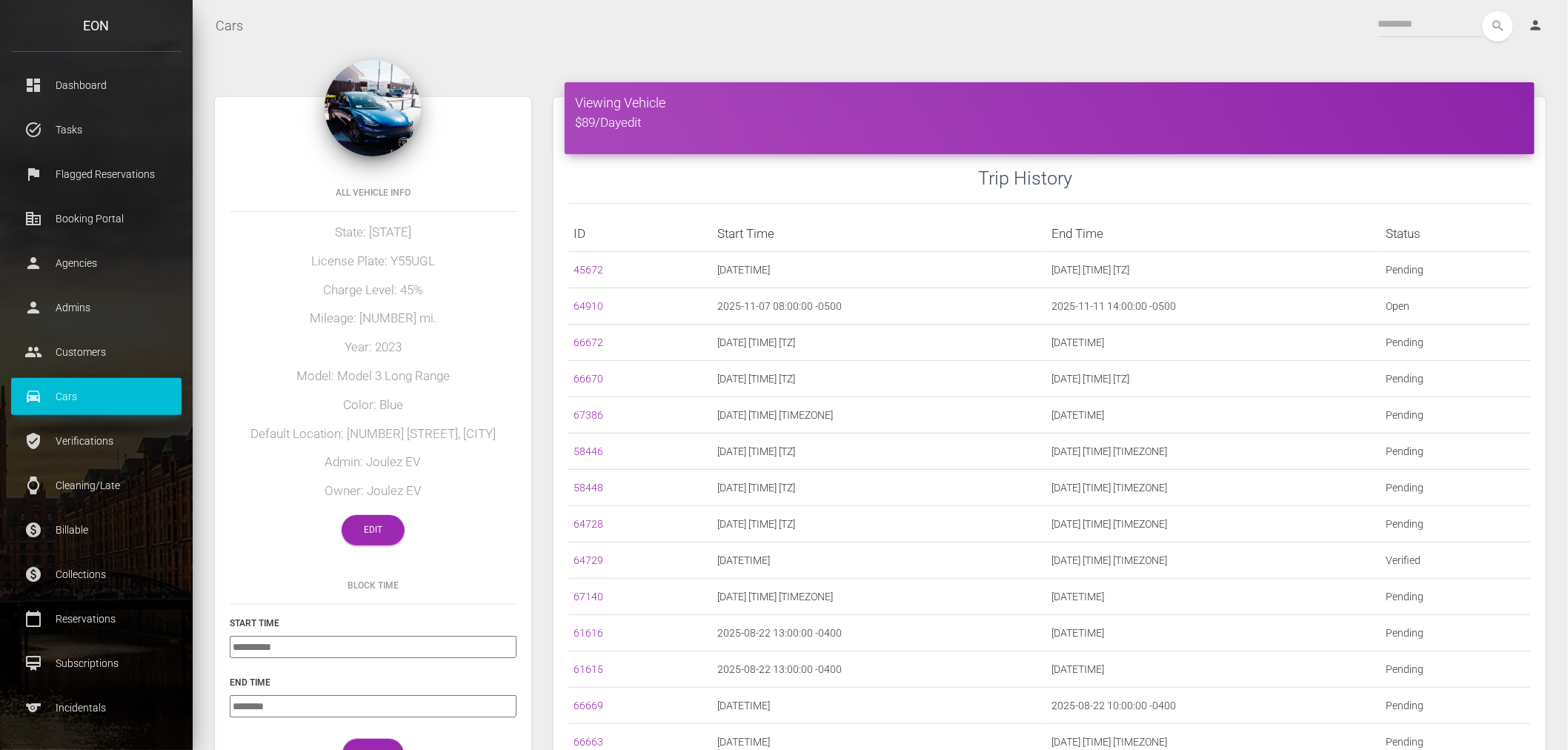 click on "License Plate: Y55UGL" at bounding box center (373, 262) 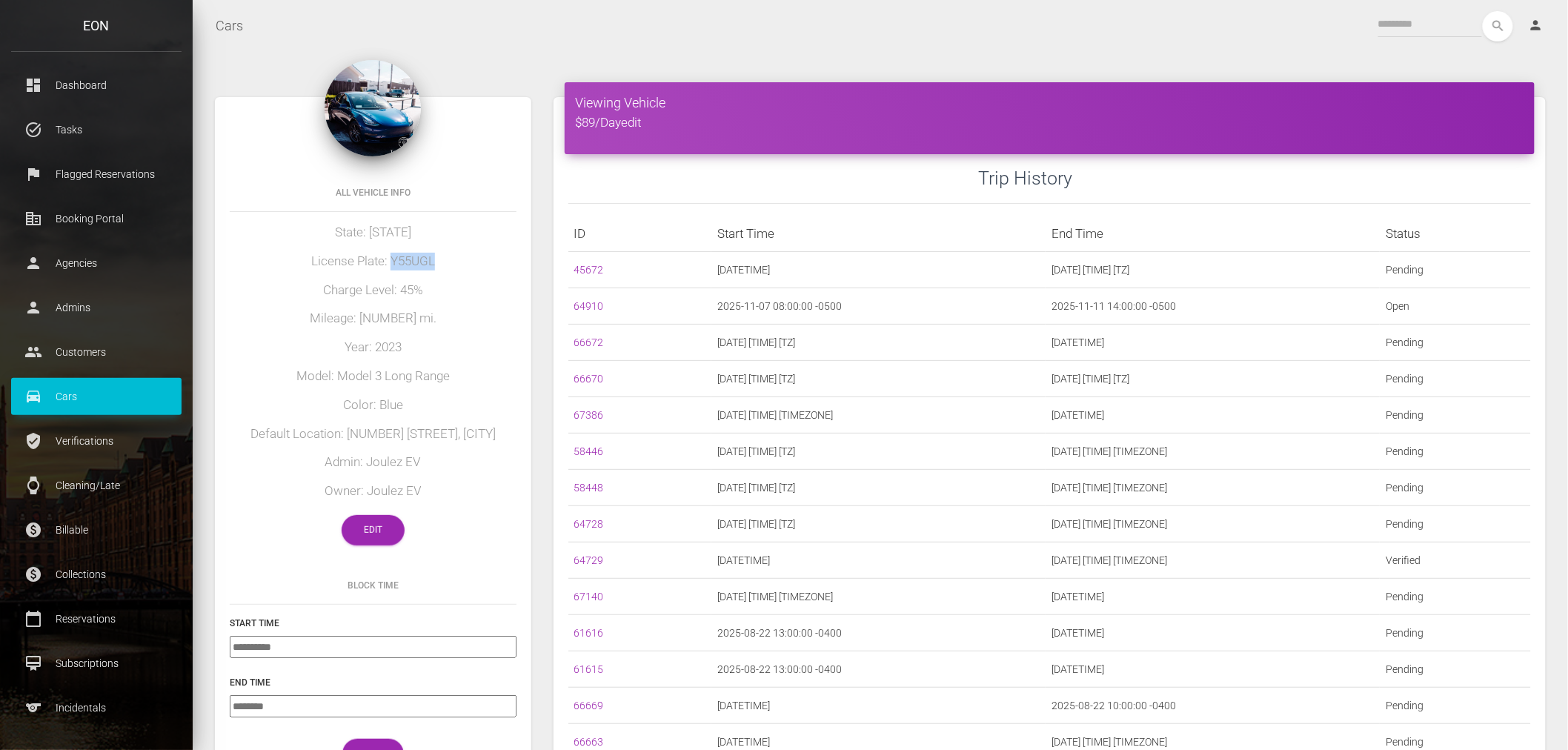 click on "License Plate: Y55UGL" at bounding box center (373, 262) 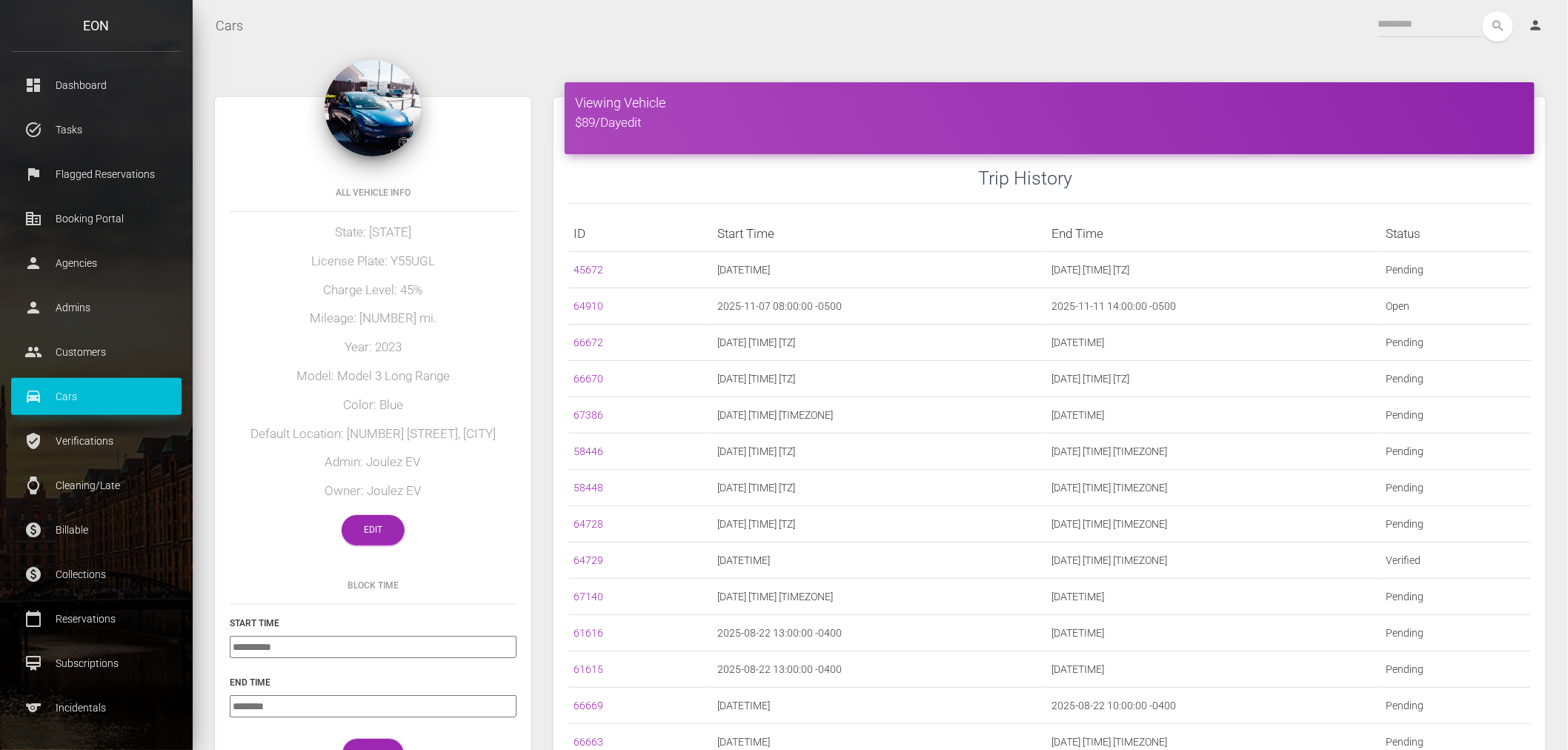 click on "Mileage: 58824 mi." at bounding box center [373, 319] 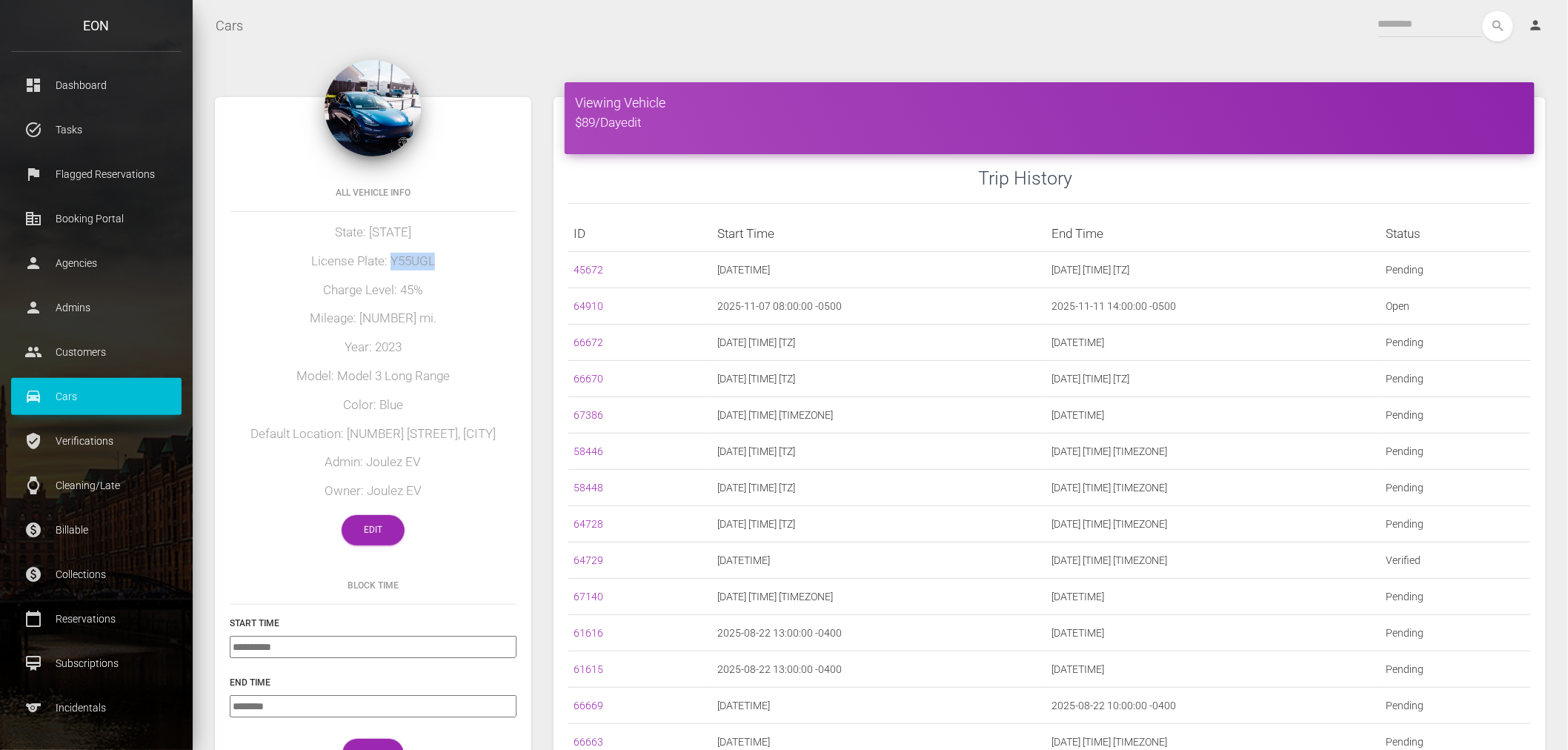 click on "License Plate: Y55UGL" at bounding box center (373, 262) 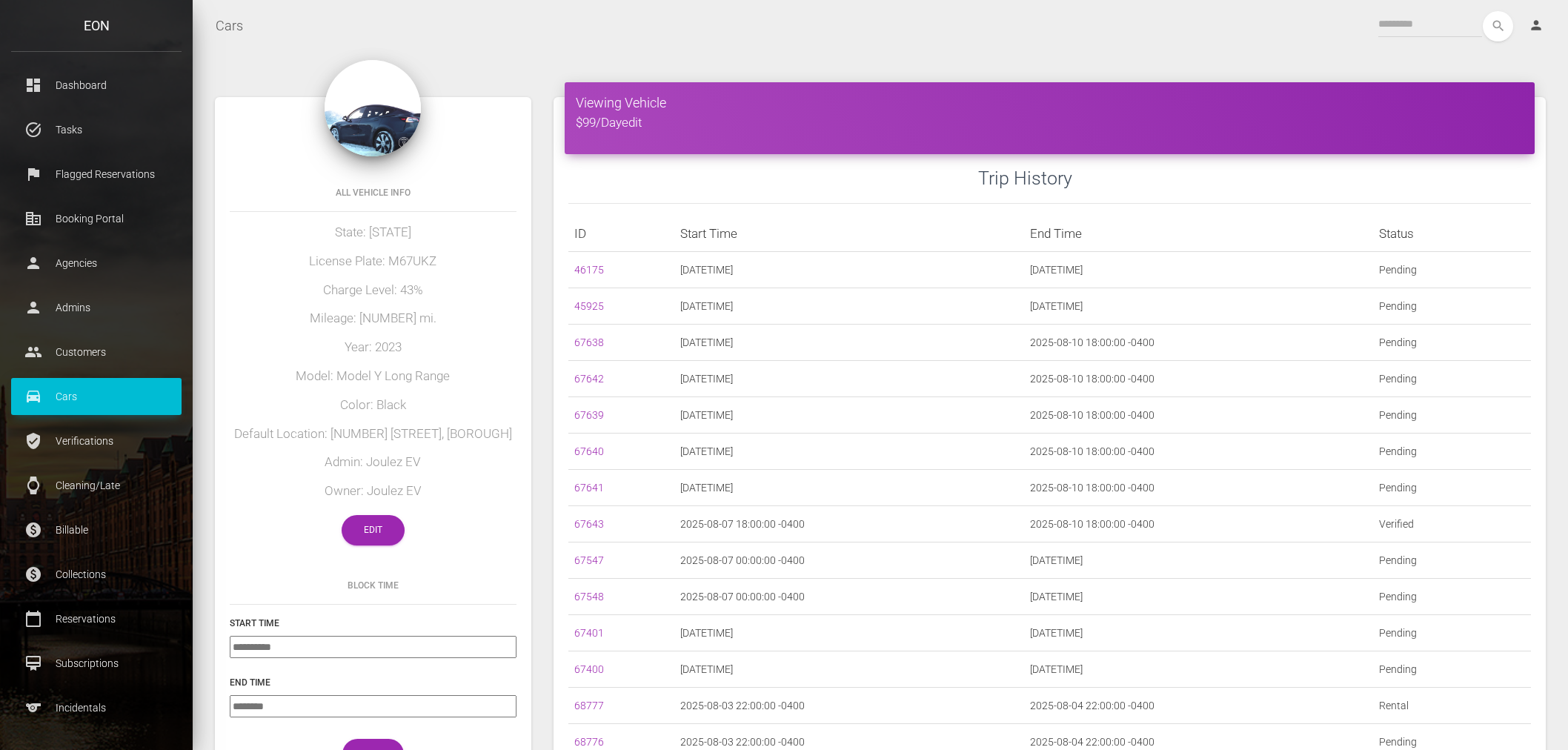 scroll, scrollTop: 0, scrollLeft: 0, axis: both 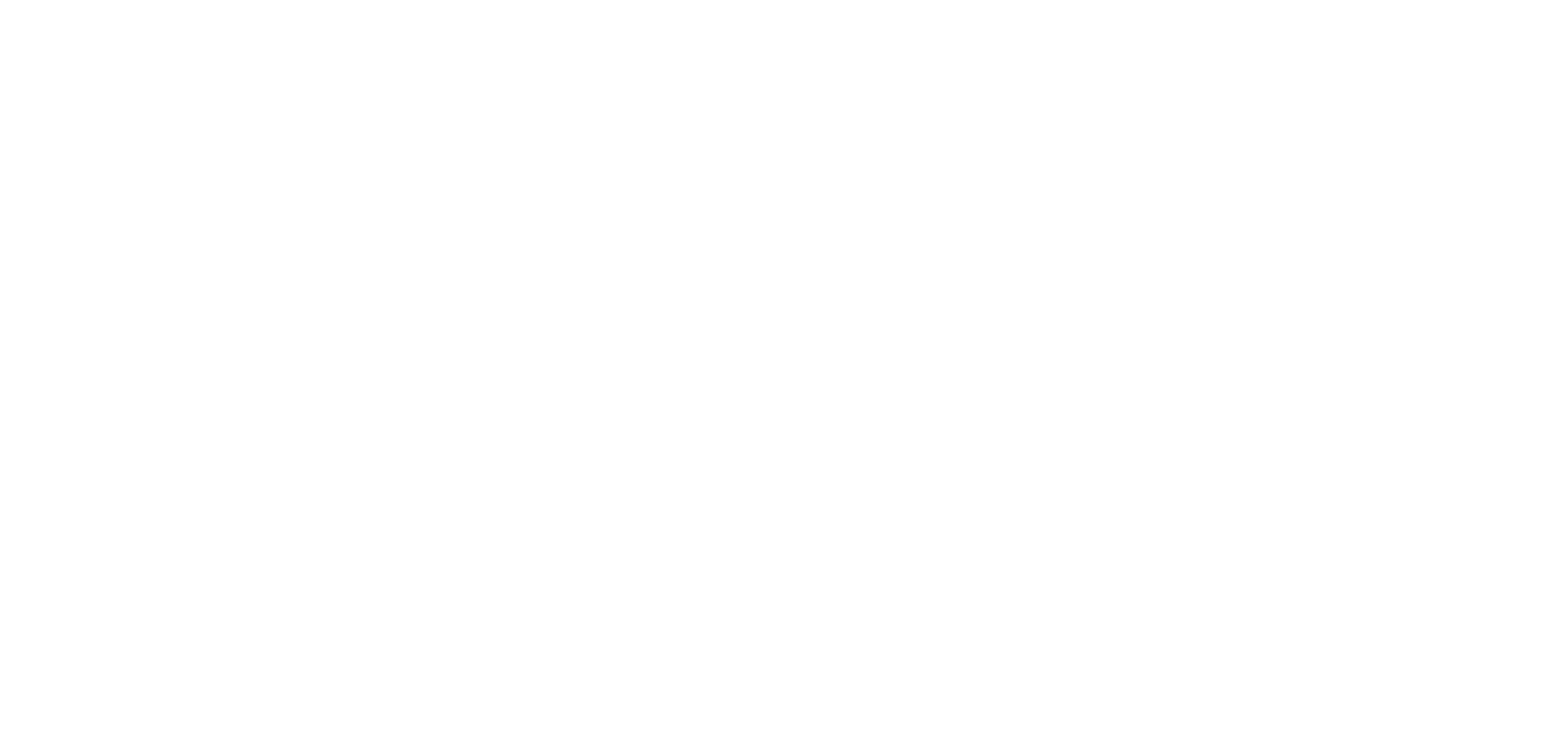 select on "*****" 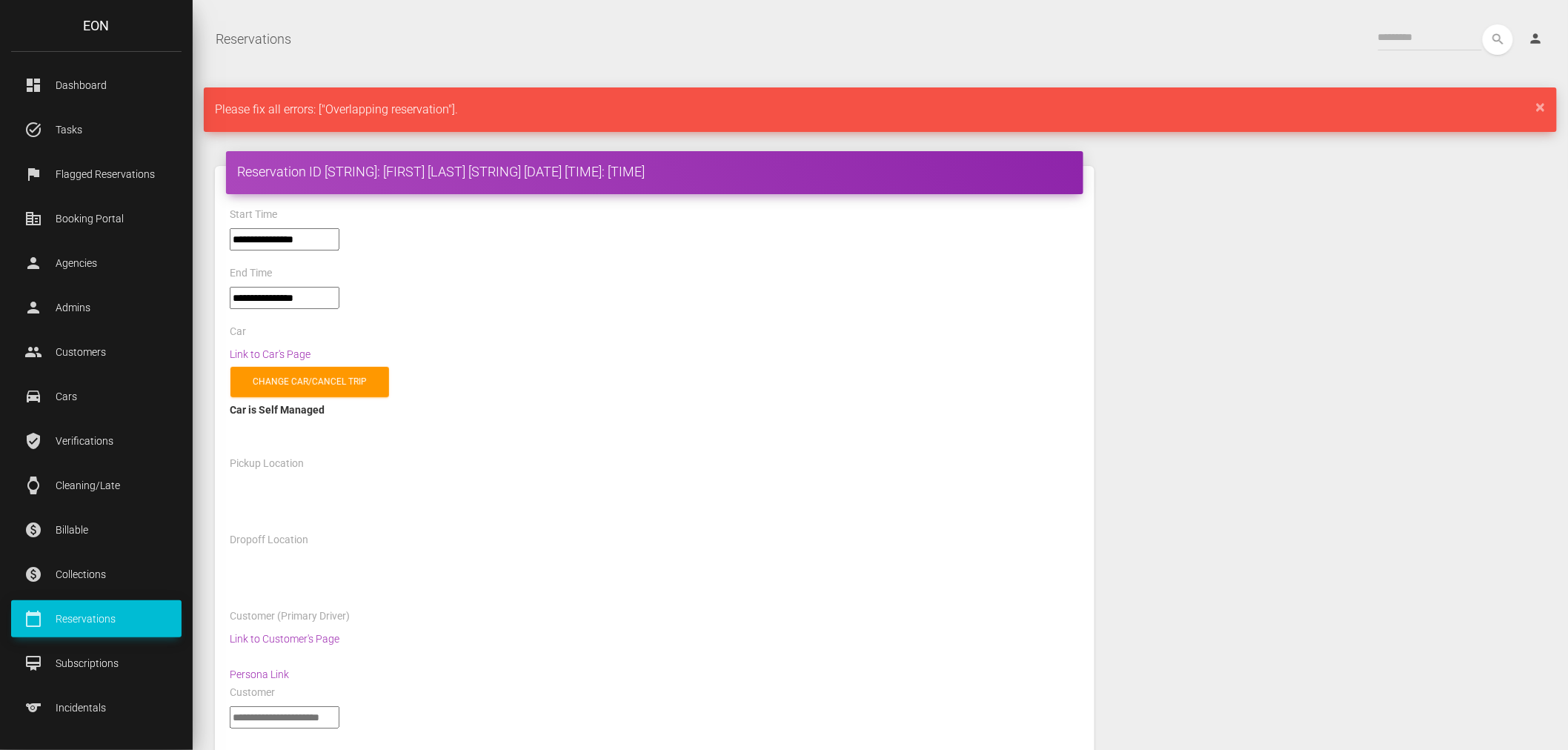 select 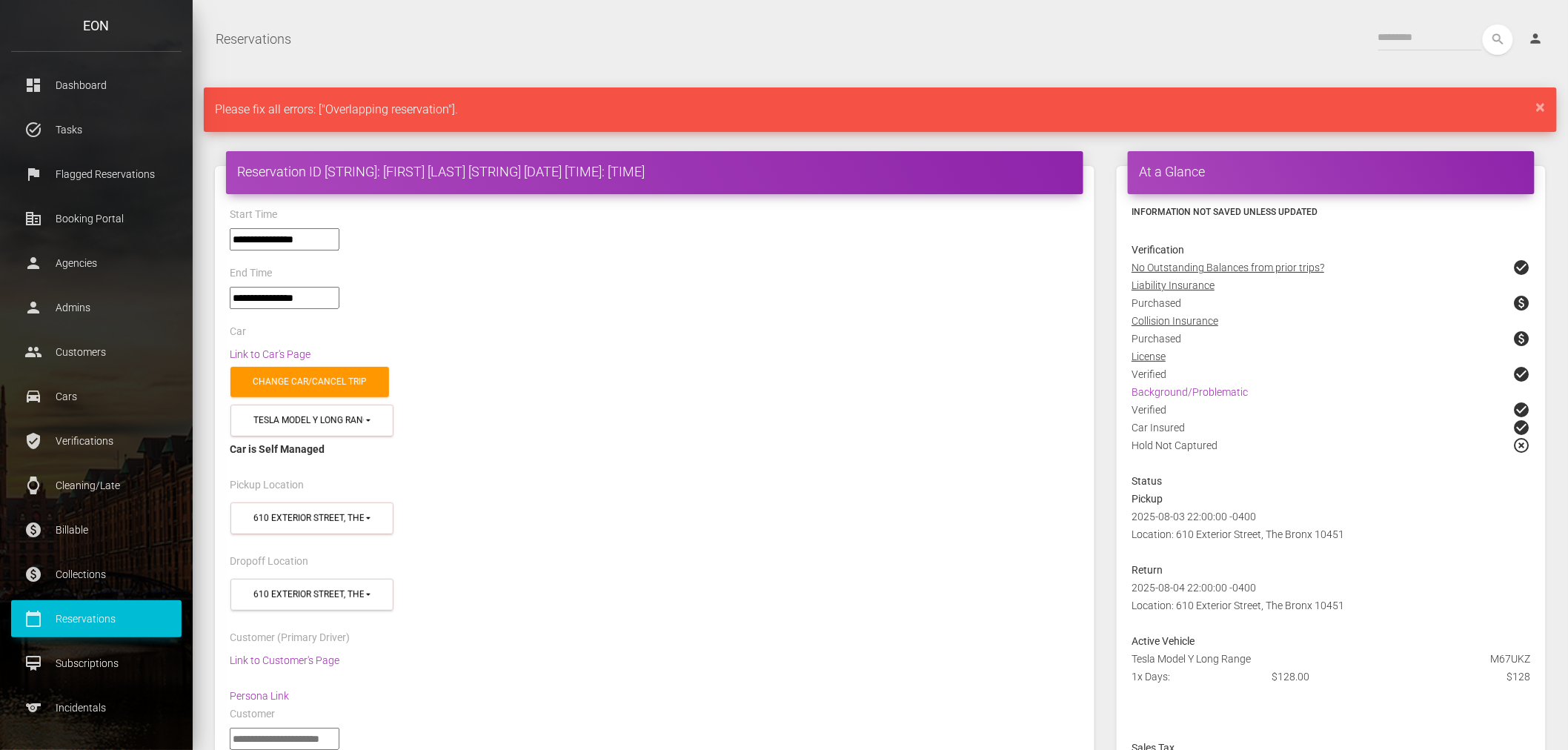 scroll, scrollTop: 0, scrollLeft: 0, axis: both 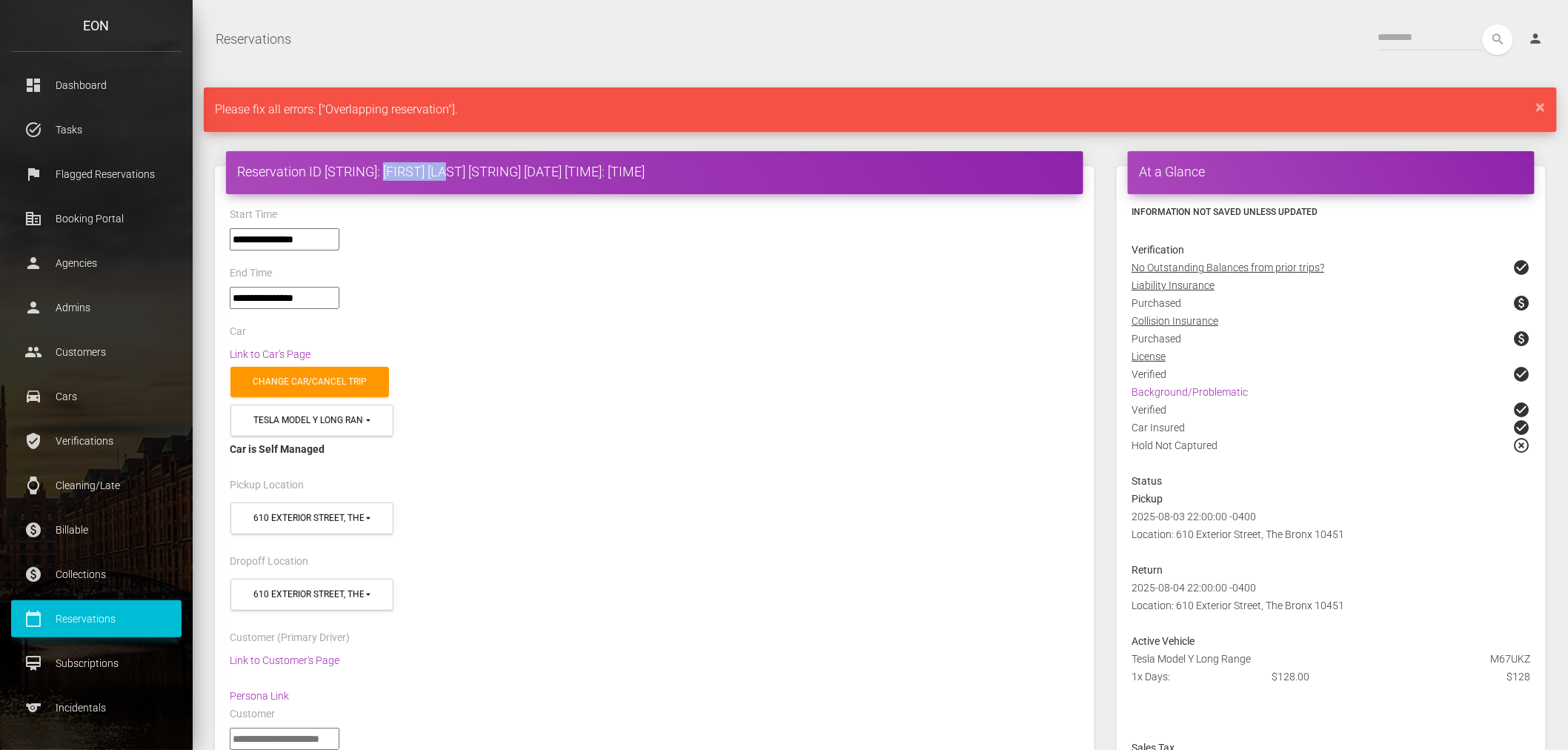 drag, startPoint x: 388, startPoint y: 171, endPoint x: 463, endPoint y: 165, distance: 75.23962 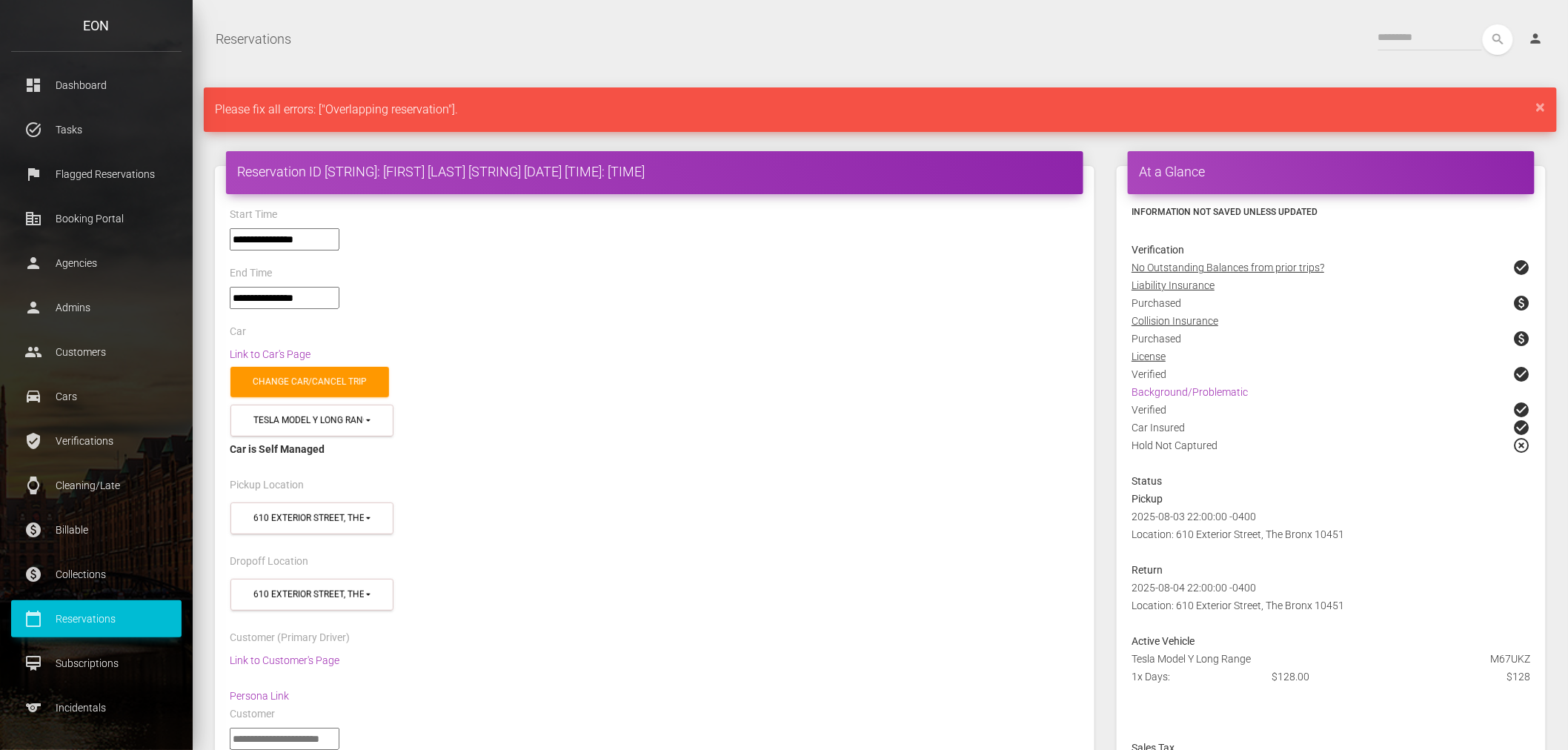 click on "**********" at bounding box center [654, 305] 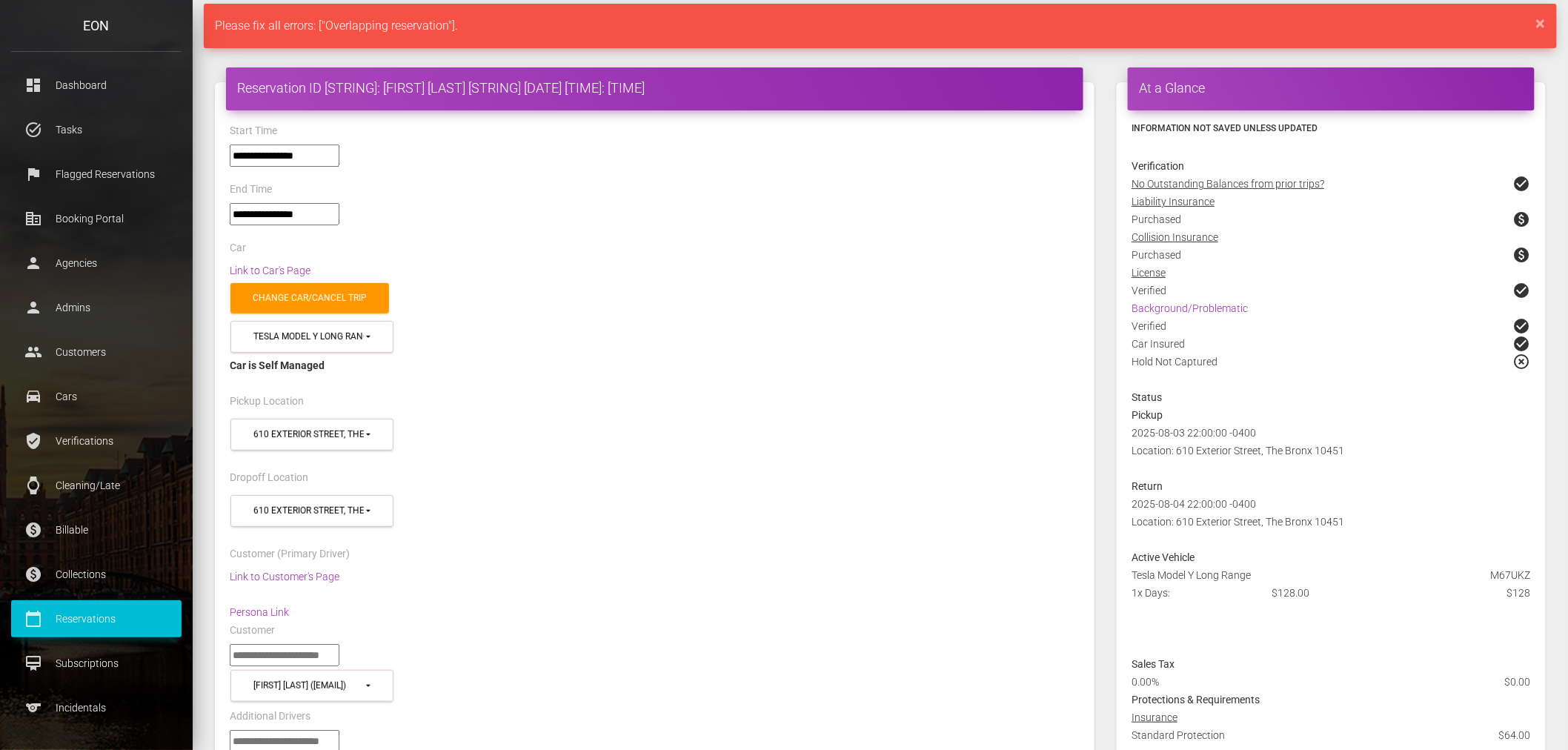 scroll, scrollTop: 82, scrollLeft: 0, axis: vertical 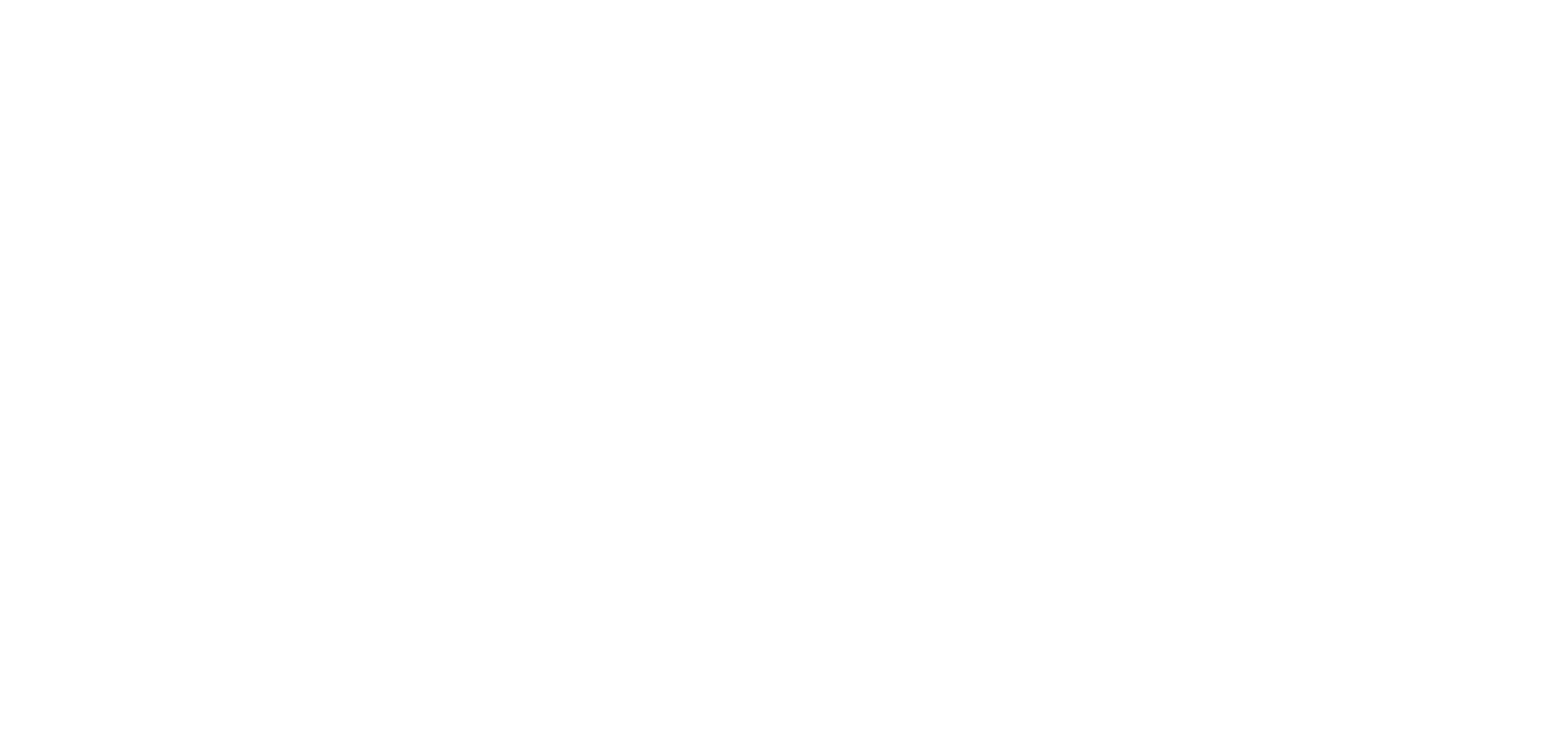 select on "*****" 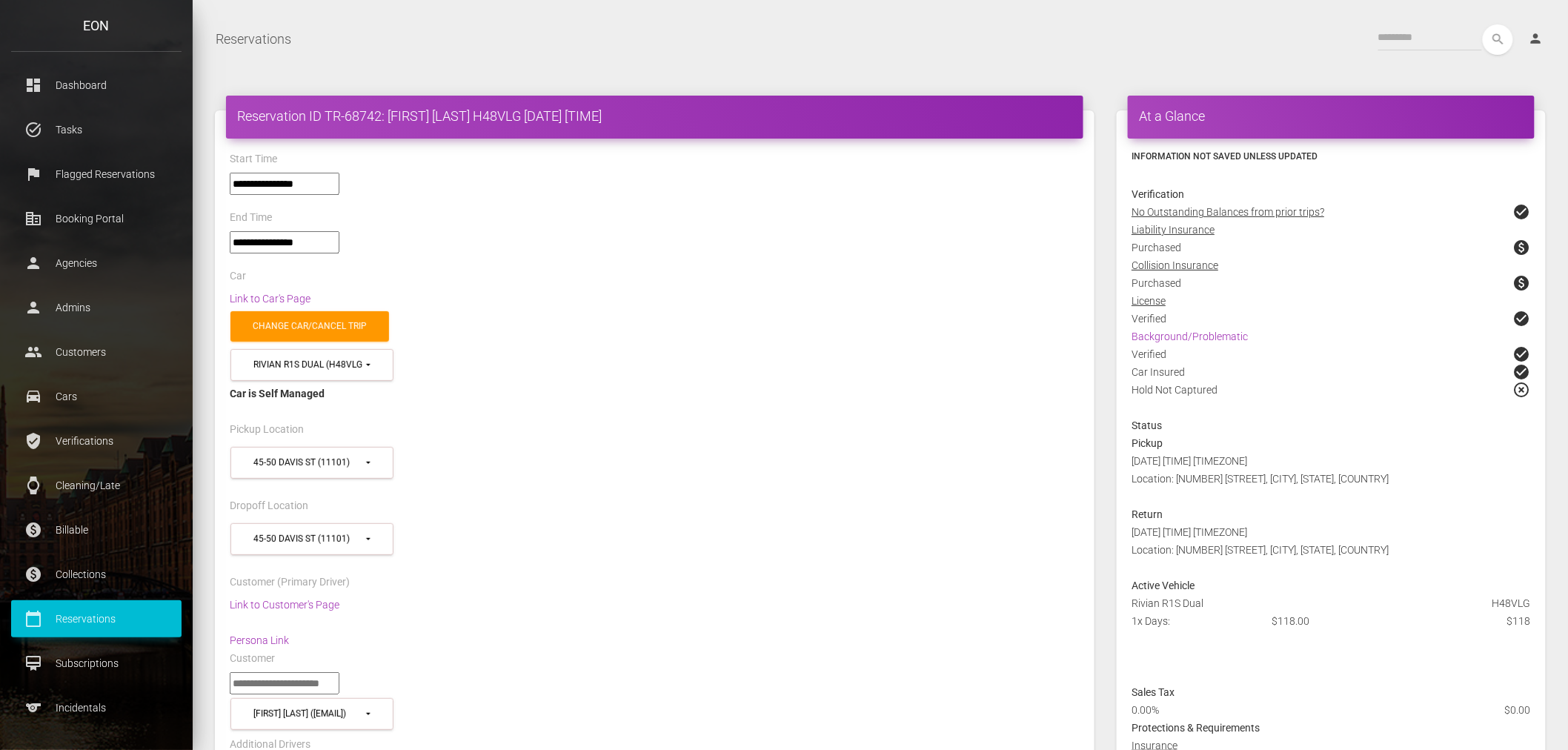 scroll, scrollTop: 0, scrollLeft: 0, axis: both 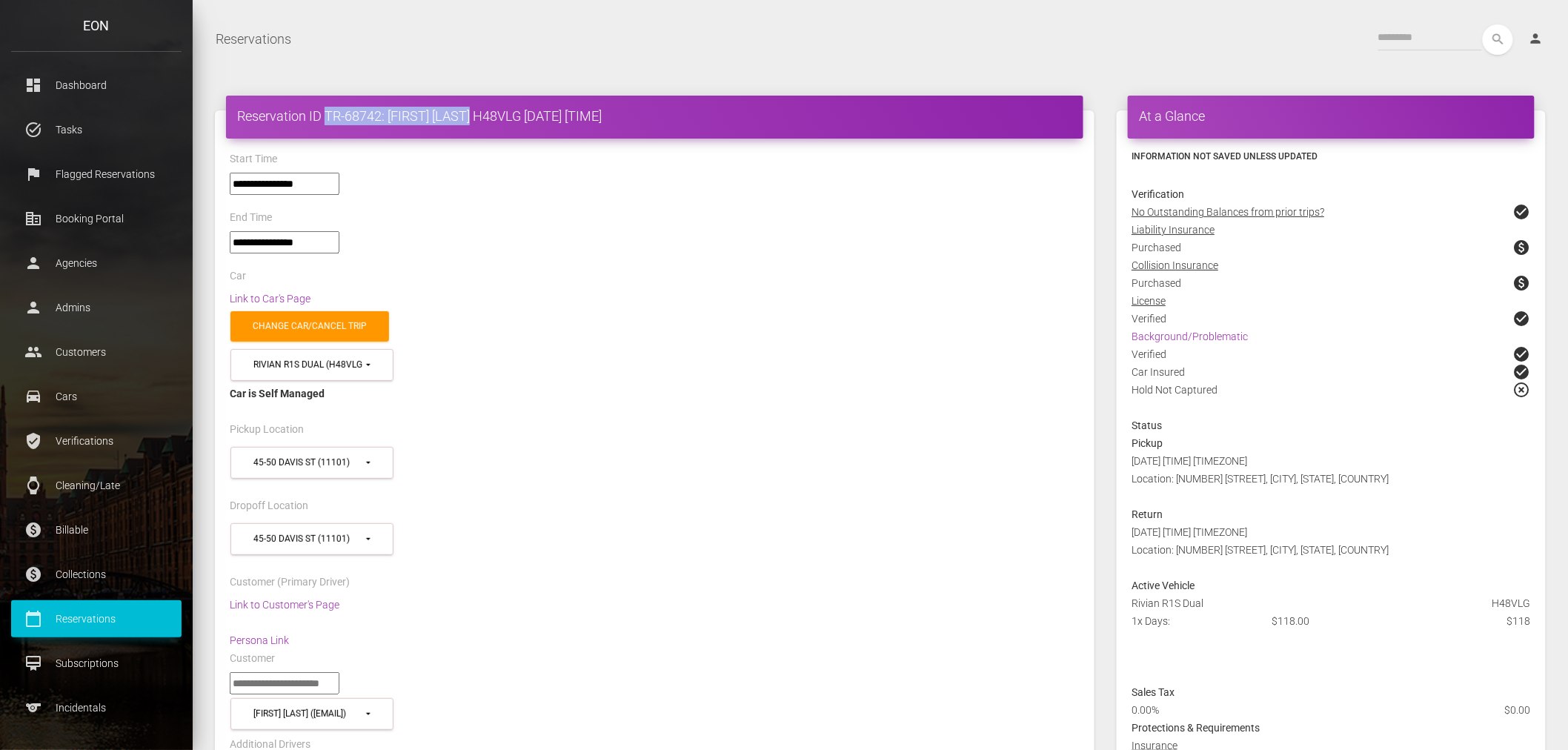 drag, startPoint x: 328, startPoint y: 114, endPoint x: 482, endPoint y: 119, distance: 154.08115 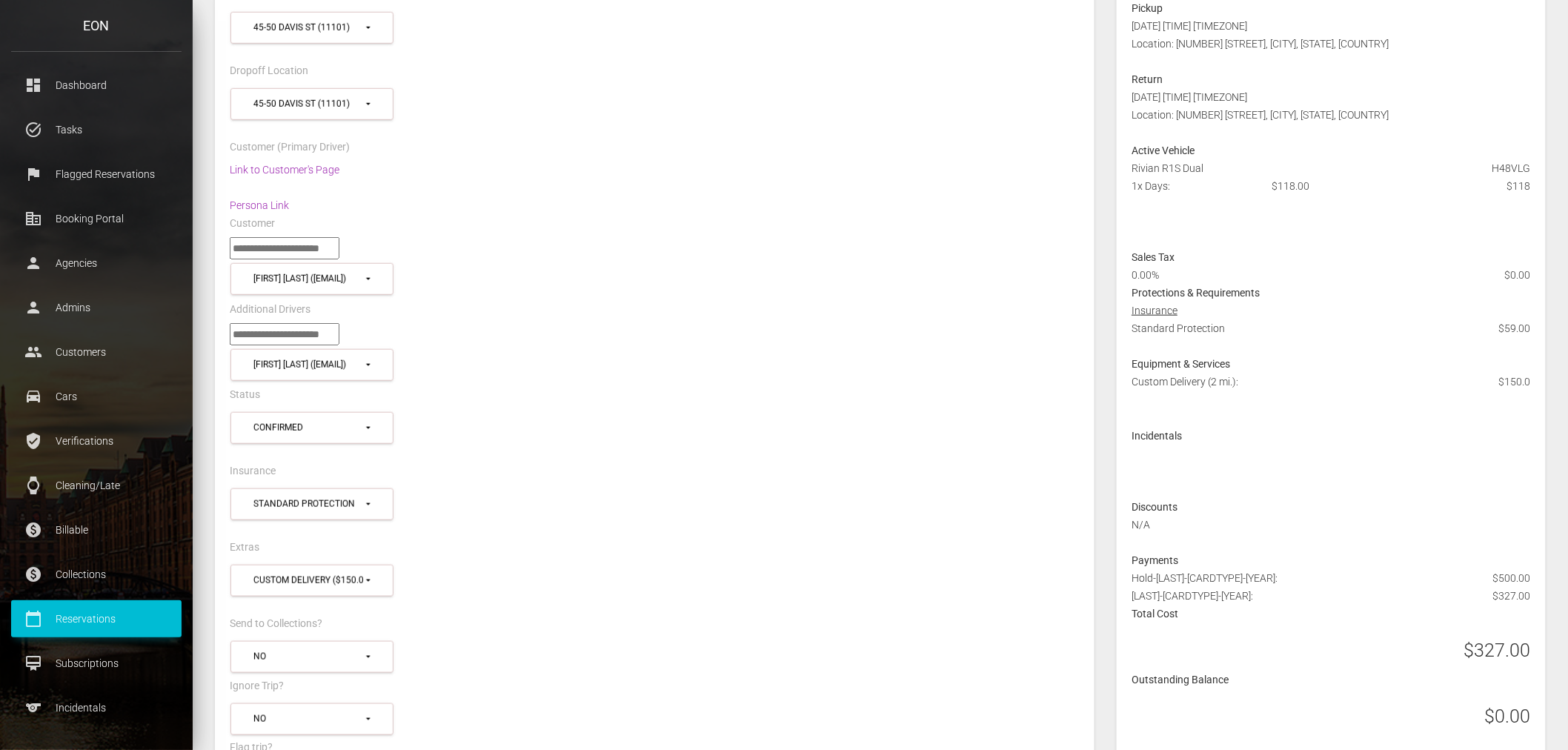 scroll, scrollTop: 576, scrollLeft: 0, axis: vertical 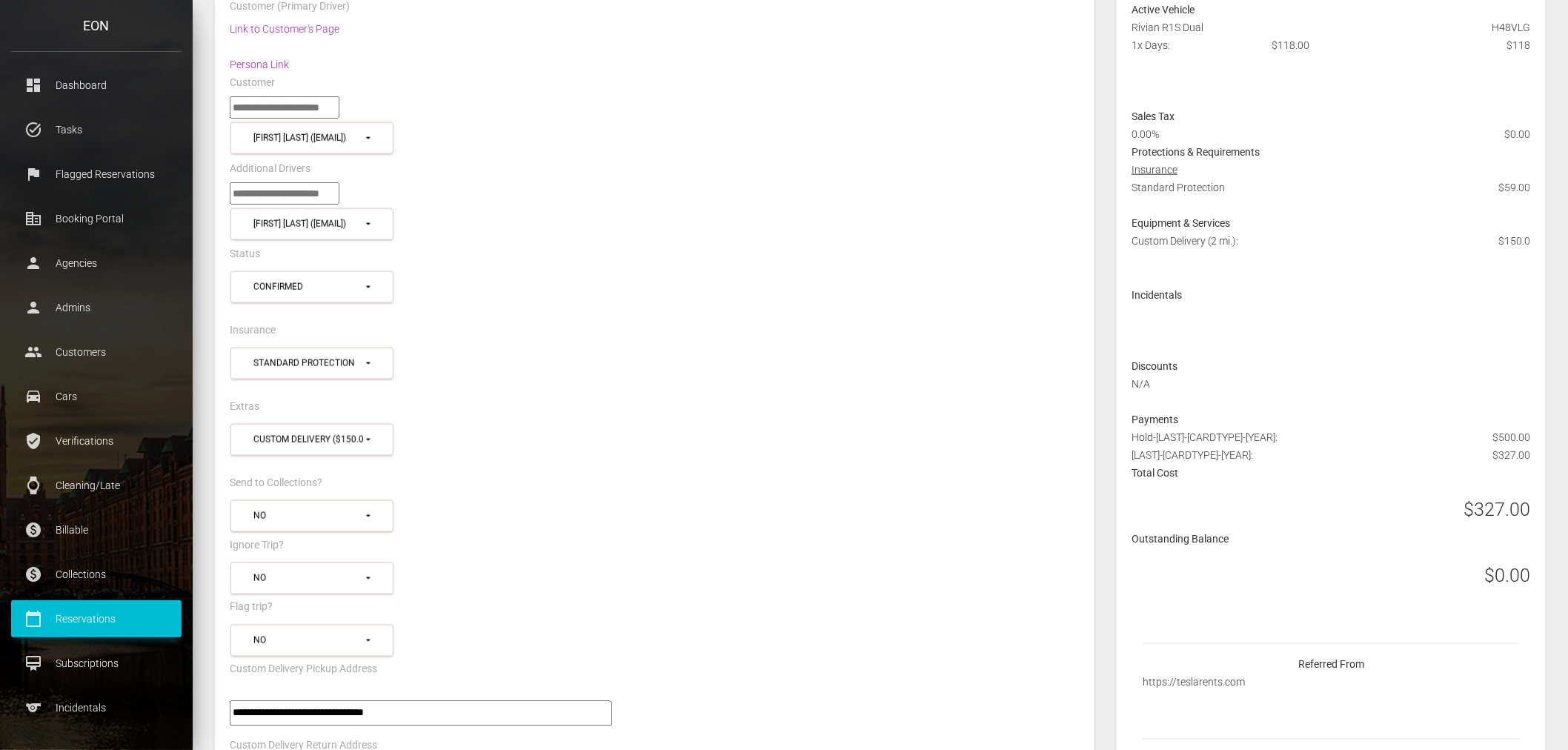 click on "**********" at bounding box center (654, 447) 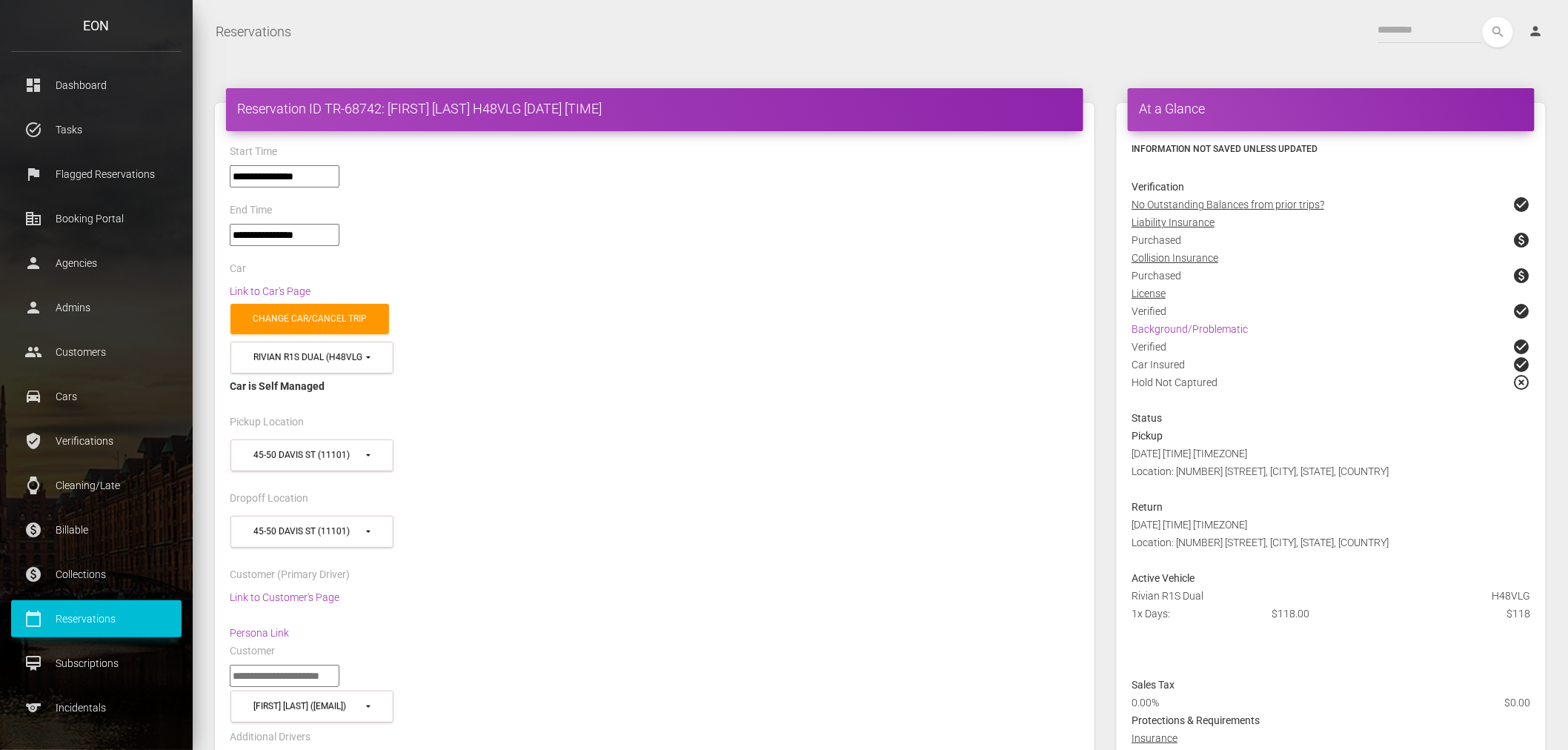 scroll, scrollTop: 0, scrollLeft: 0, axis: both 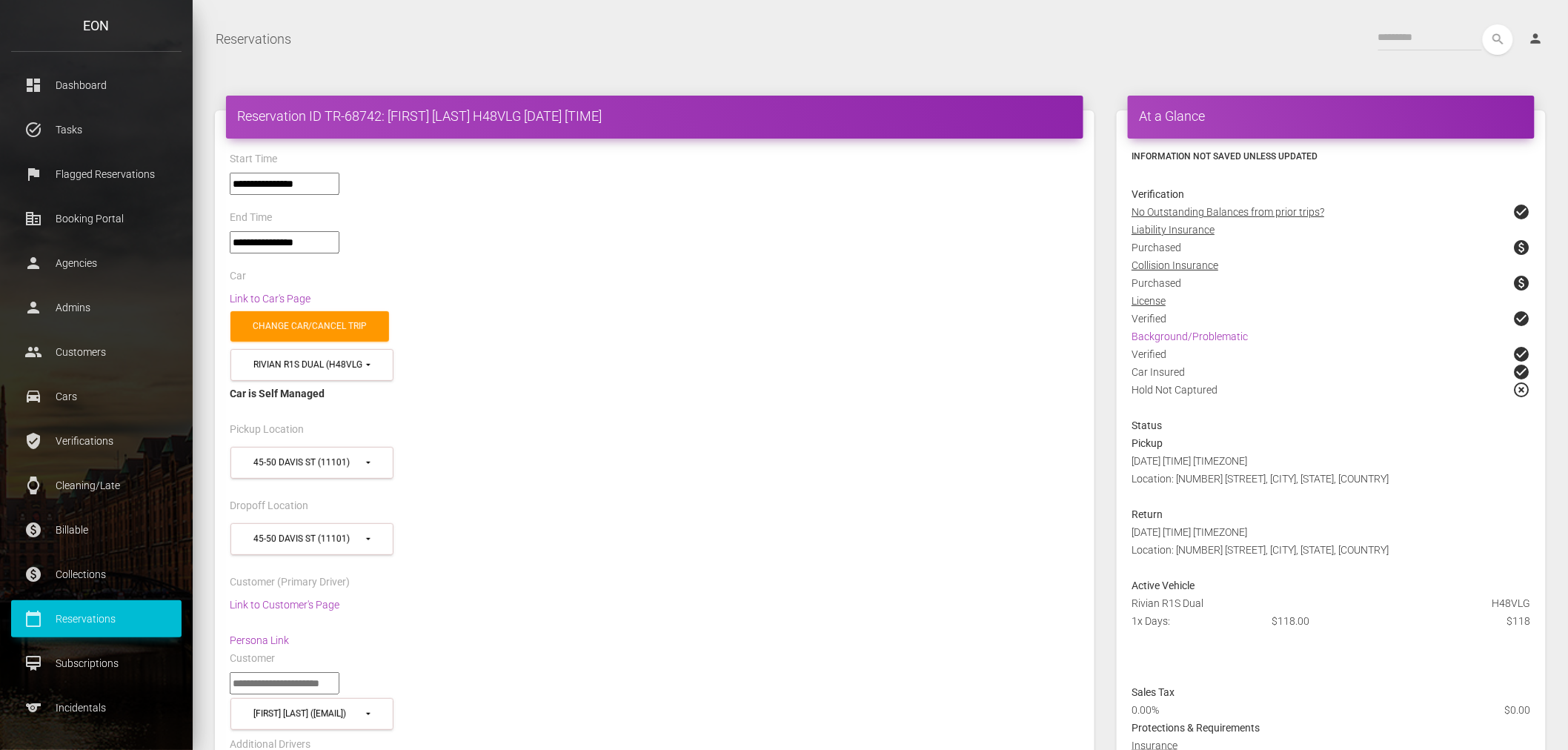 click on "**********" at bounding box center (654, 249) 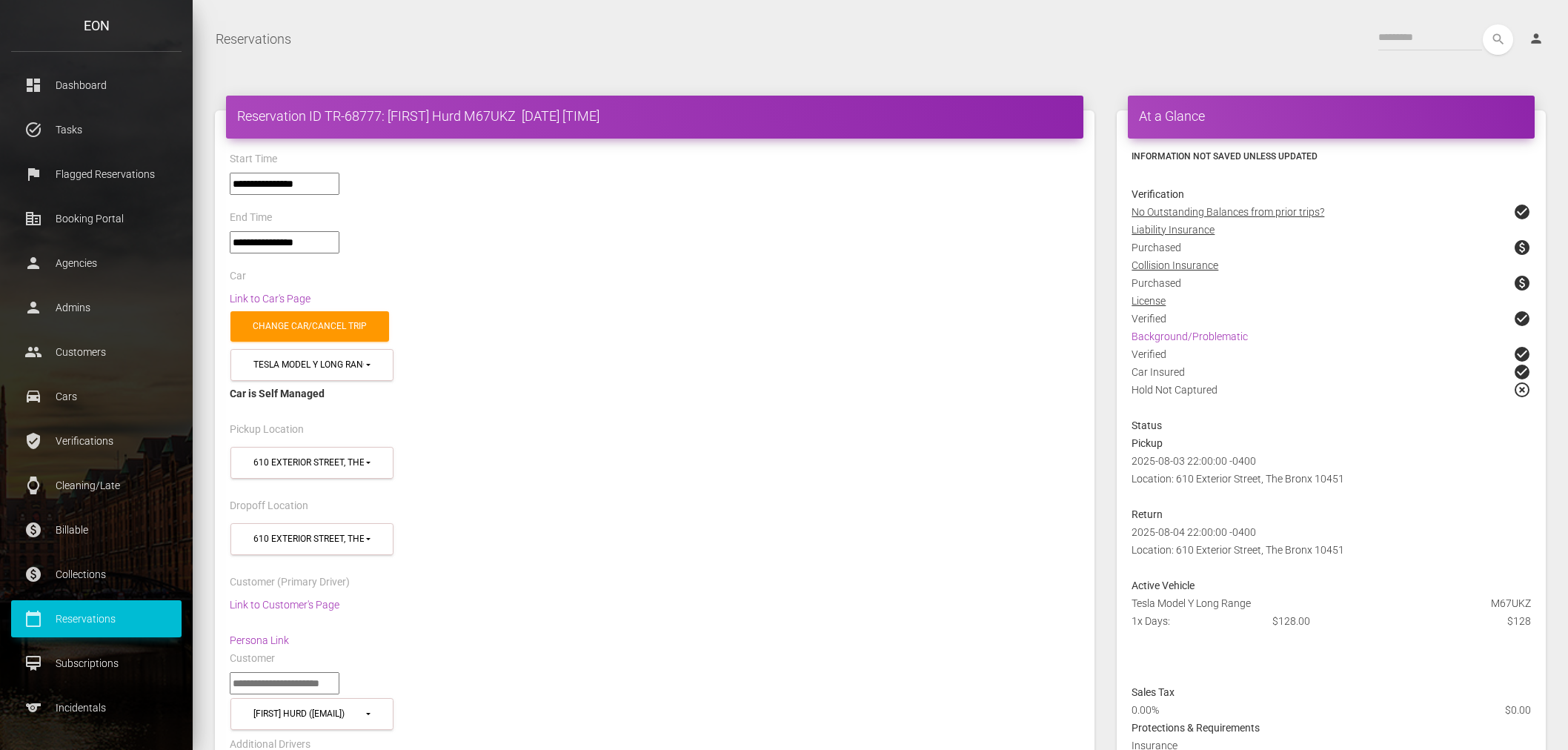 select on "*****" 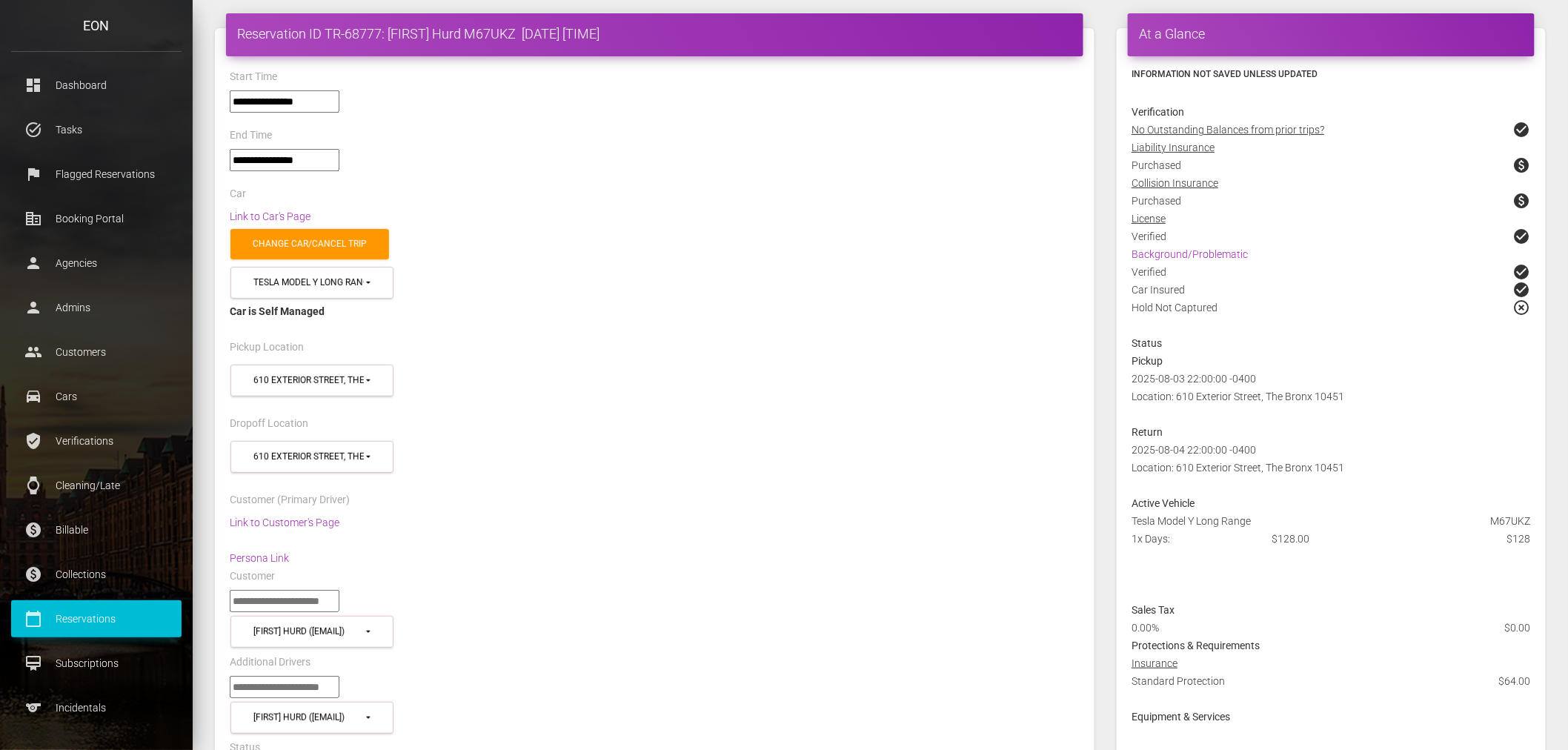 scroll, scrollTop: 0, scrollLeft: 0, axis: both 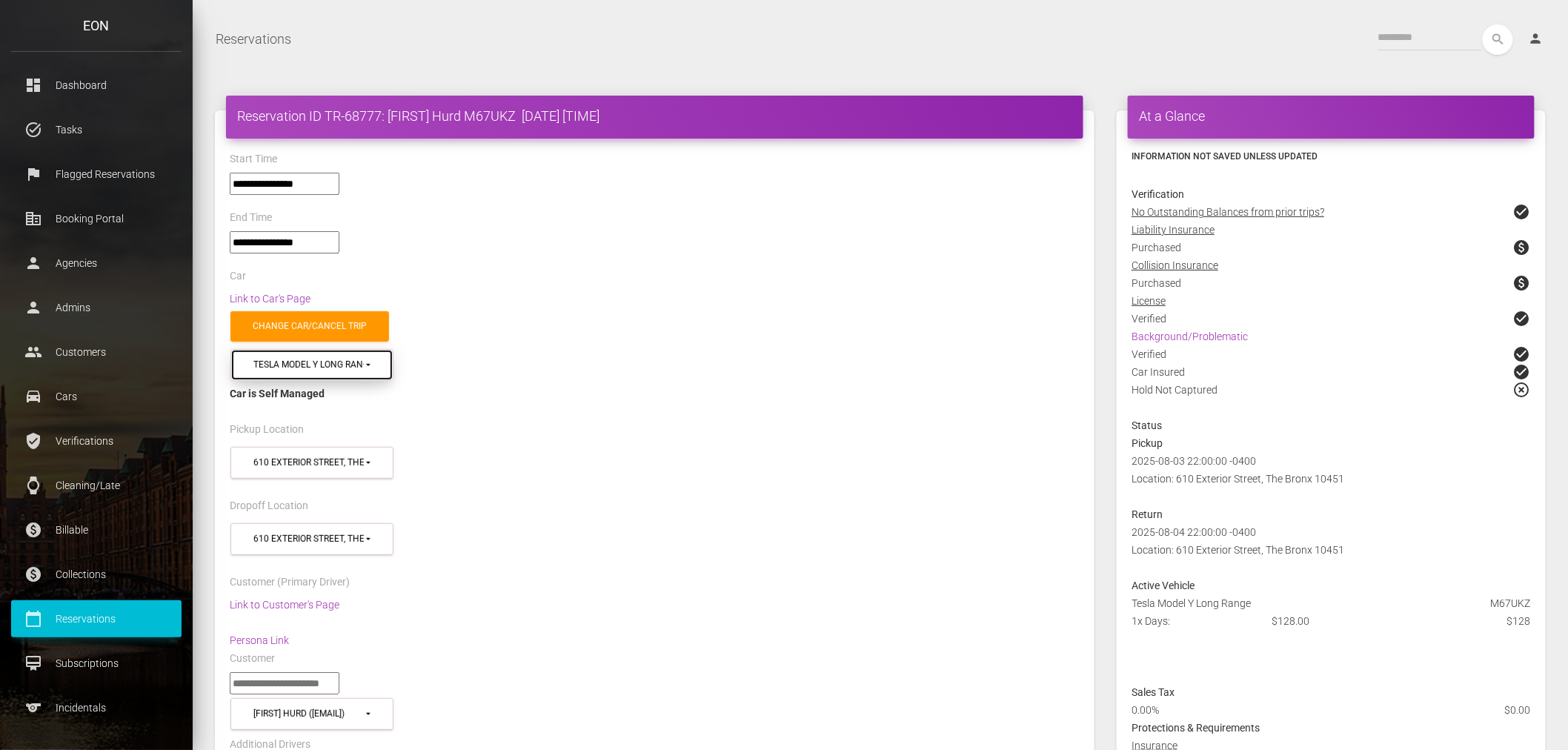 click on "Tesla Model Y Long Range
(M67UKZ in 10451)" at bounding box center (308, 365) 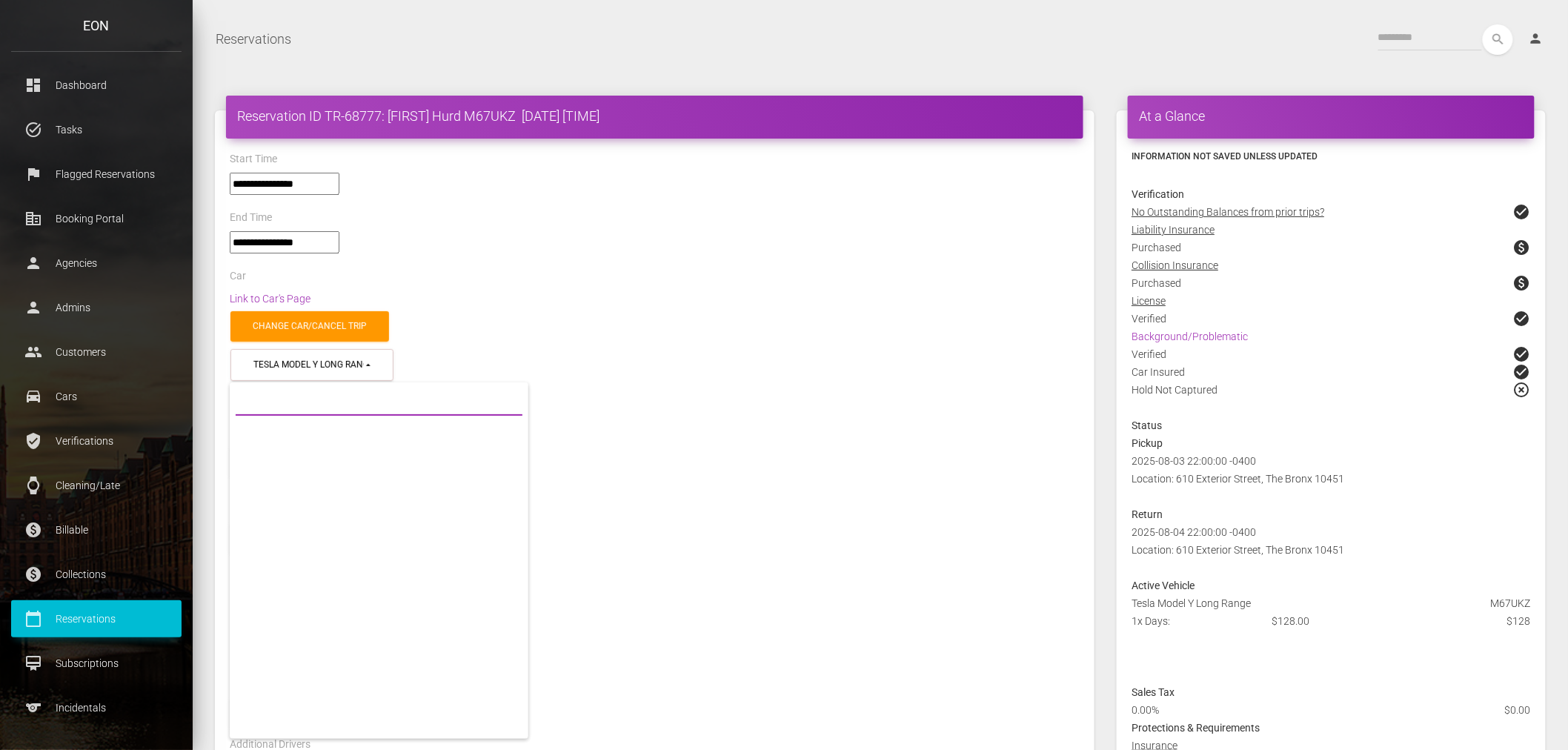 scroll, scrollTop: 22458, scrollLeft: 0, axis: vertical 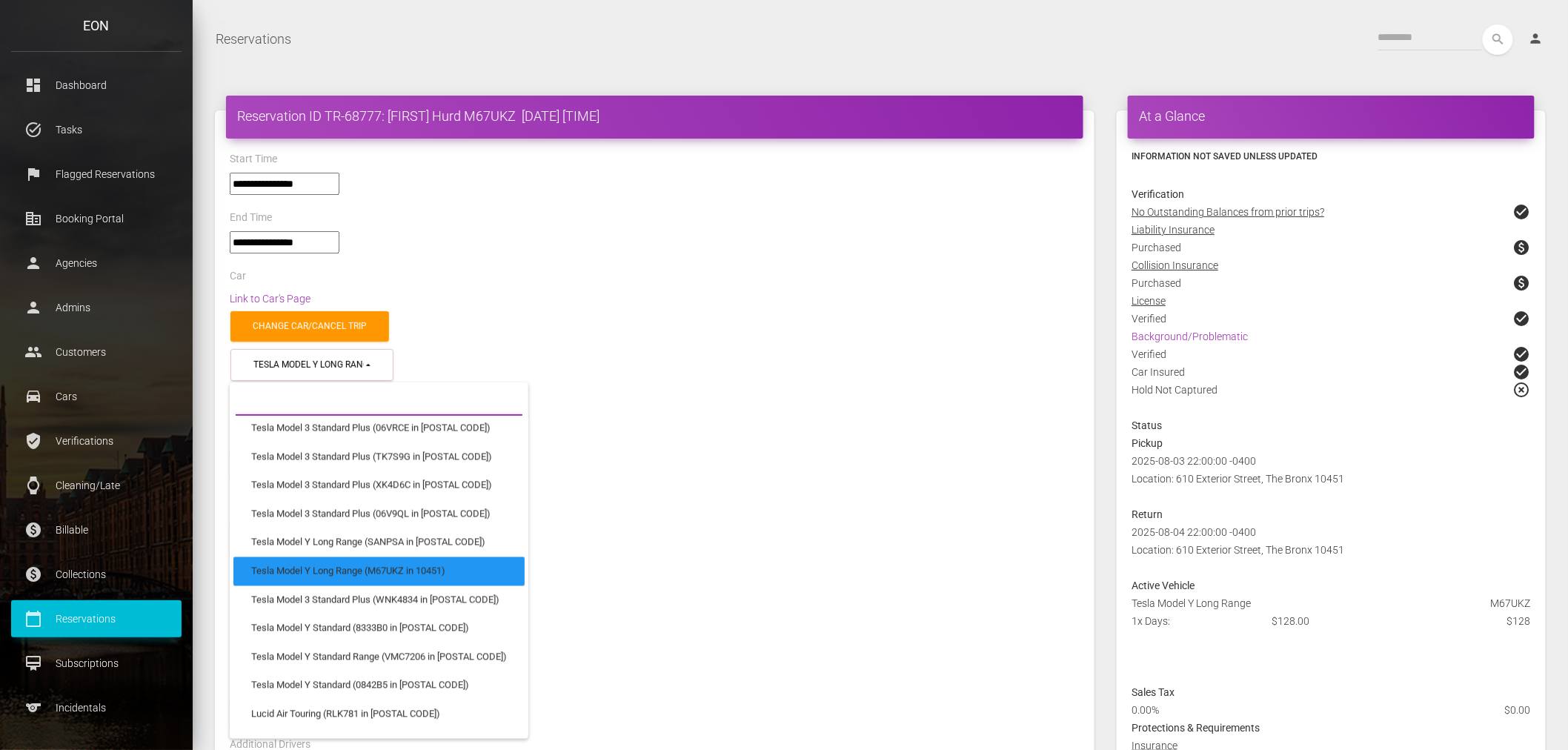 paste on "******" 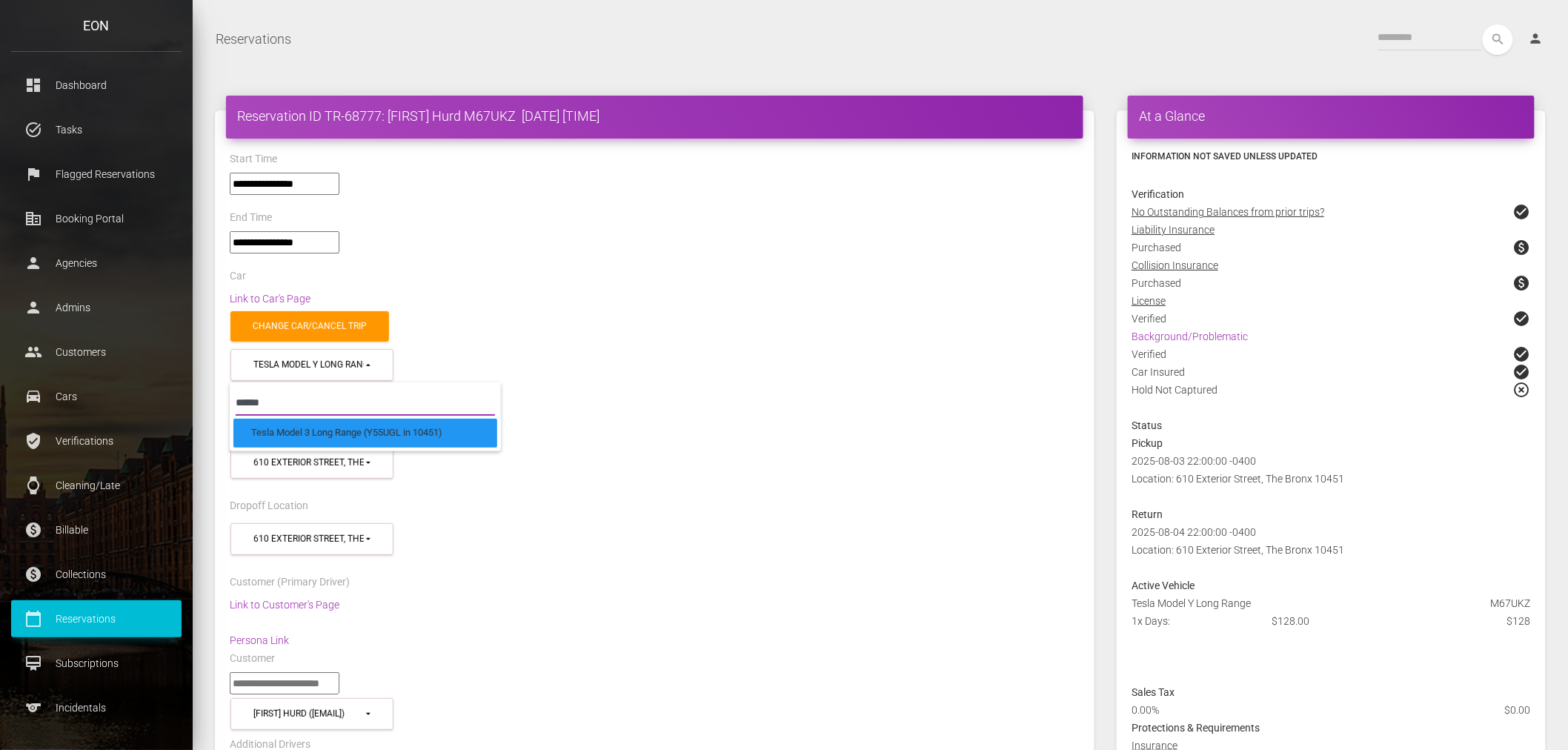 scroll, scrollTop: 0, scrollLeft: 0, axis: both 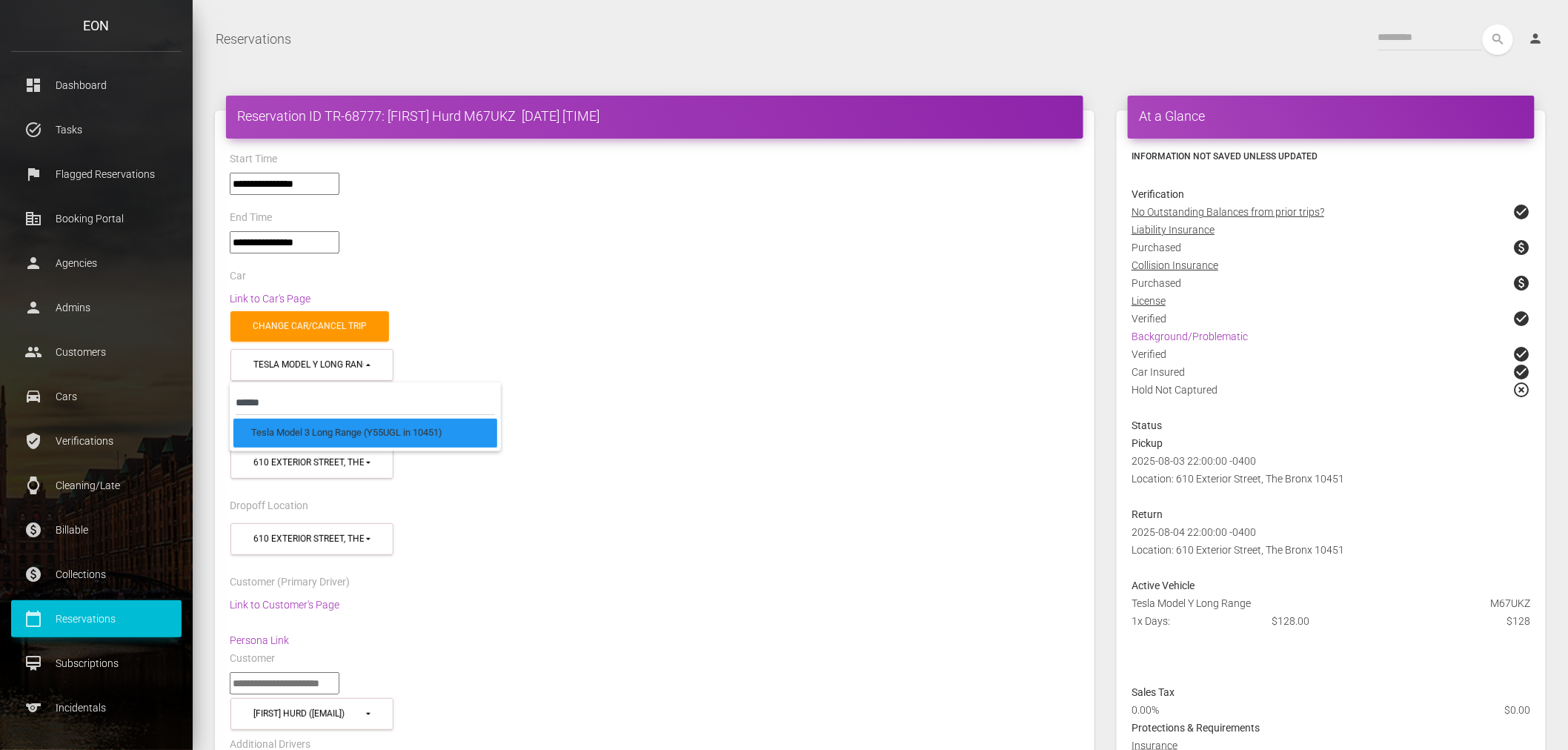 click on "Change car/cancel trip" at bounding box center [654, 326] 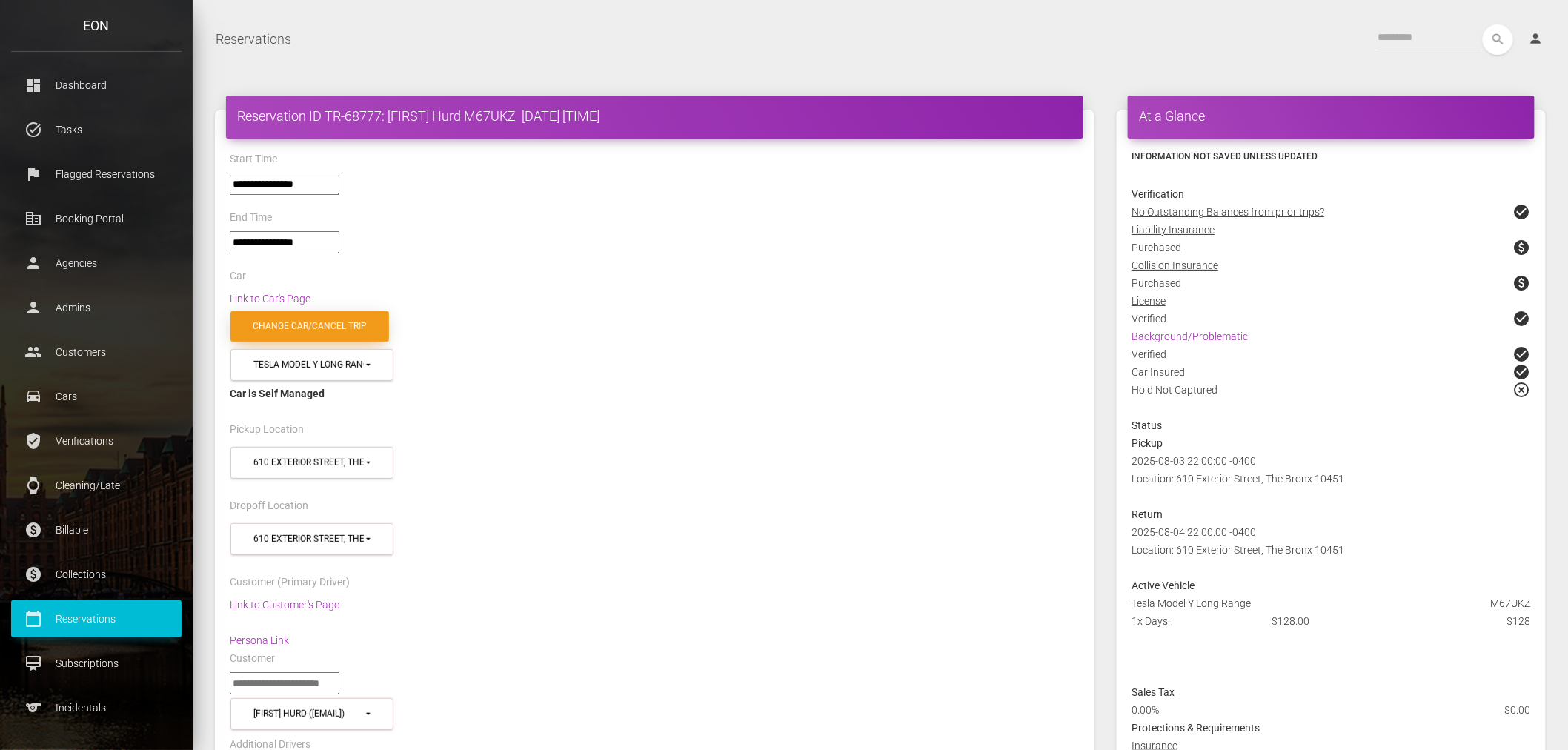click on "Change car/cancel trip" at bounding box center [310, 326] 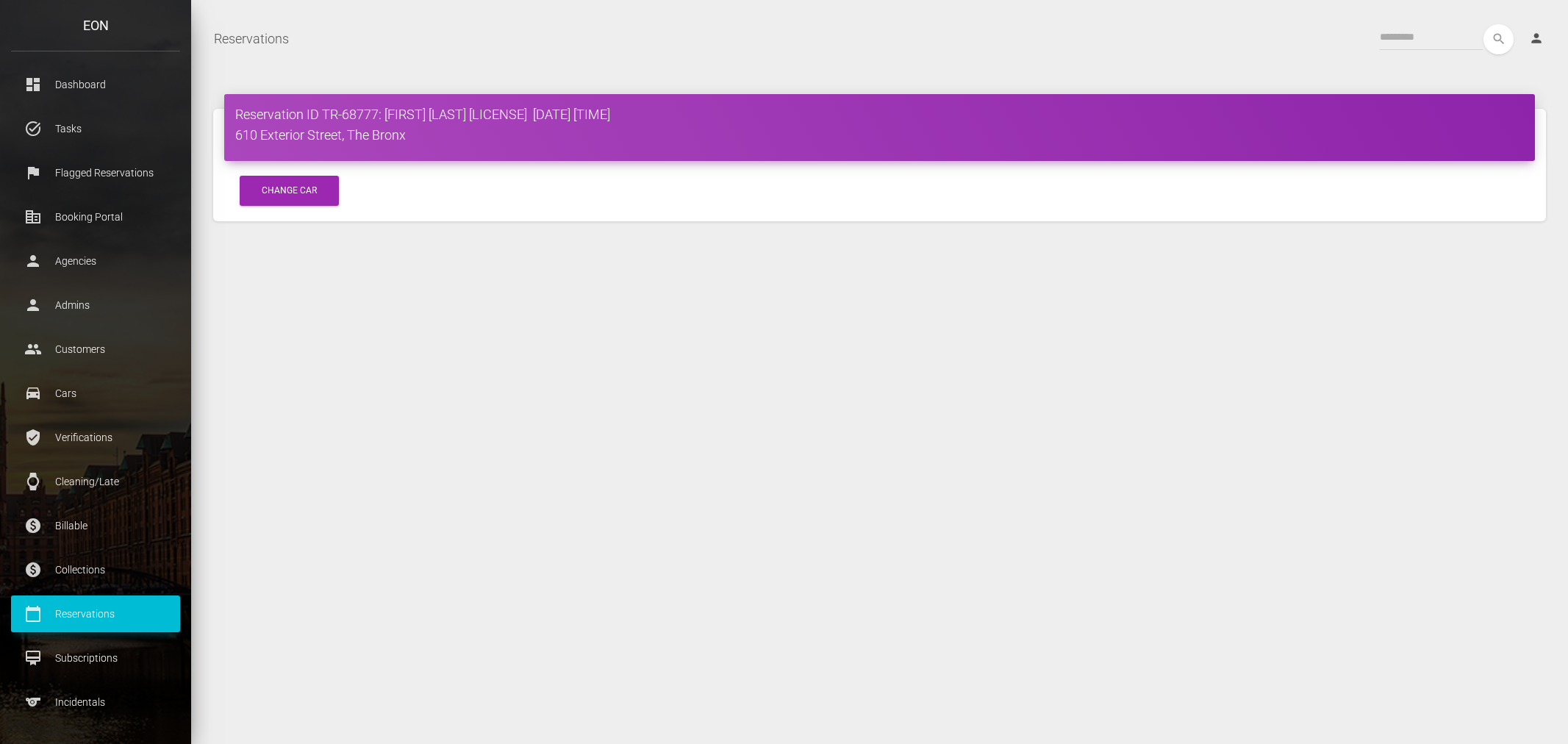scroll, scrollTop: 0, scrollLeft: 0, axis: both 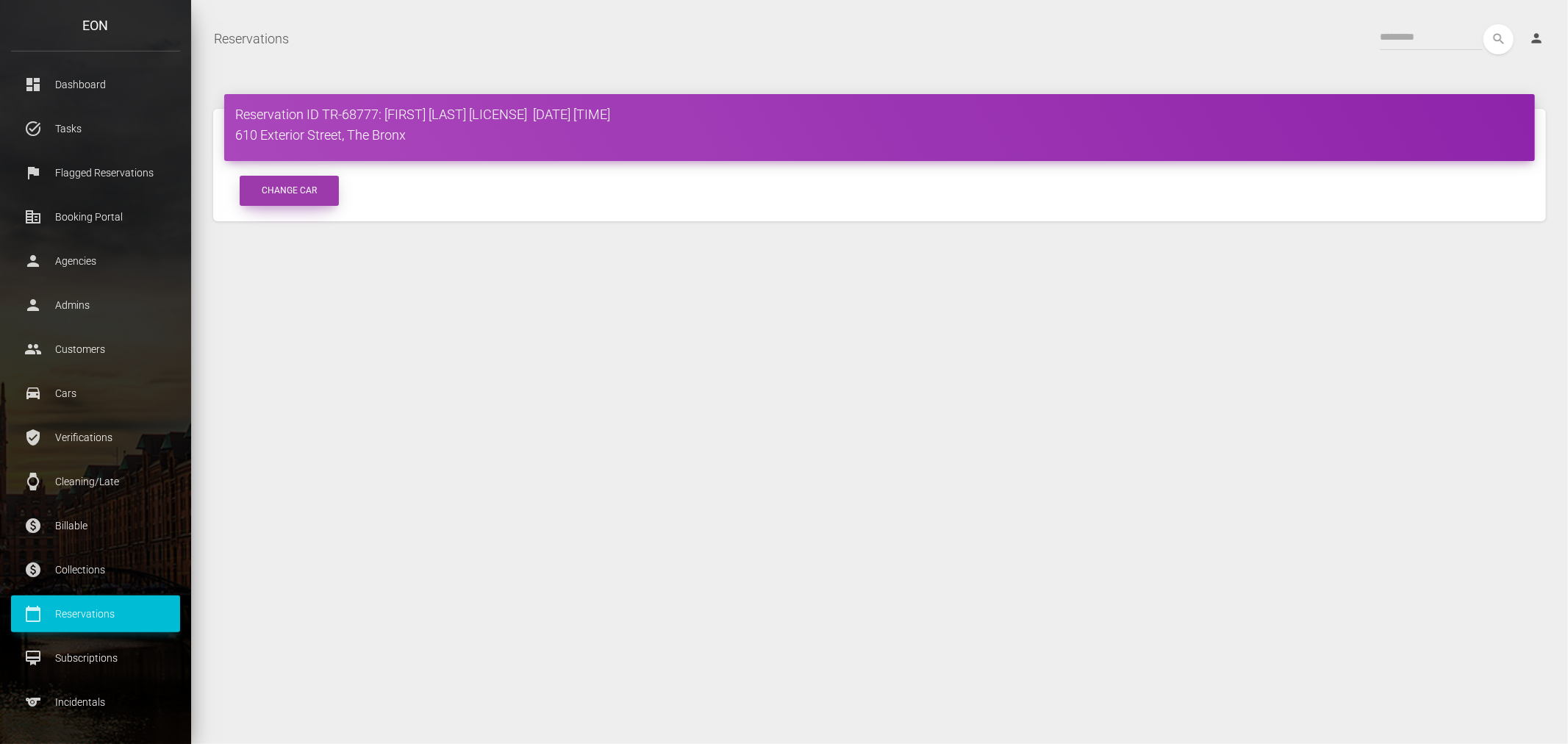 click on "Change Car" at bounding box center (289, 190) 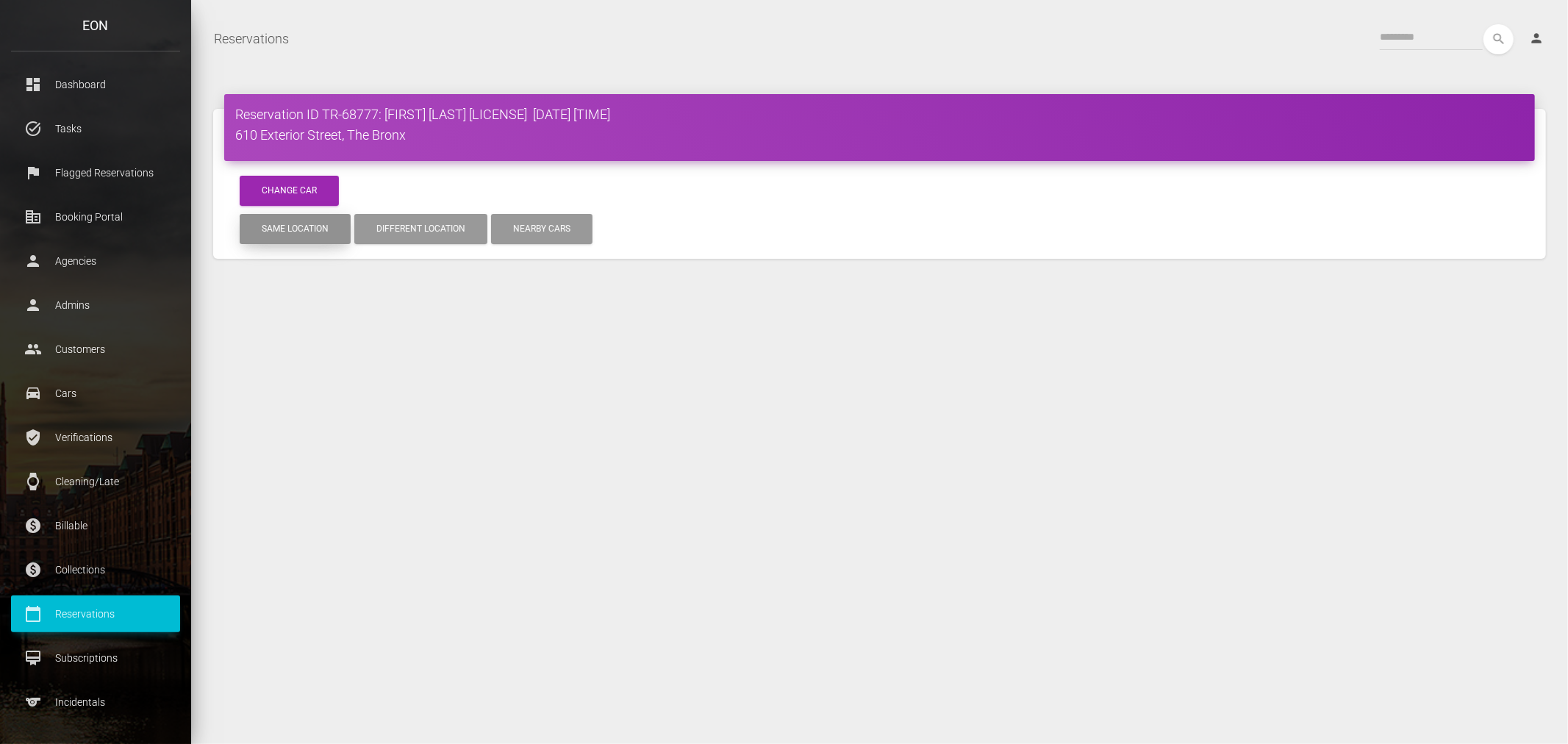 click on "Same location" at bounding box center [295, 229] 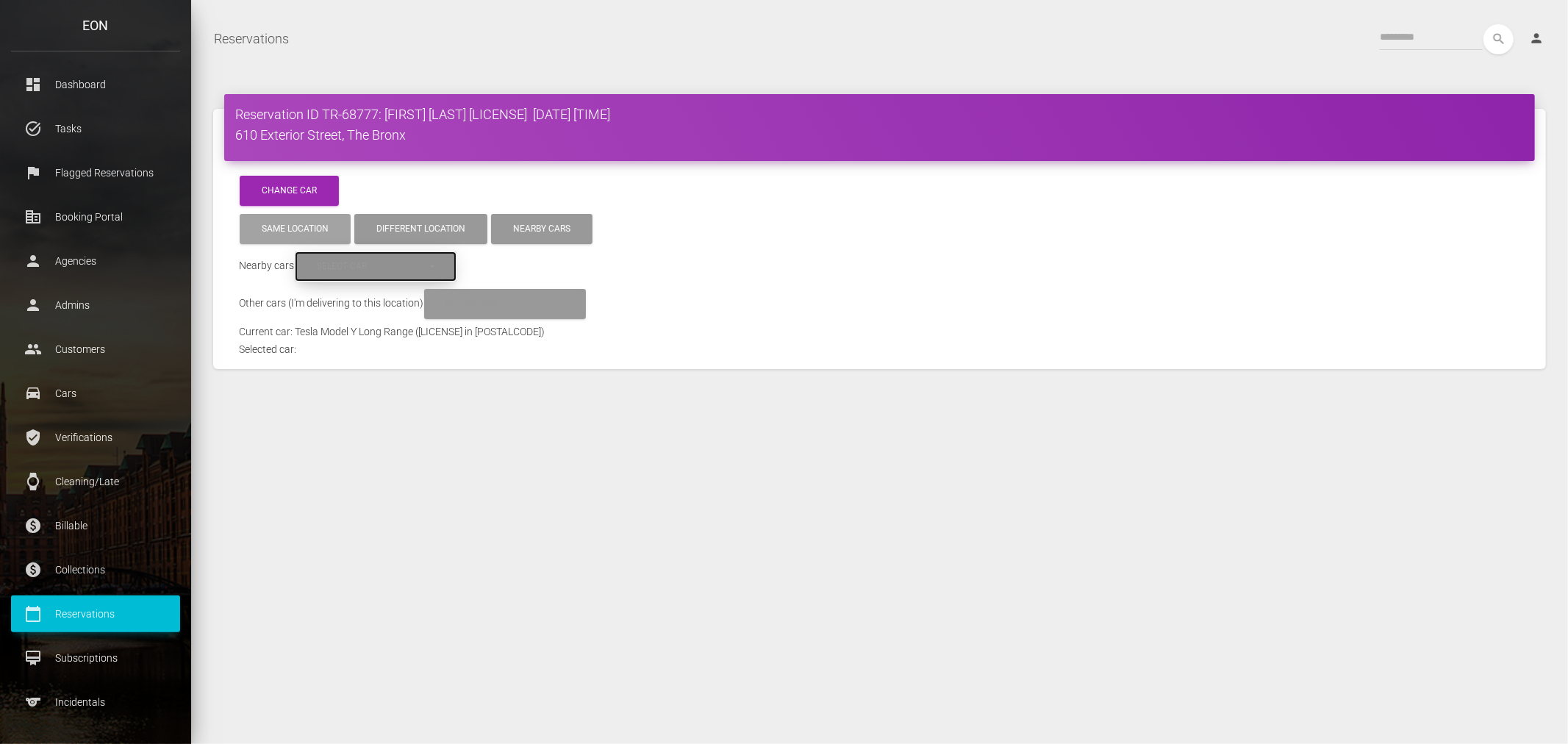 click on "Select car" at bounding box center [372, 266] 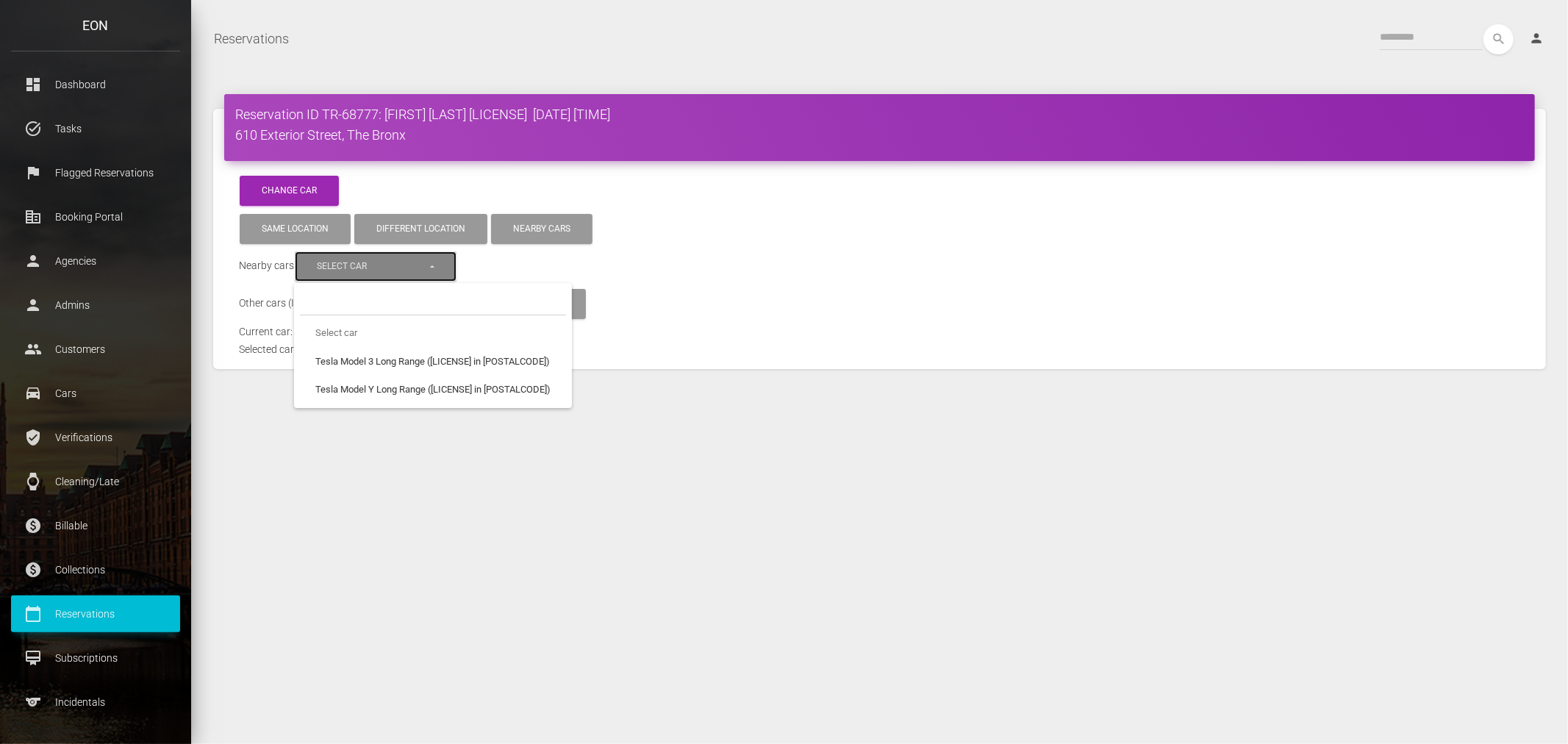 type 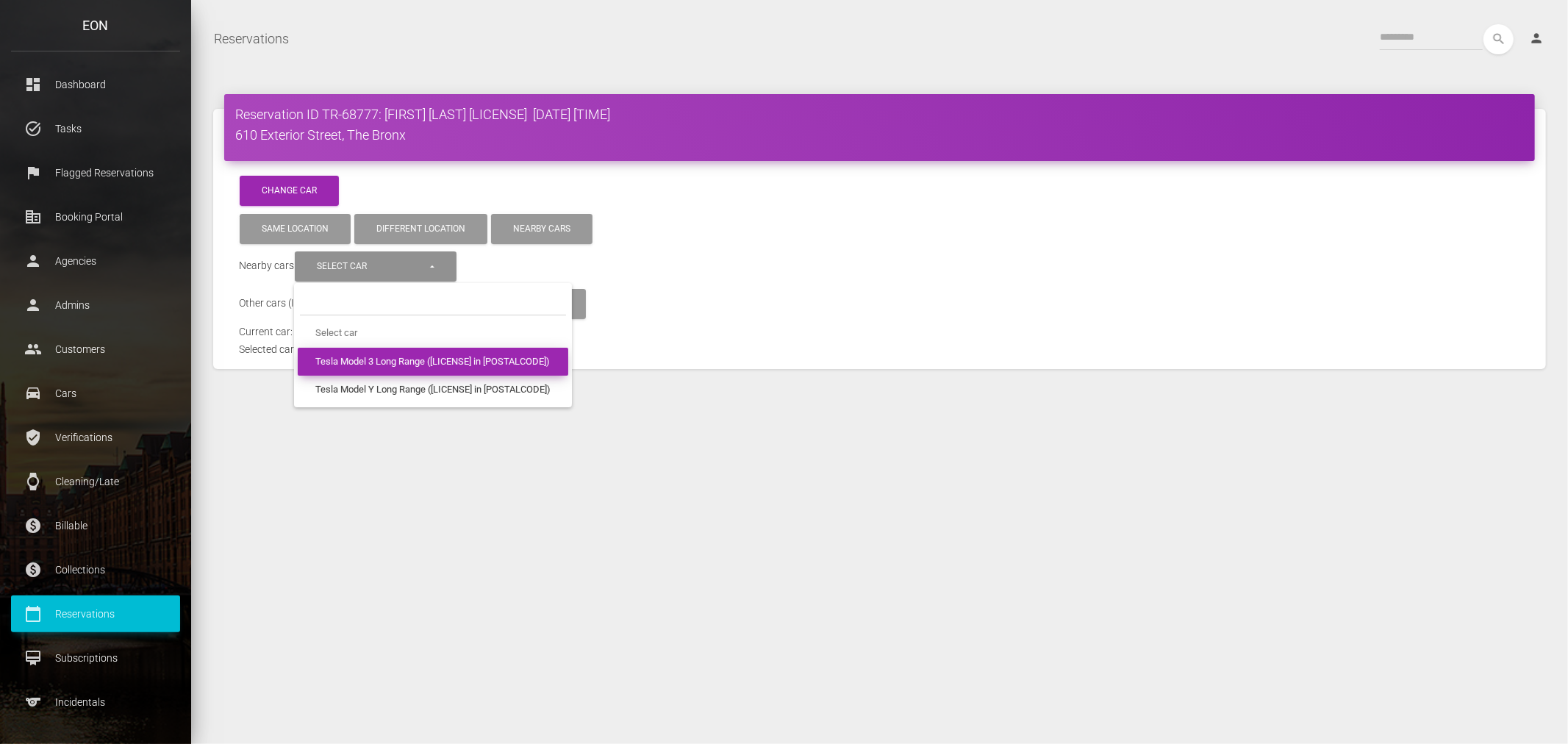 click on "Tesla Model 3 Long Range
(Y55UGL in 10451)" at bounding box center [432, 361] 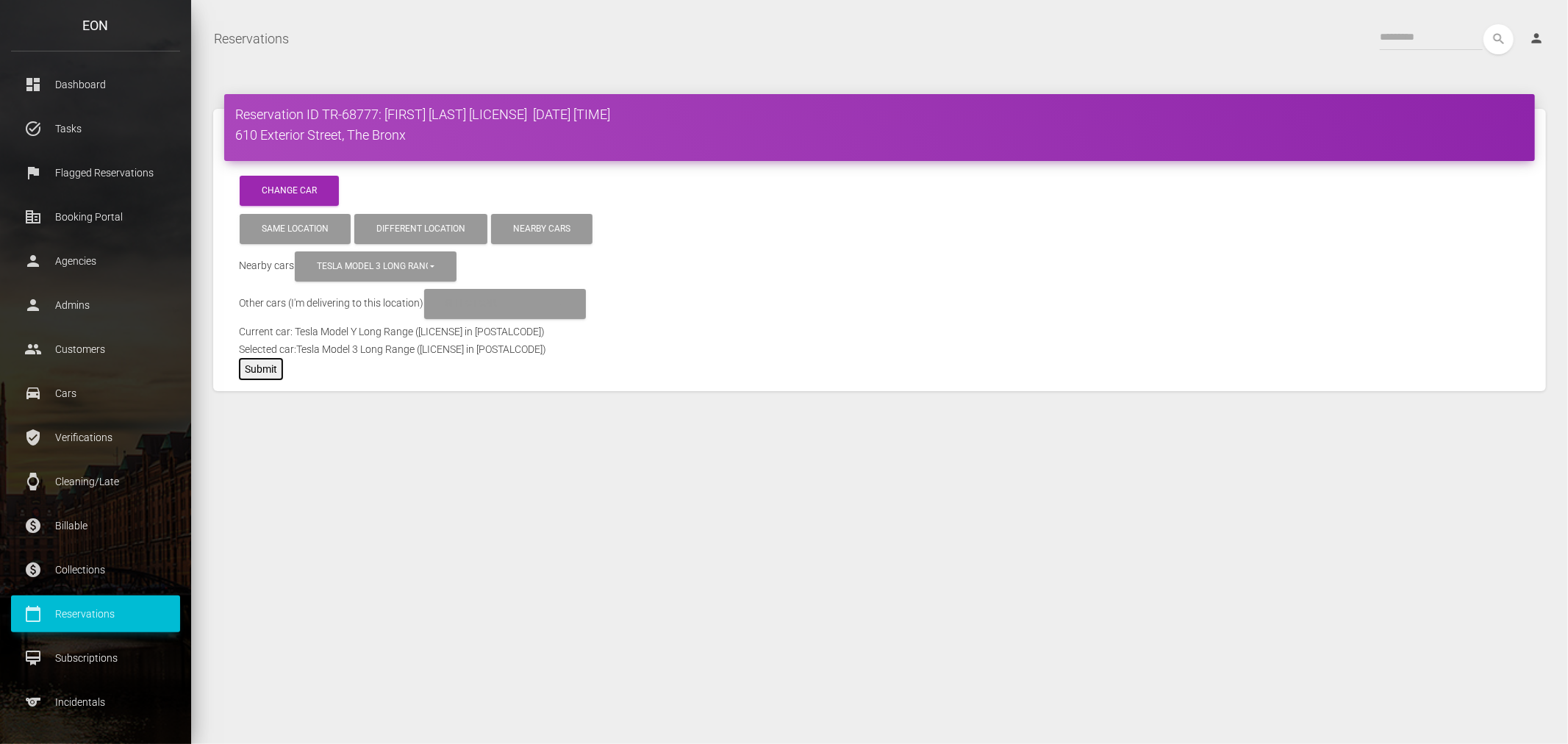 click on "Submit" at bounding box center (261, 369) 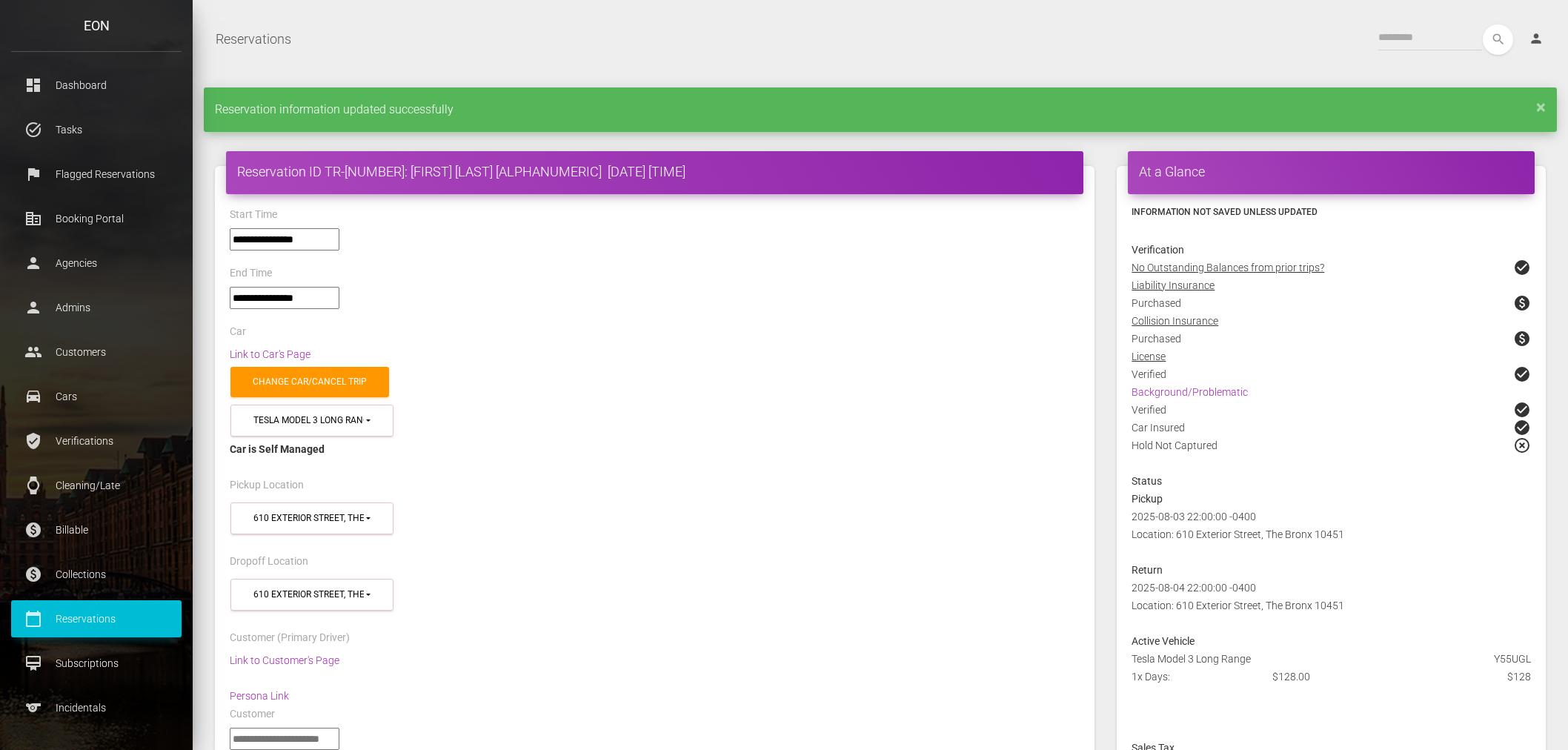 select on "*****" 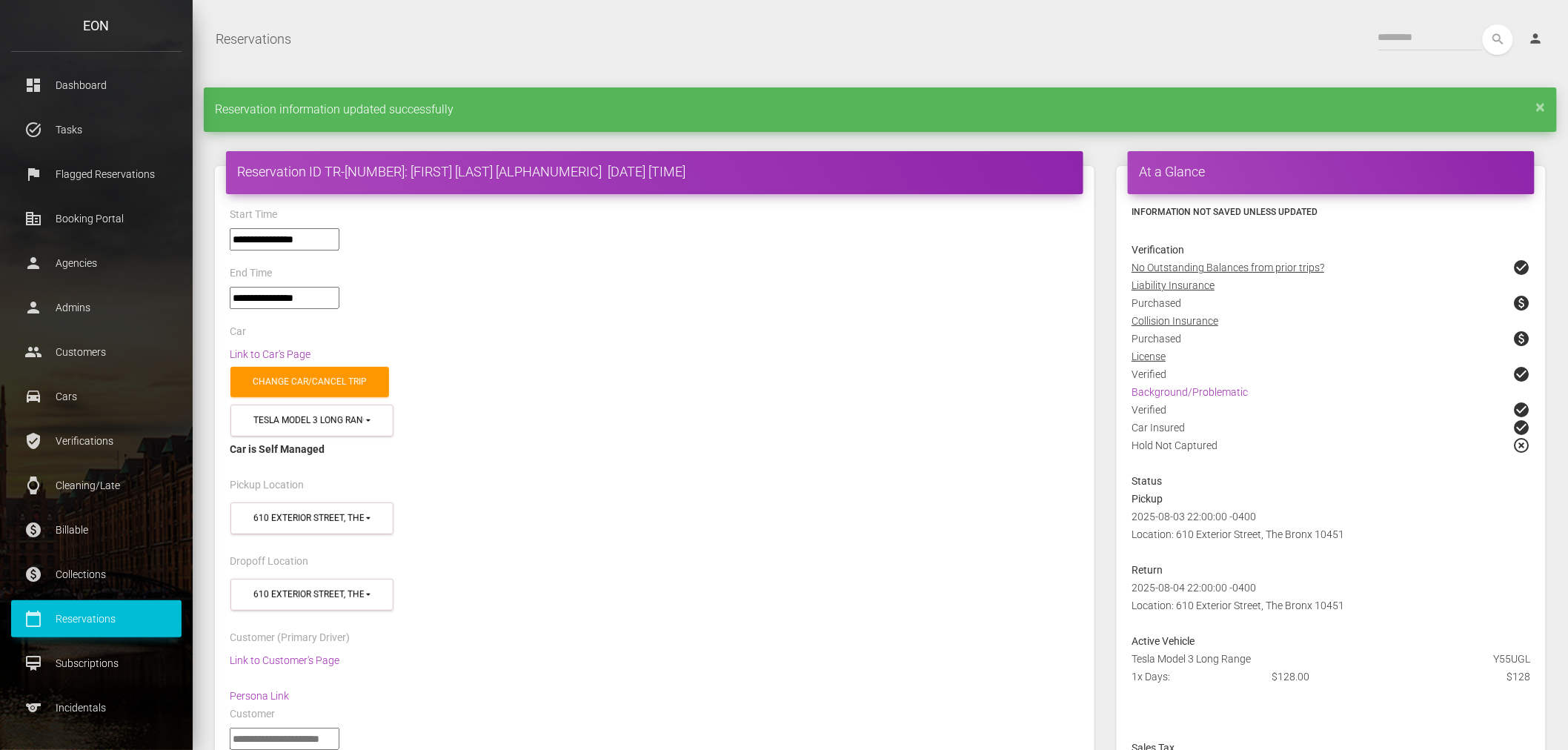 scroll, scrollTop: 0, scrollLeft: 0, axis: both 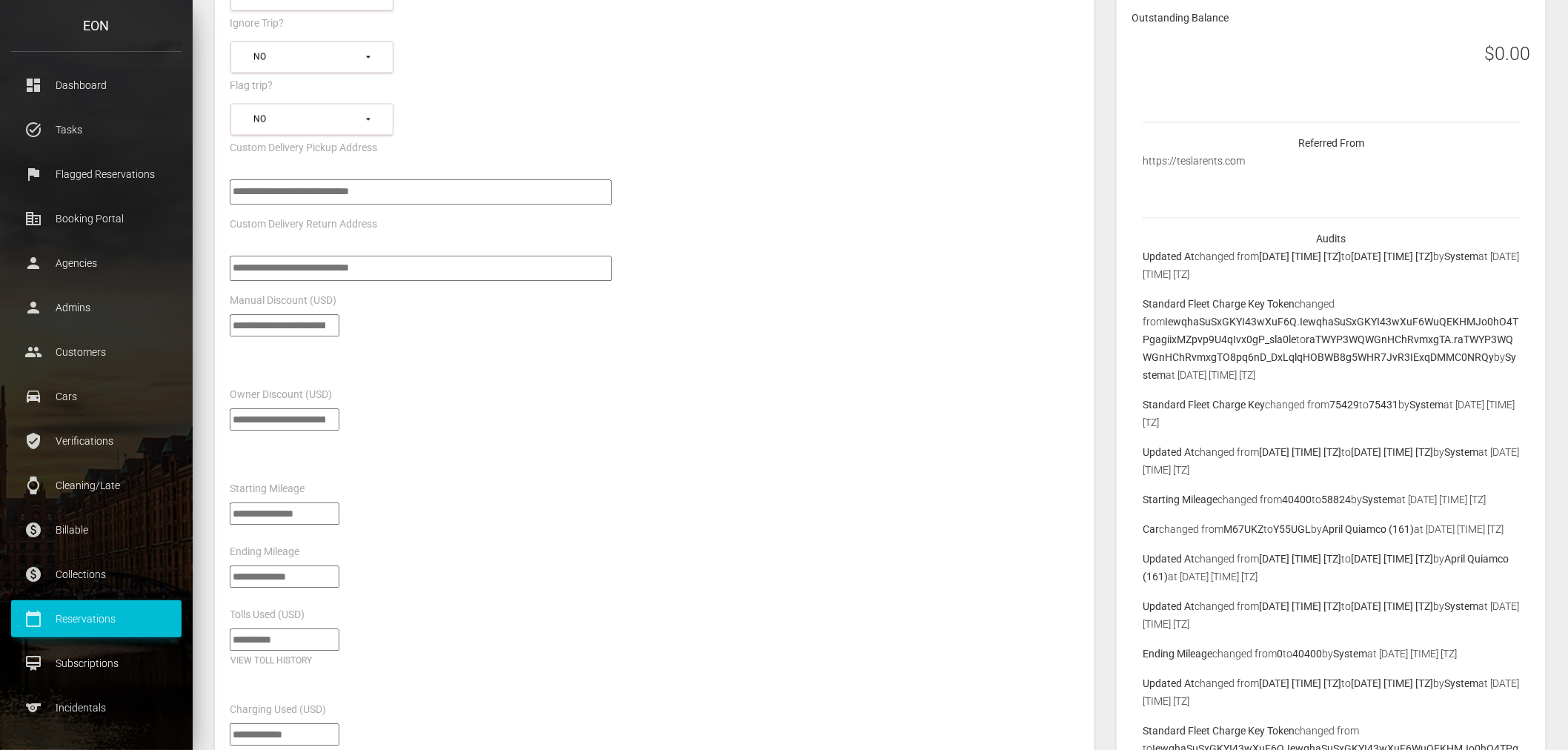 drag, startPoint x: 286, startPoint y: 412, endPoint x: 235, endPoint y: 406, distance: 51.35173 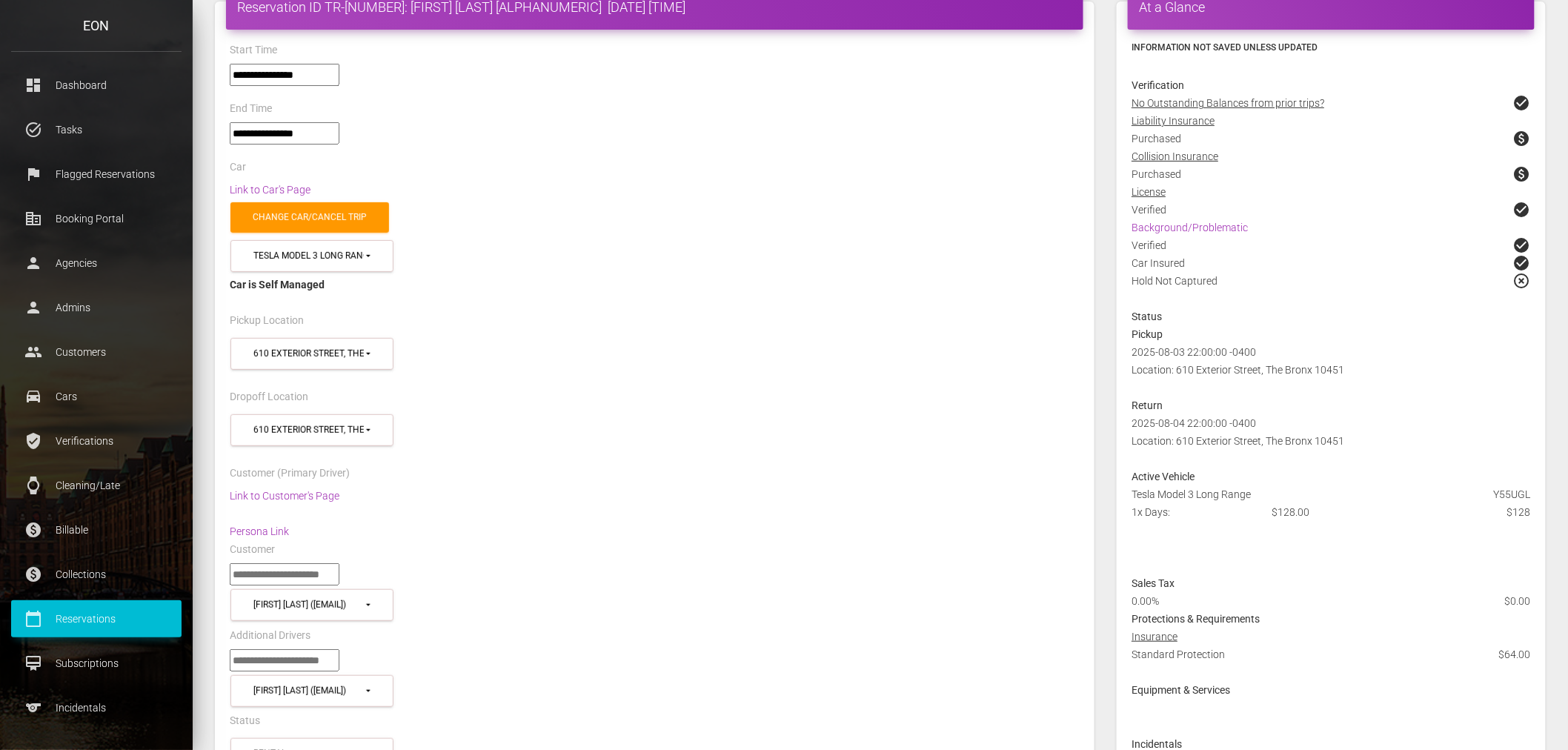 scroll, scrollTop: 0, scrollLeft: 0, axis: both 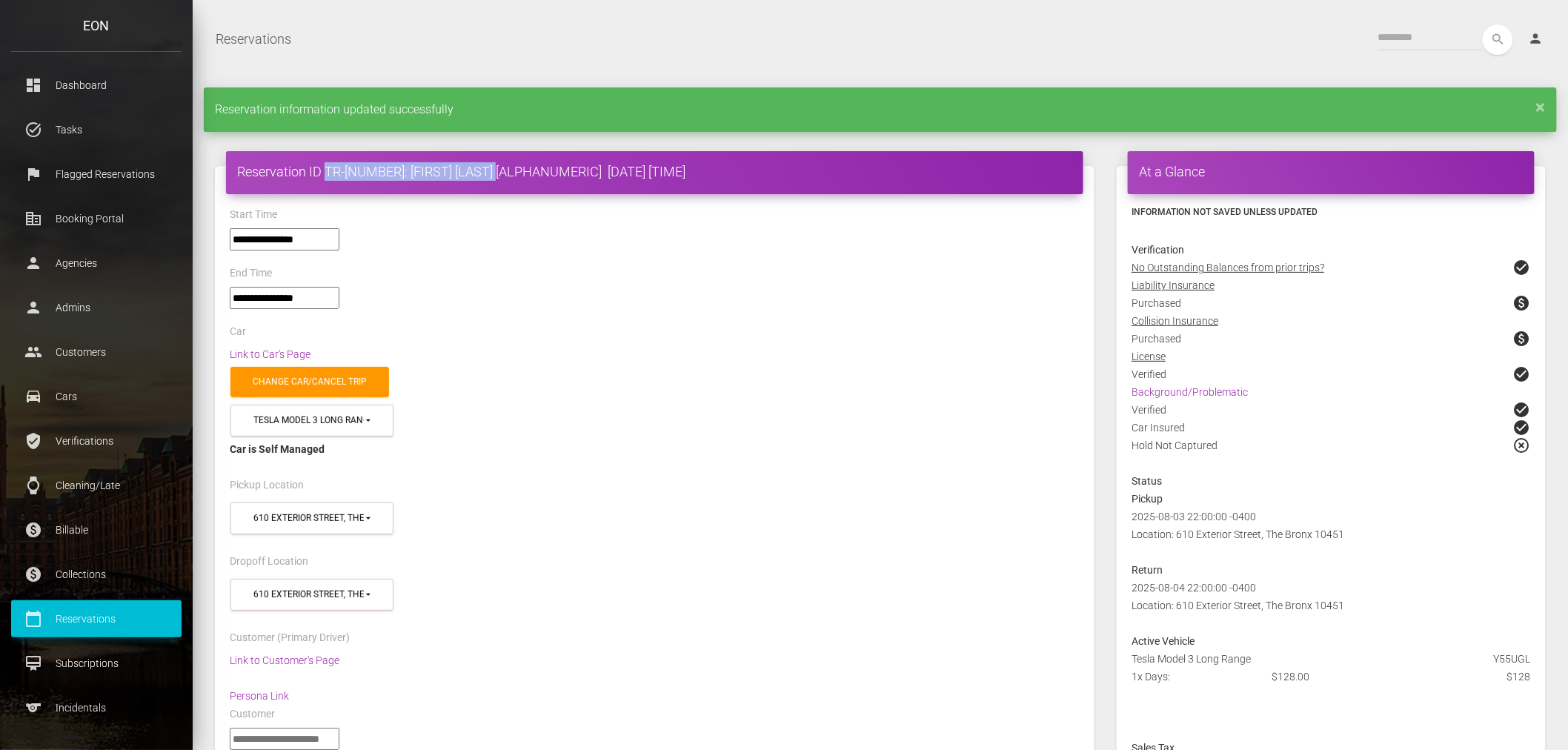 drag, startPoint x: 515, startPoint y: 166, endPoint x: 328, endPoint y: 163, distance: 187.02406 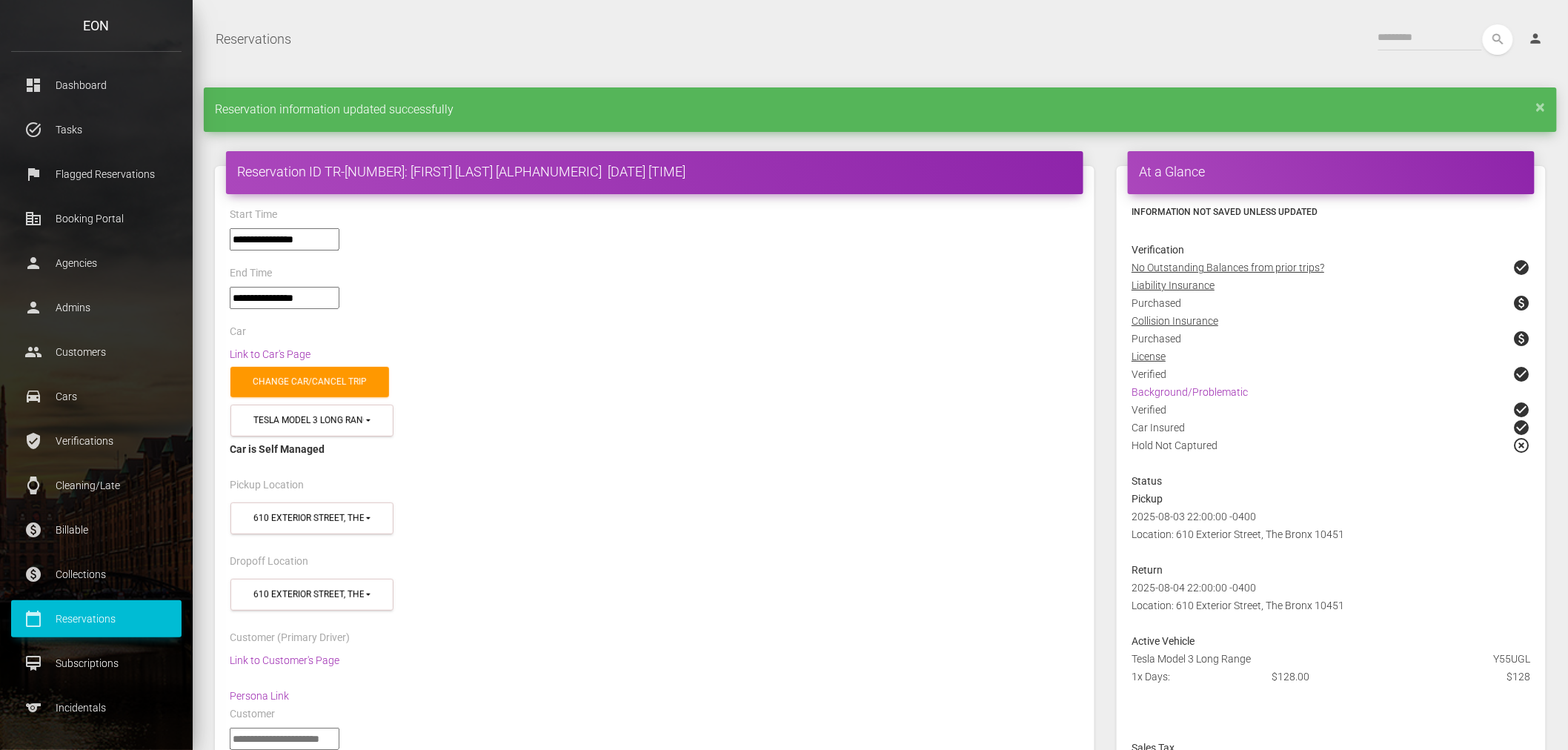 click on "**********" at bounding box center (654, 438) 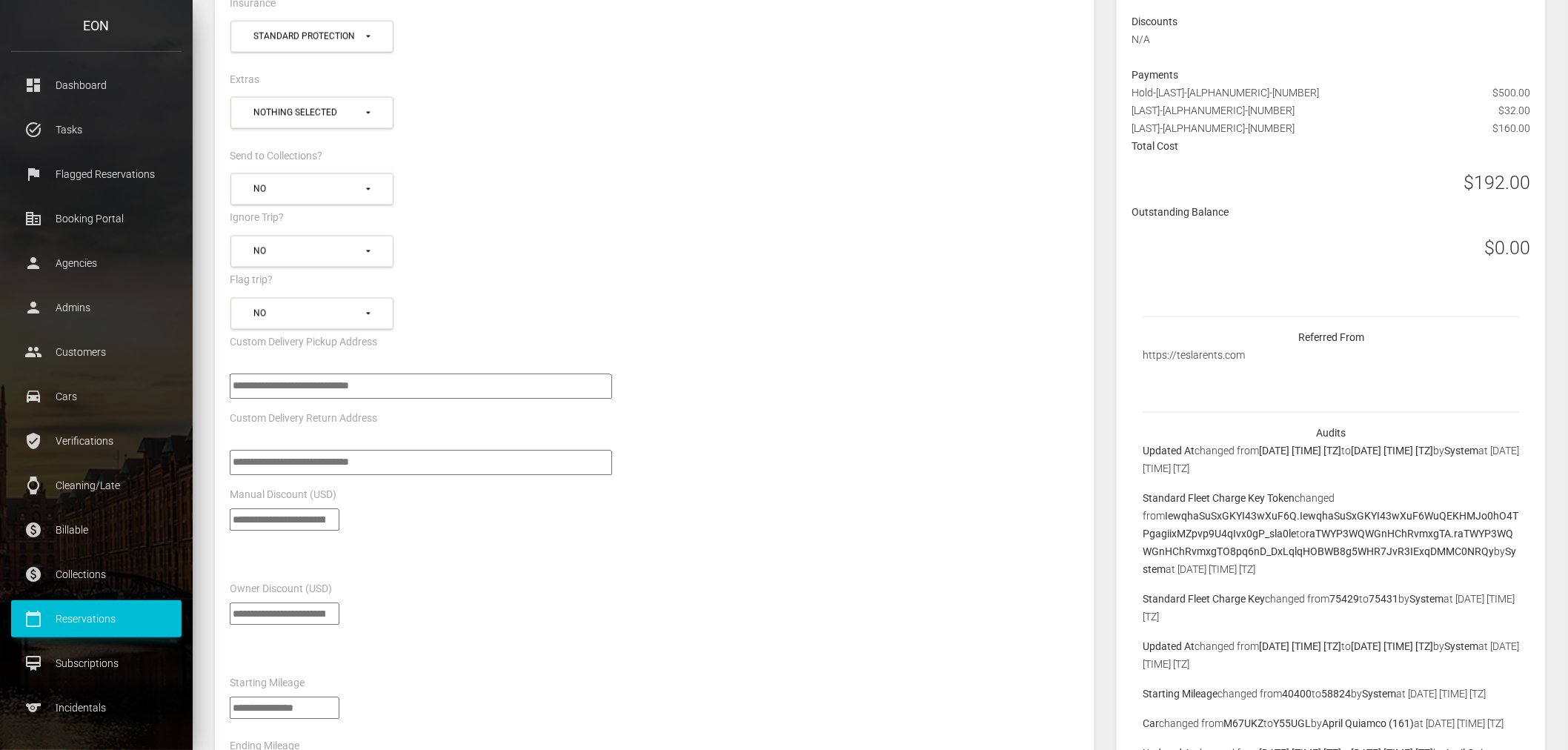 scroll, scrollTop: 988, scrollLeft: 0, axis: vertical 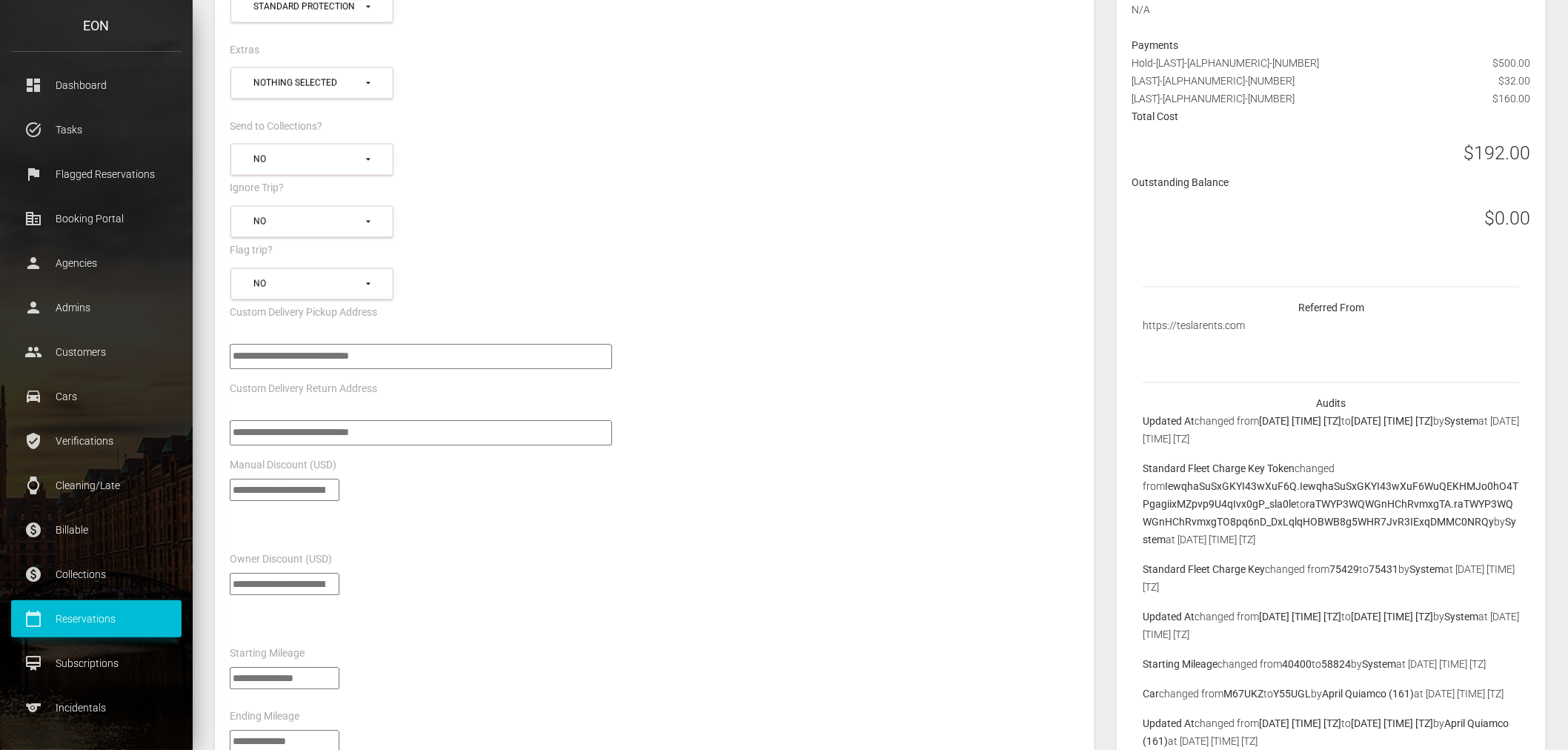 drag, startPoint x: 270, startPoint y: 575, endPoint x: 186, endPoint y: 568, distance: 84.29116 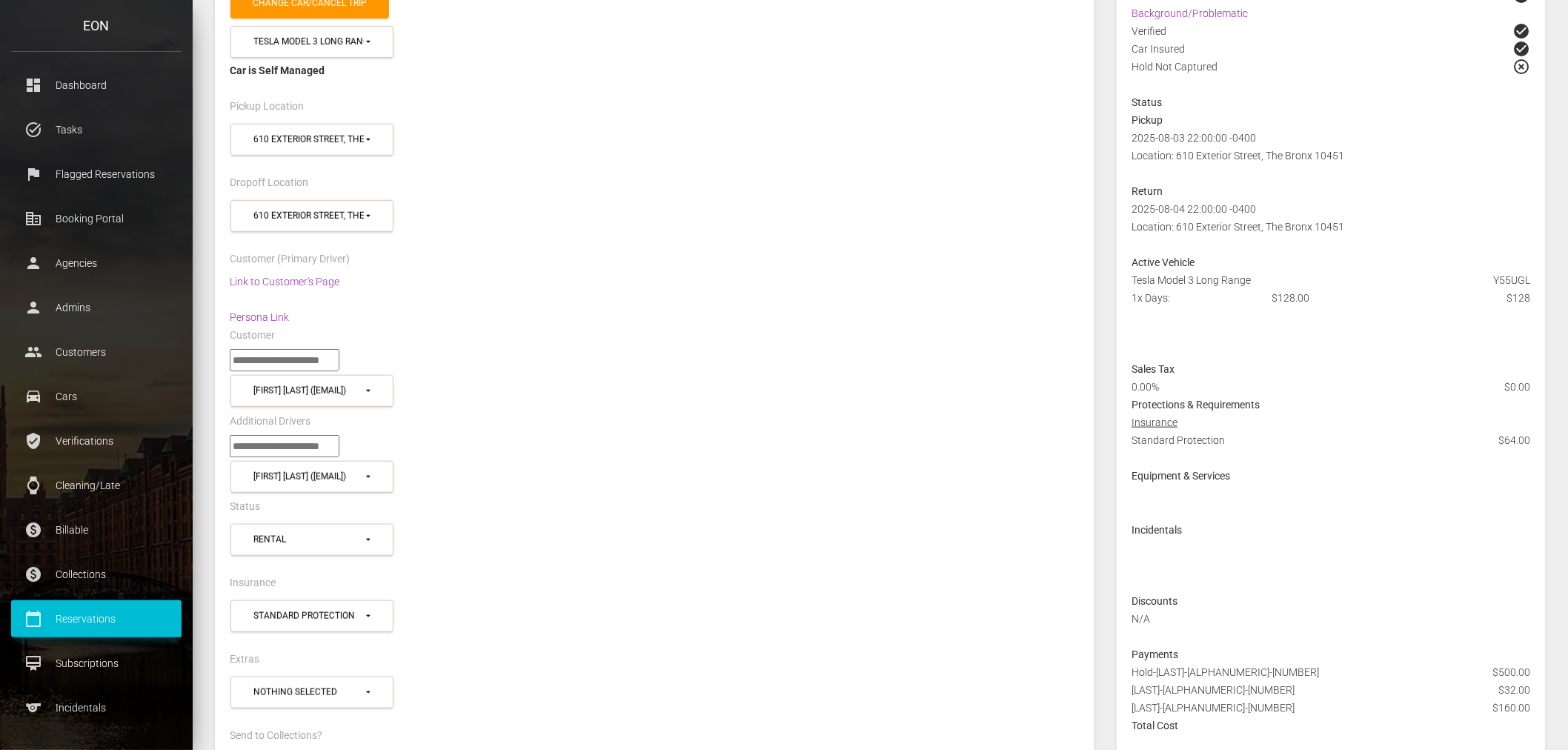 scroll, scrollTop: 329, scrollLeft: 0, axis: vertical 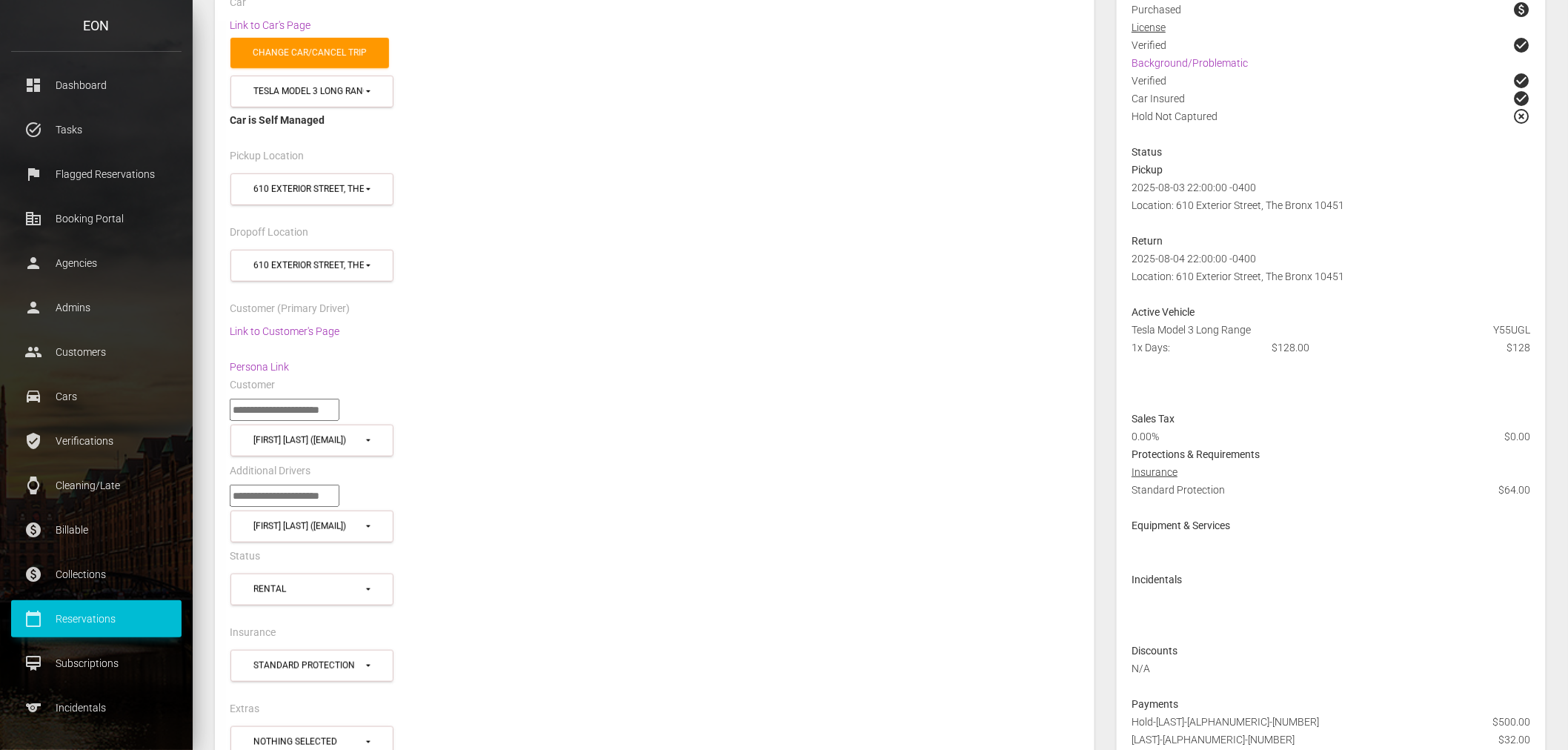 type on "**" 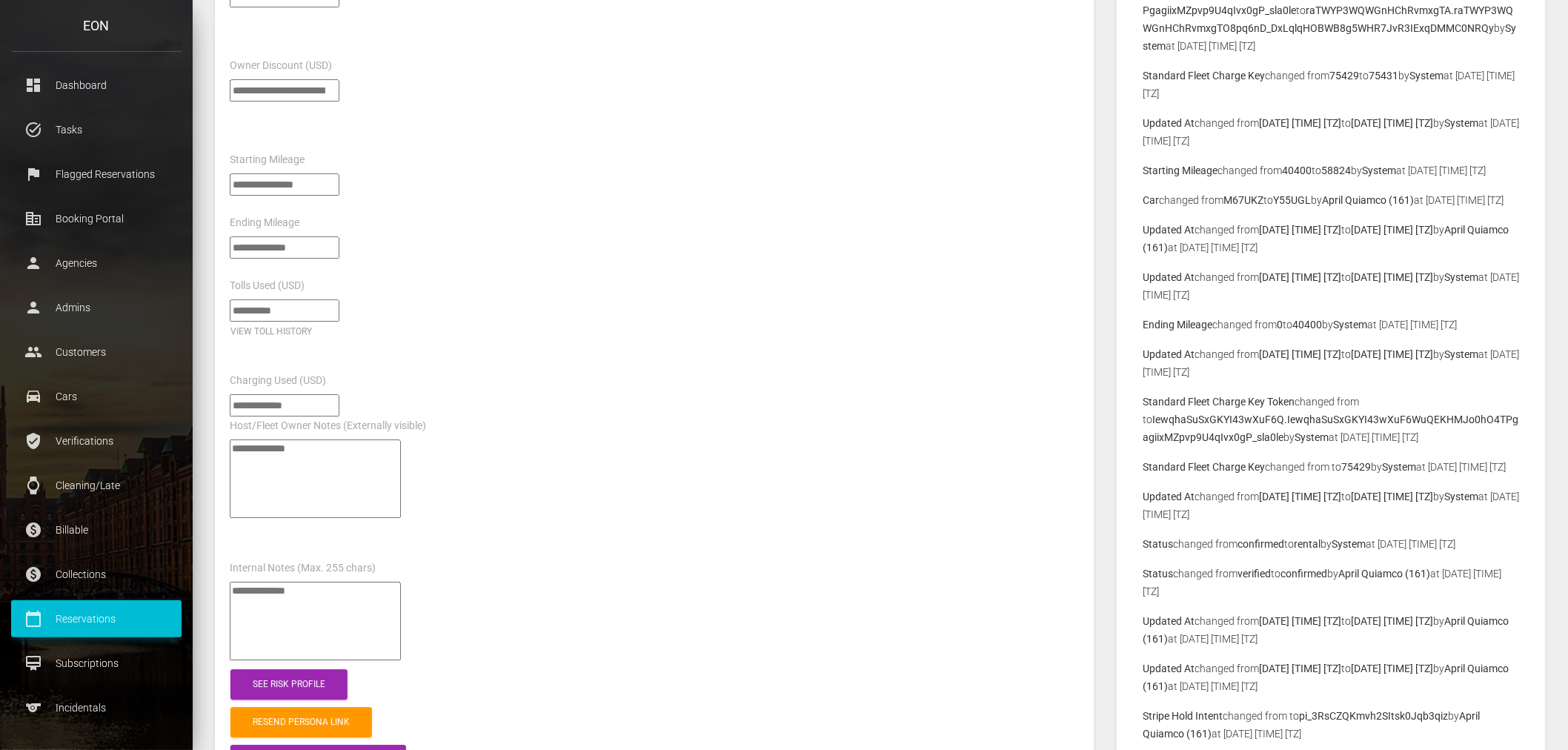 scroll, scrollTop: 1647, scrollLeft: 0, axis: vertical 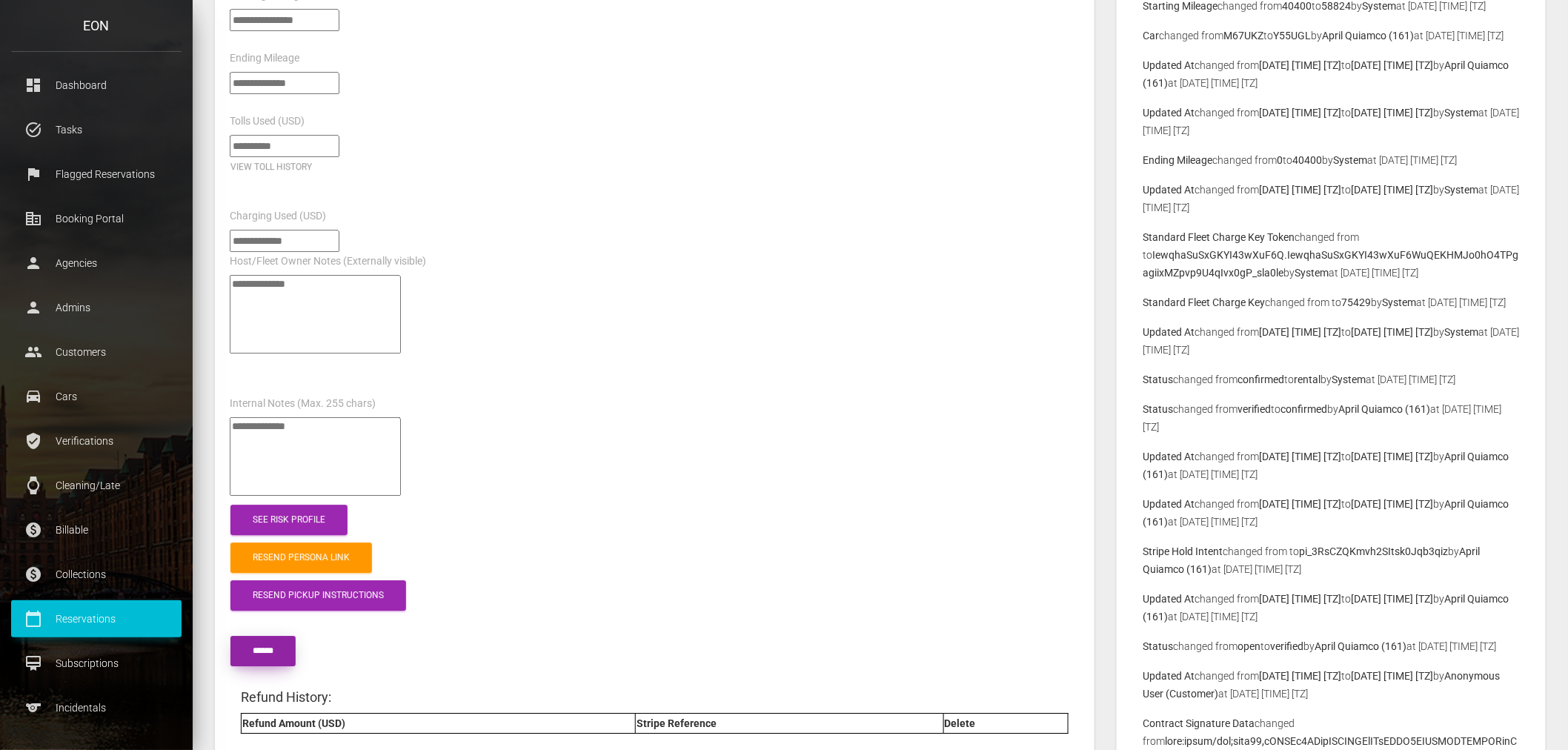 click at bounding box center [263, 651] 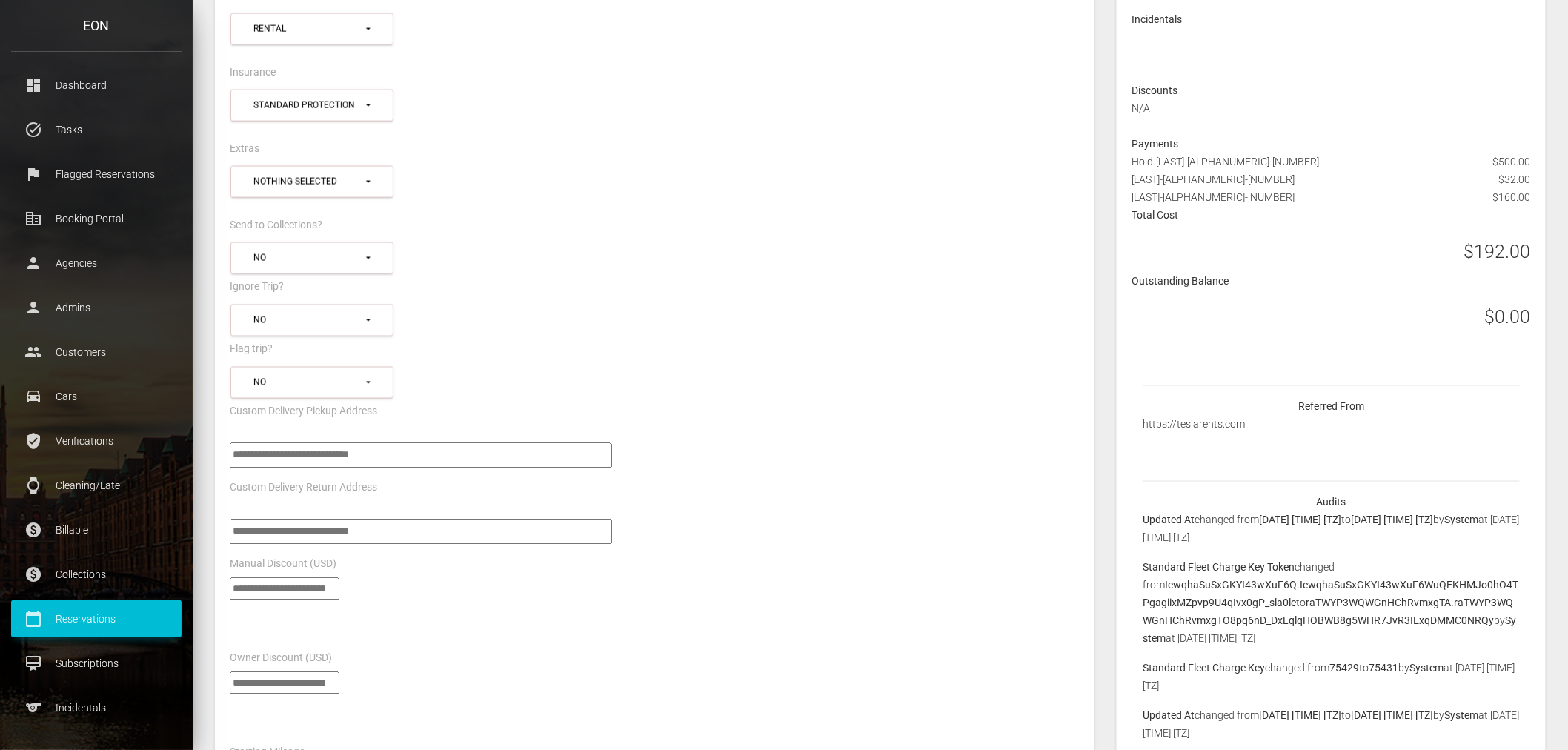 scroll, scrollTop: 823, scrollLeft: 0, axis: vertical 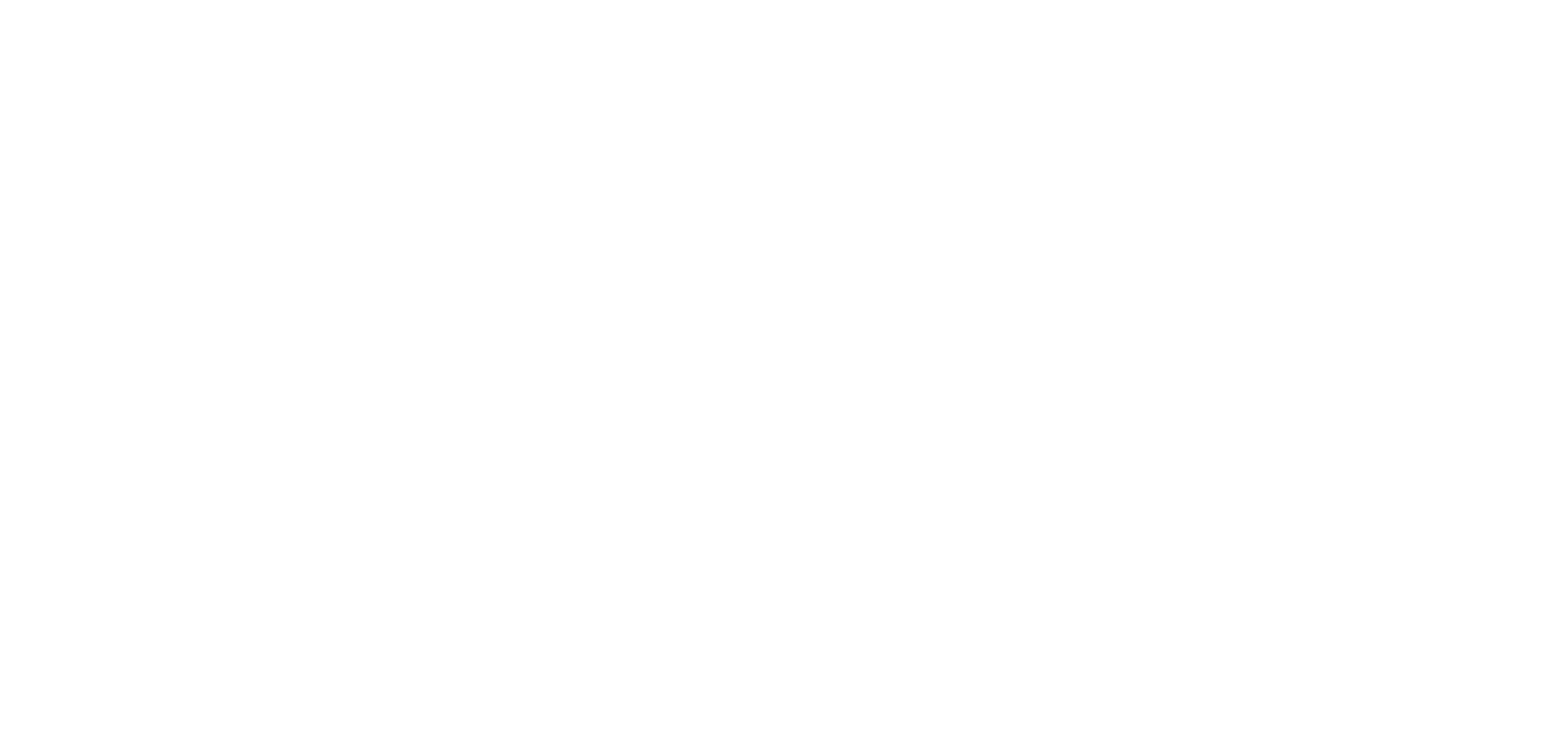 select on "*****" 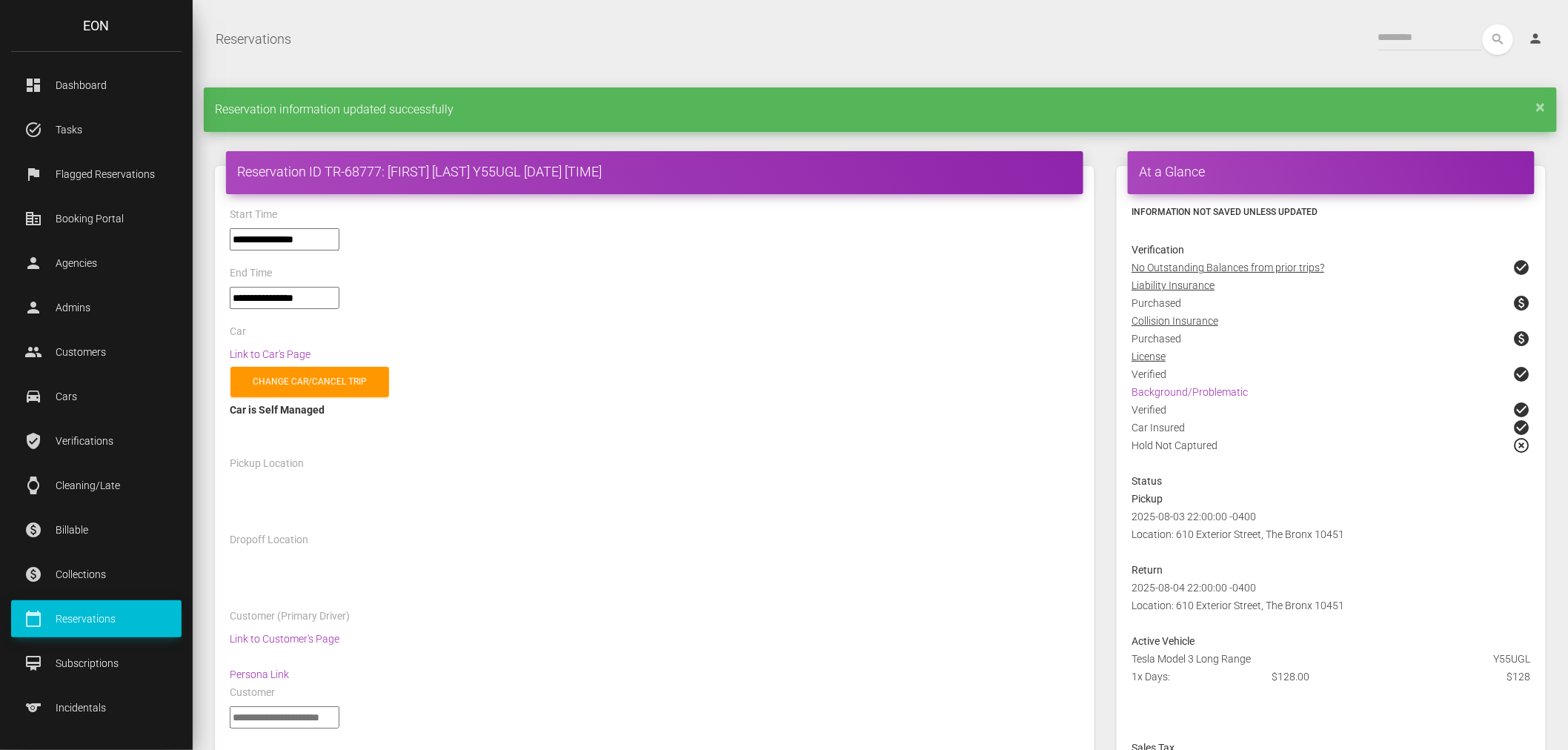 scroll, scrollTop: 0, scrollLeft: 0, axis: both 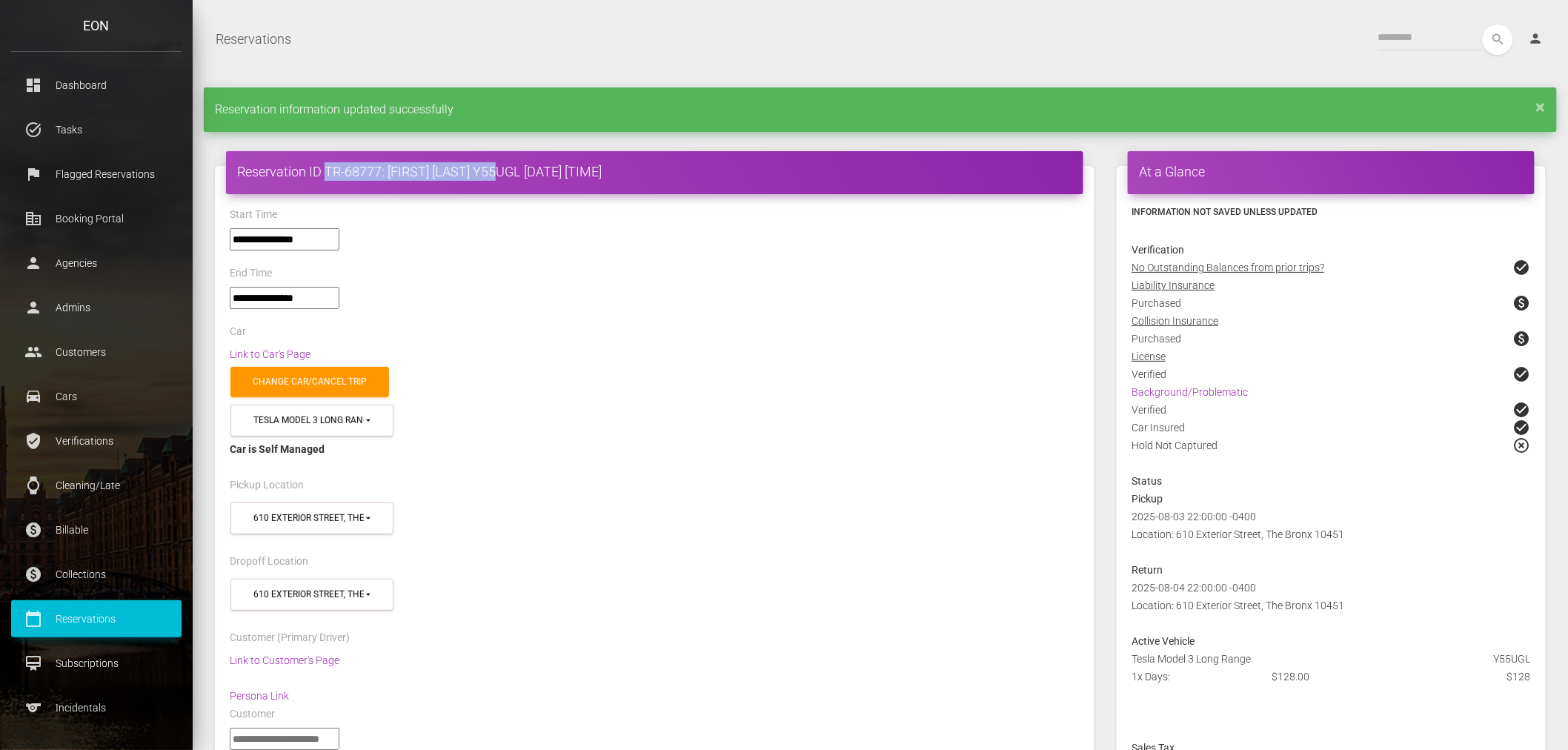 drag, startPoint x: 512, startPoint y: 170, endPoint x: 328, endPoint y: 179, distance: 184.21998 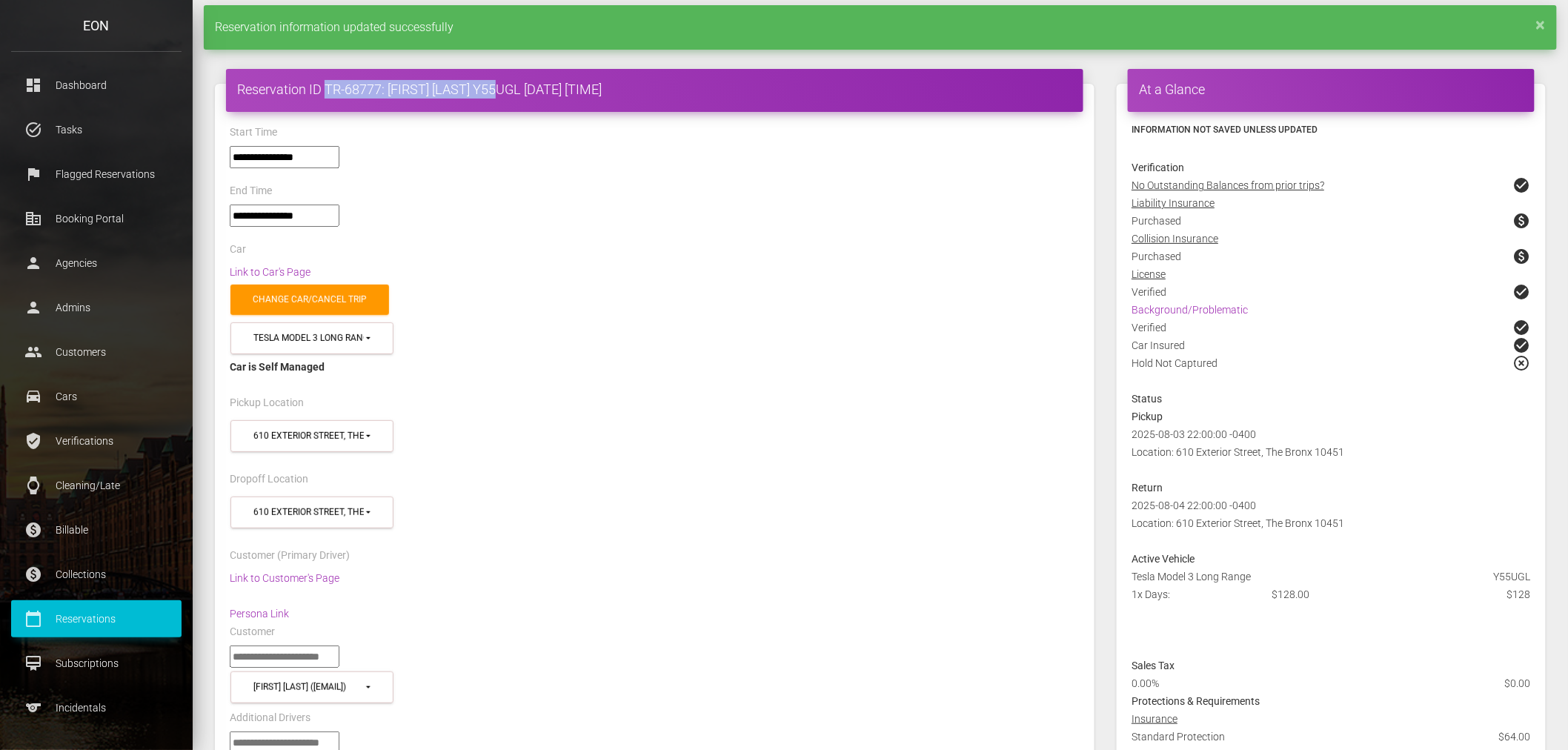 scroll, scrollTop: 0, scrollLeft: 0, axis: both 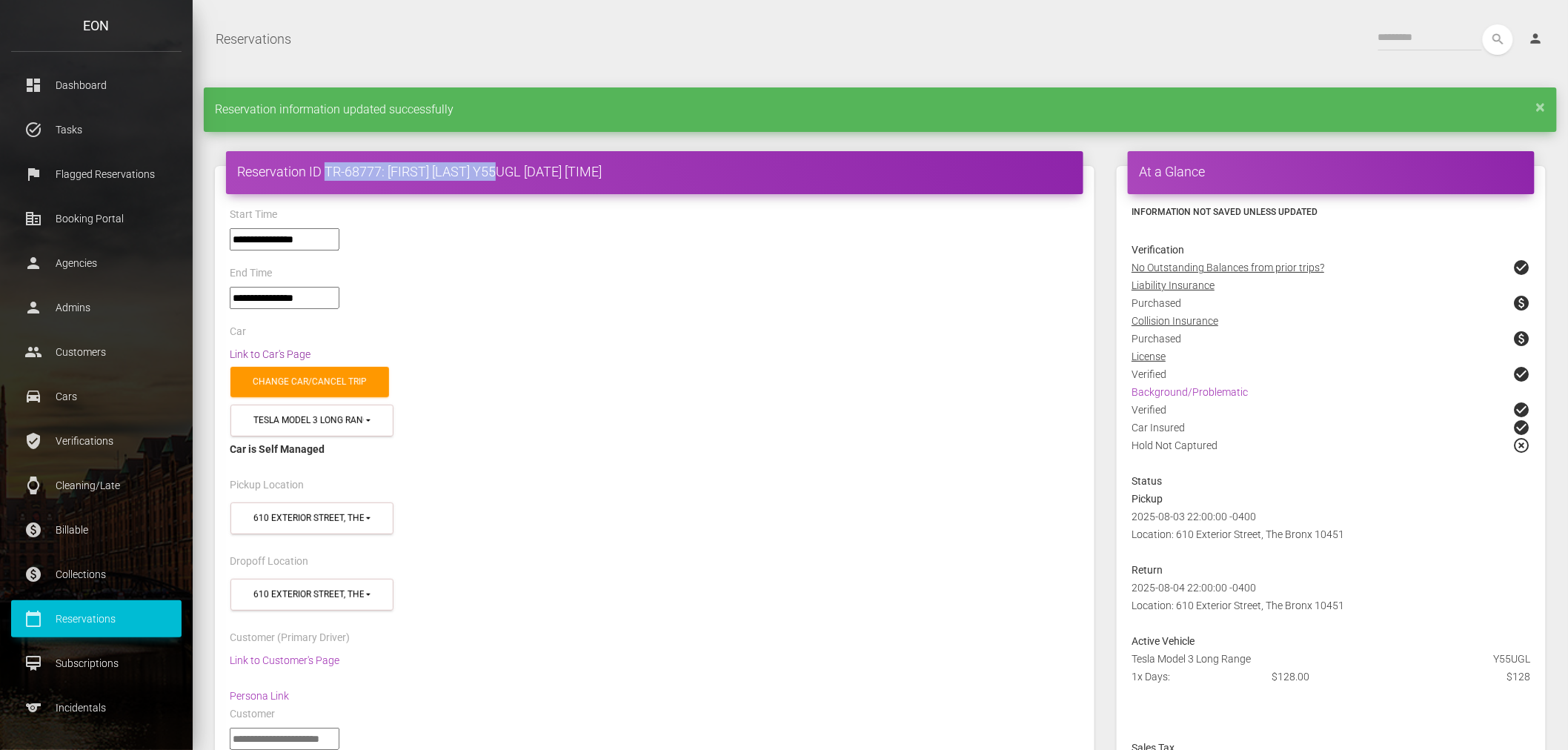 click on "Link to Car's Page" at bounding box center (270, 354) 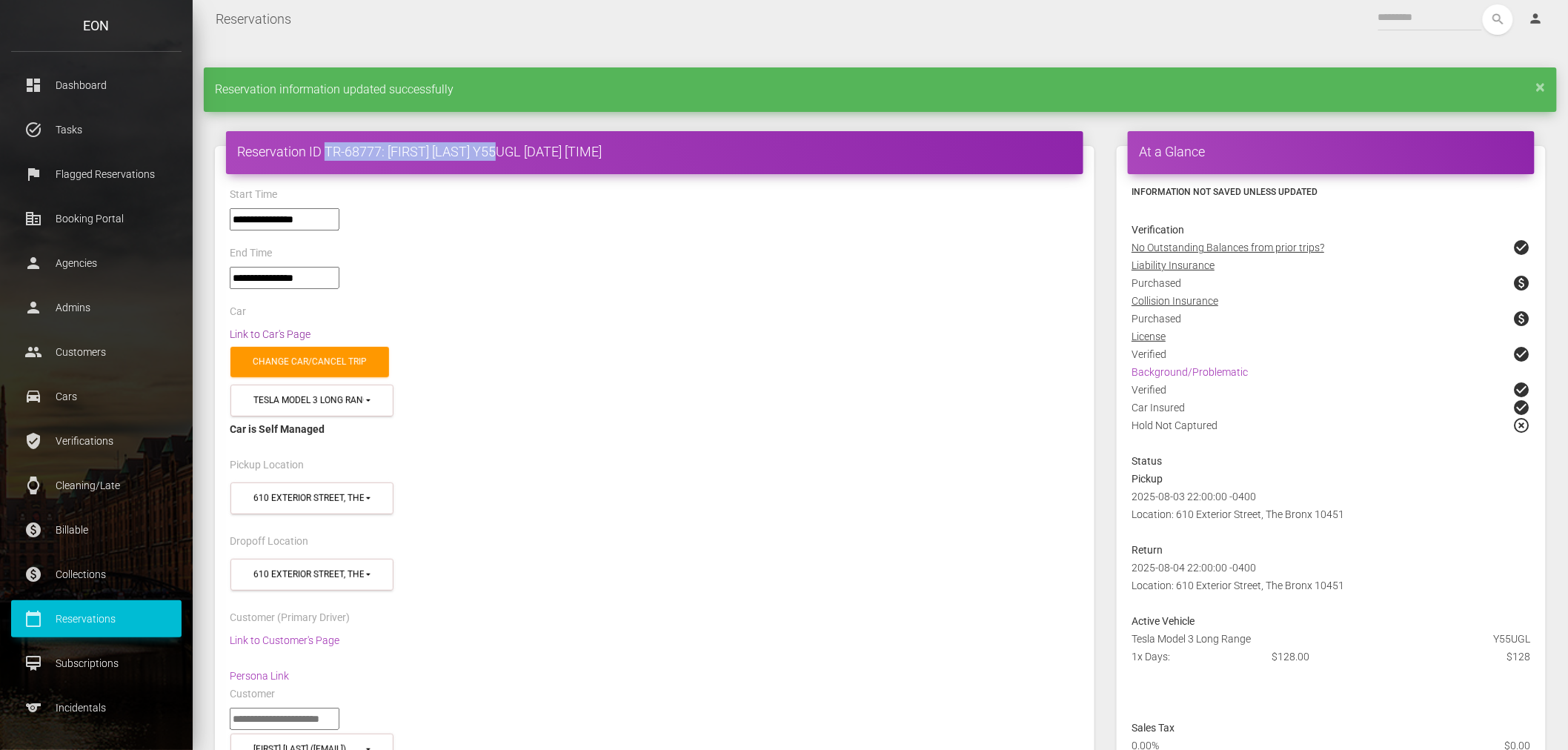 scroll, scrollTop: 0, scrollLeft: 0, axis: both 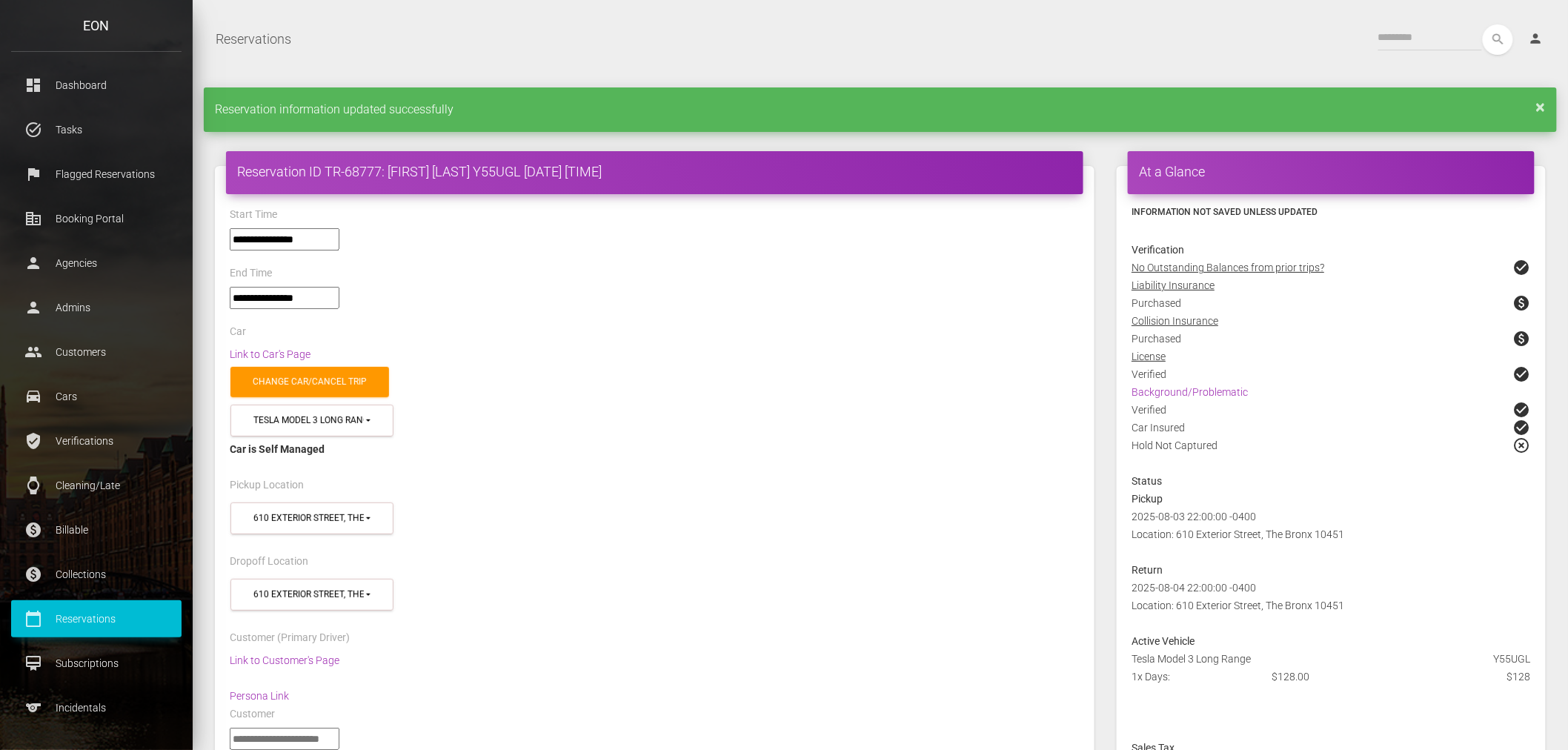click on "×" at bounding box center [1541, 107] 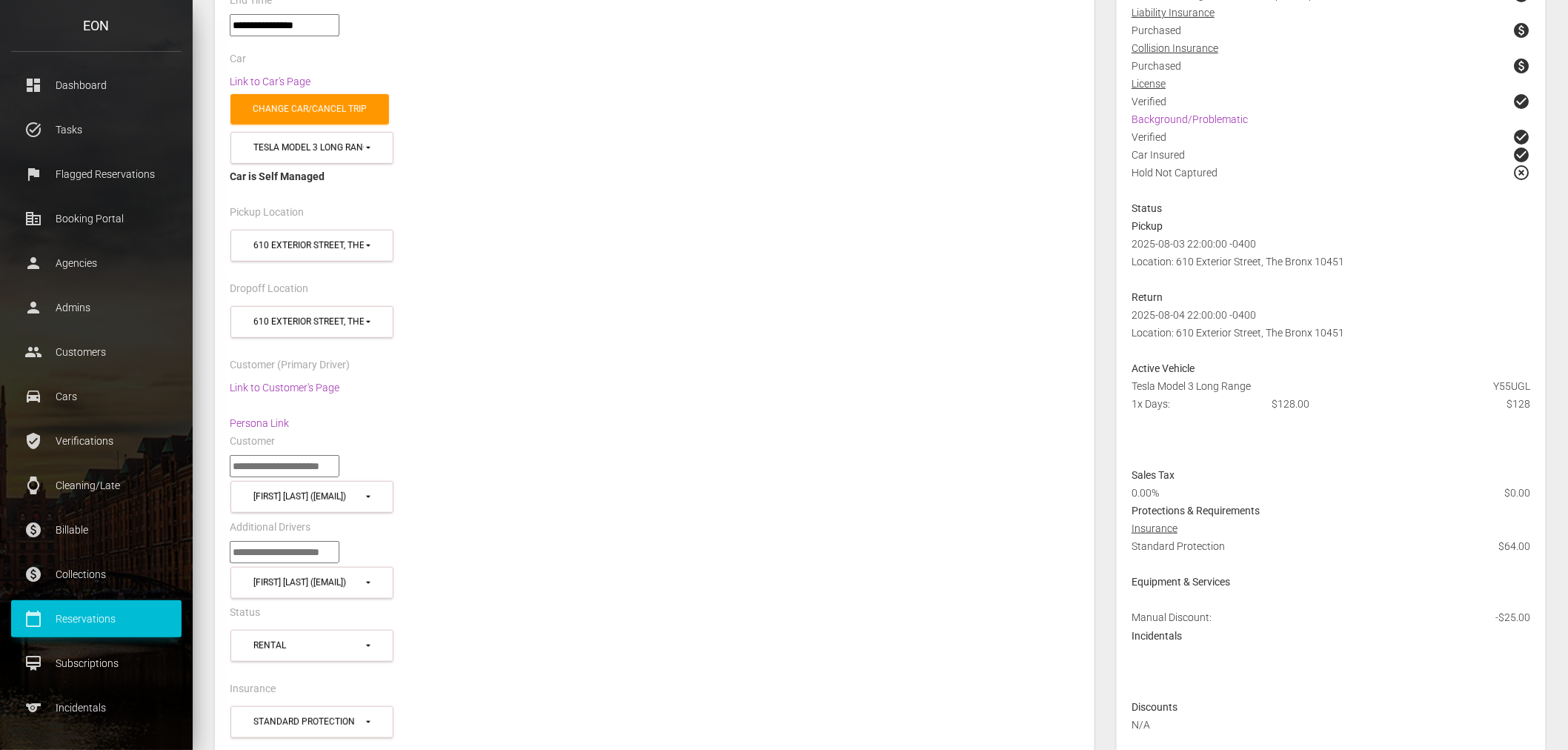 scroll, scrollTop: 247, scrollLeft: 0, axis: vertical 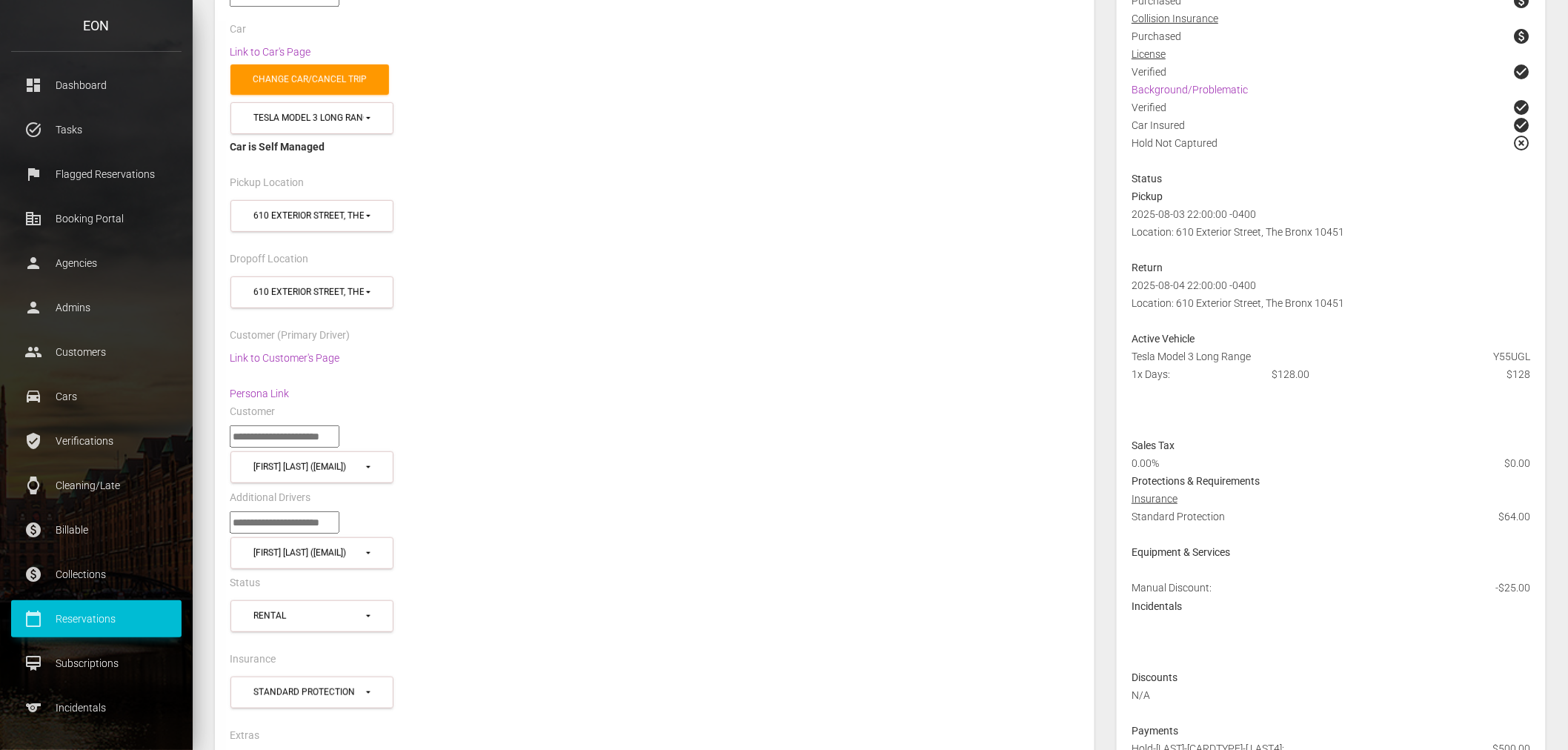 drag, startPoint x: 1132, startPoint y: 339, endPoint x: 1306, endPoint y: 379, distance: 178.53851 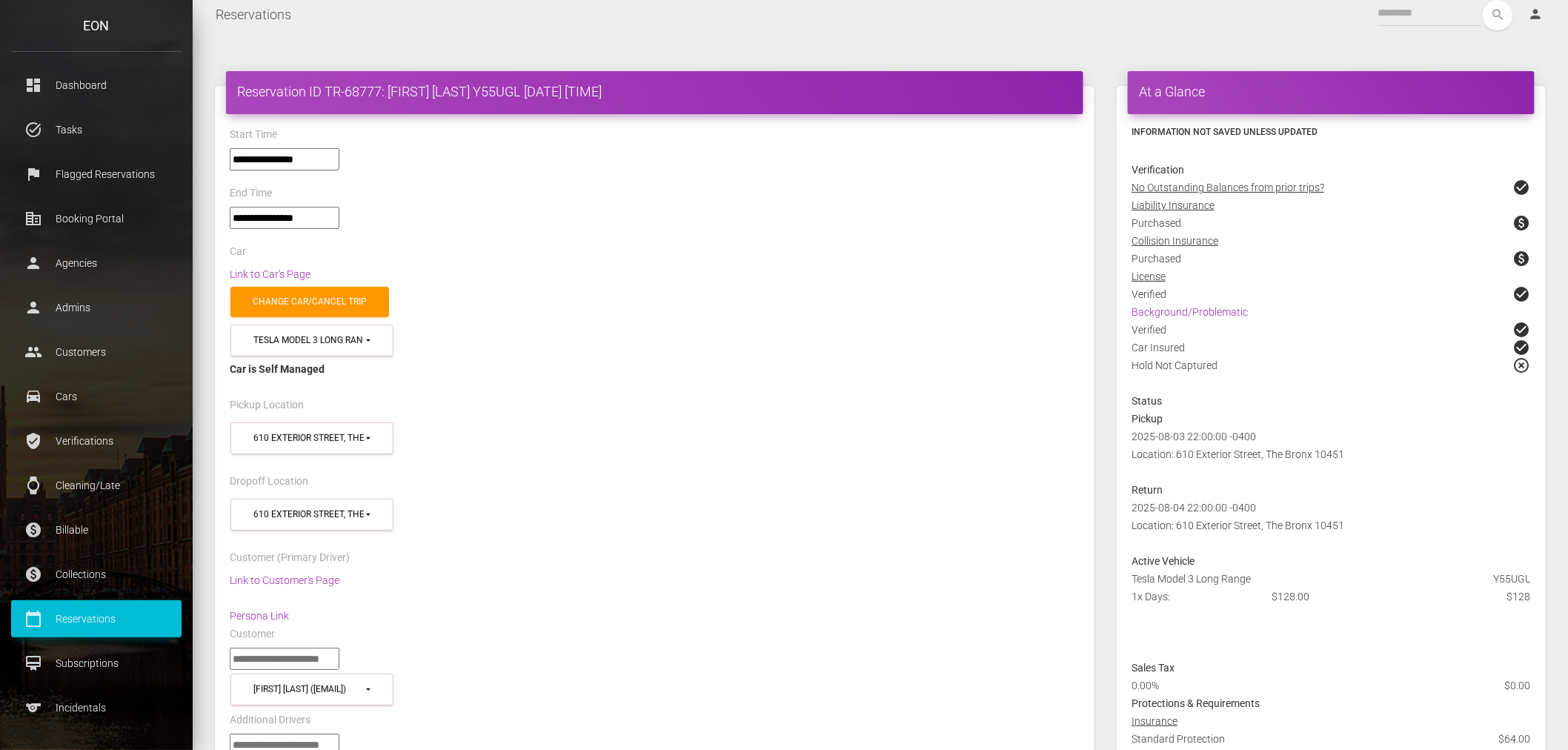 scroll, scrollTop: 0, scrollLeft: 0, axis: both 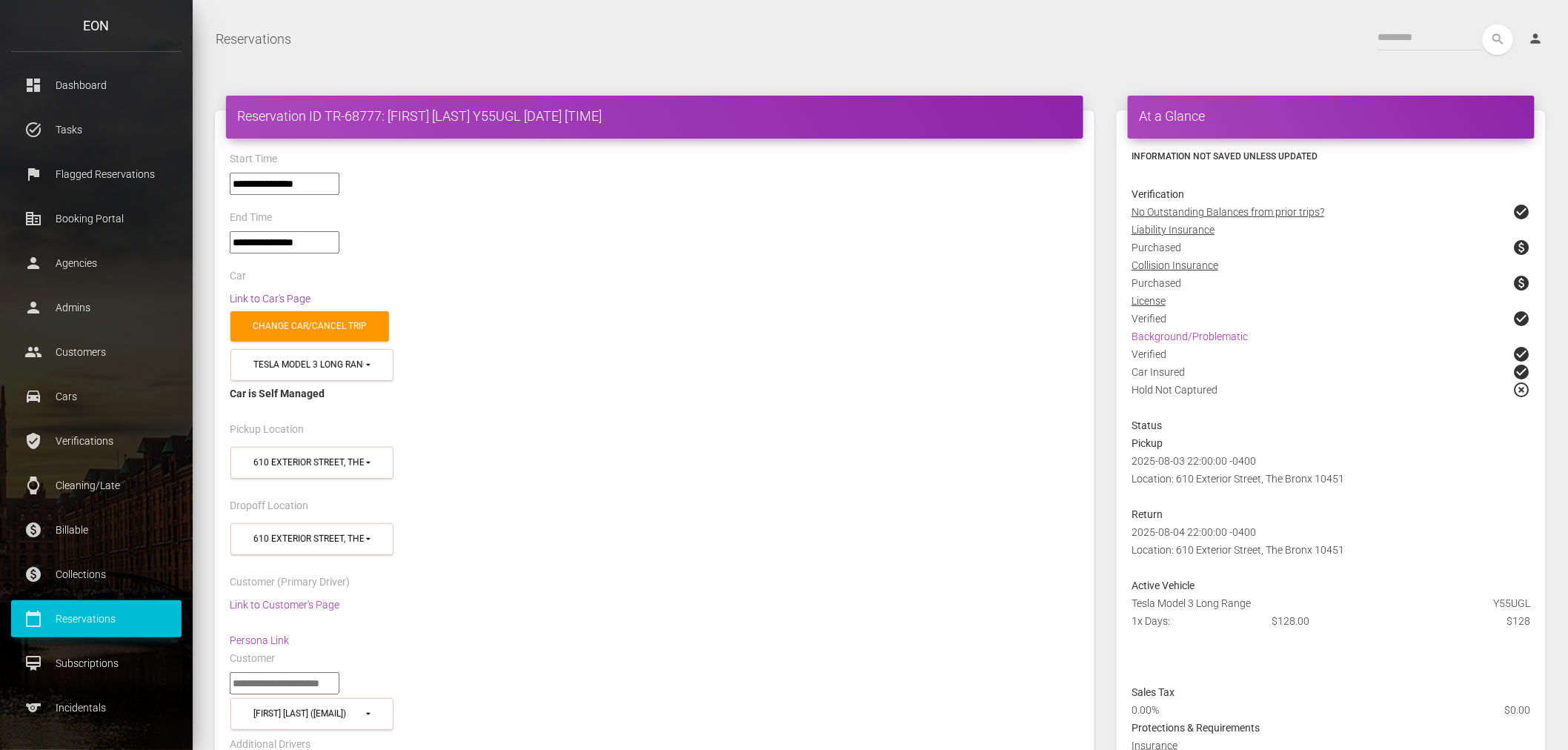click on "Link to Car's Page" at bounding box center (270, 299) 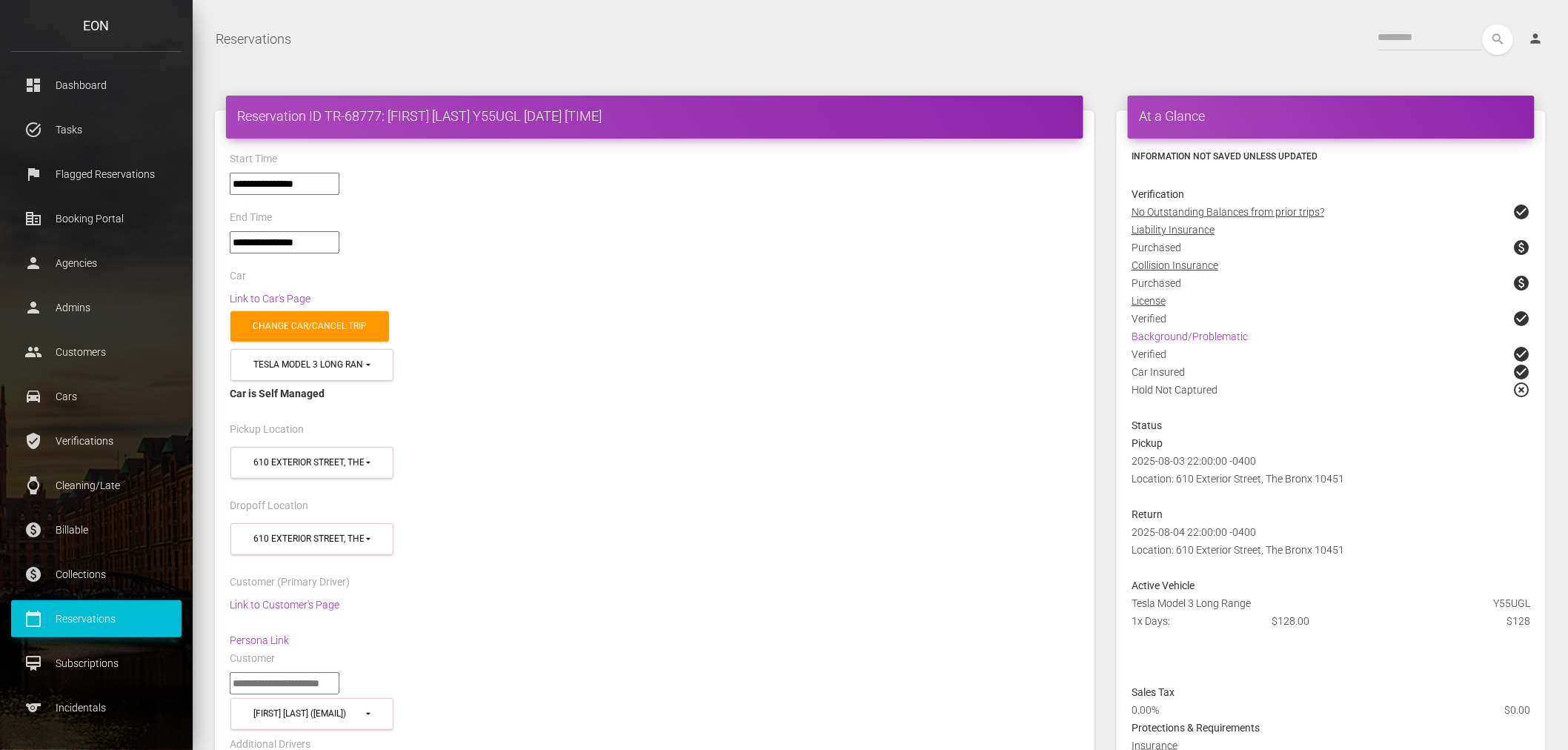 click on "**********" at bounding box center [654, 382] 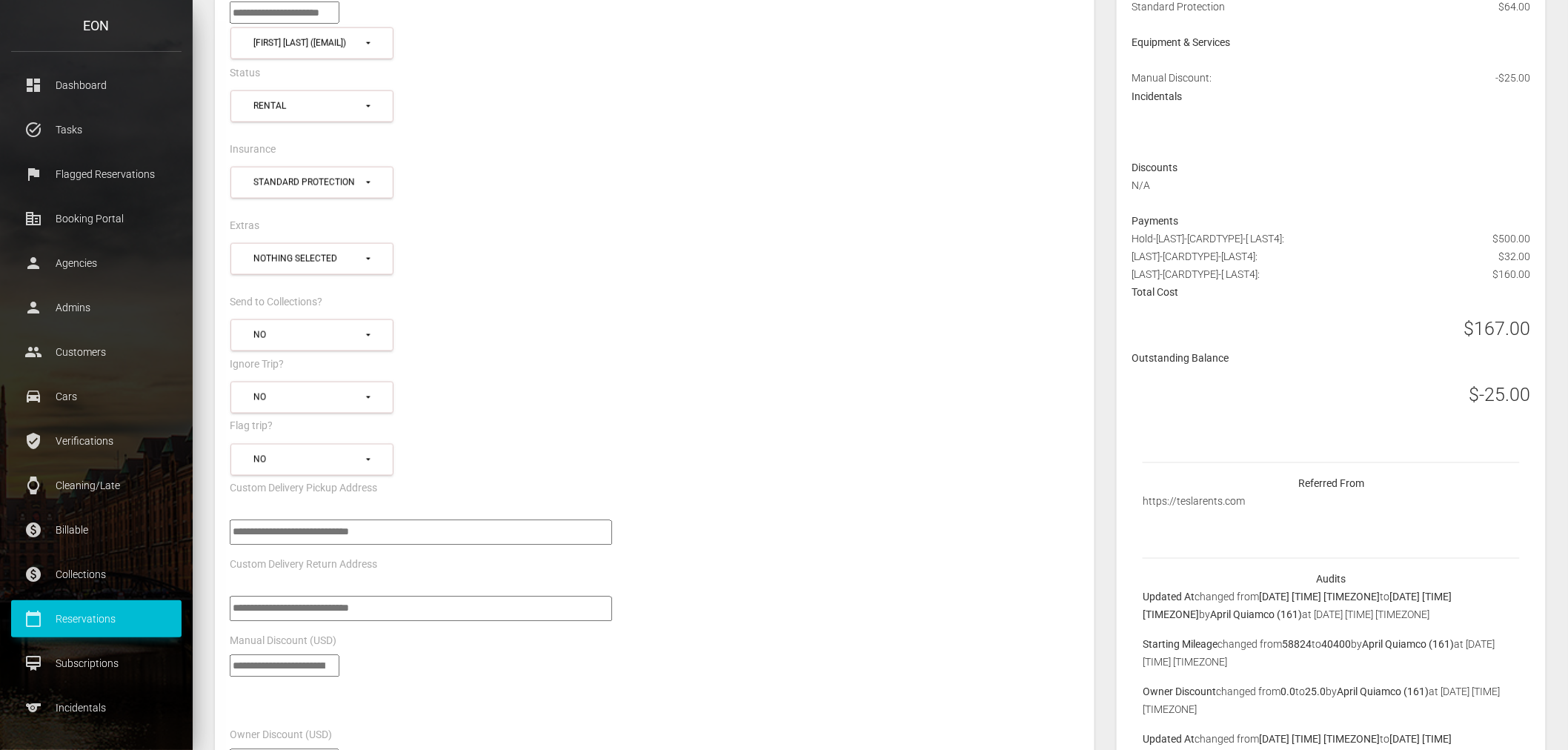 scroll, scrollTop: 741, scrollLeft: 0, axis: vertical 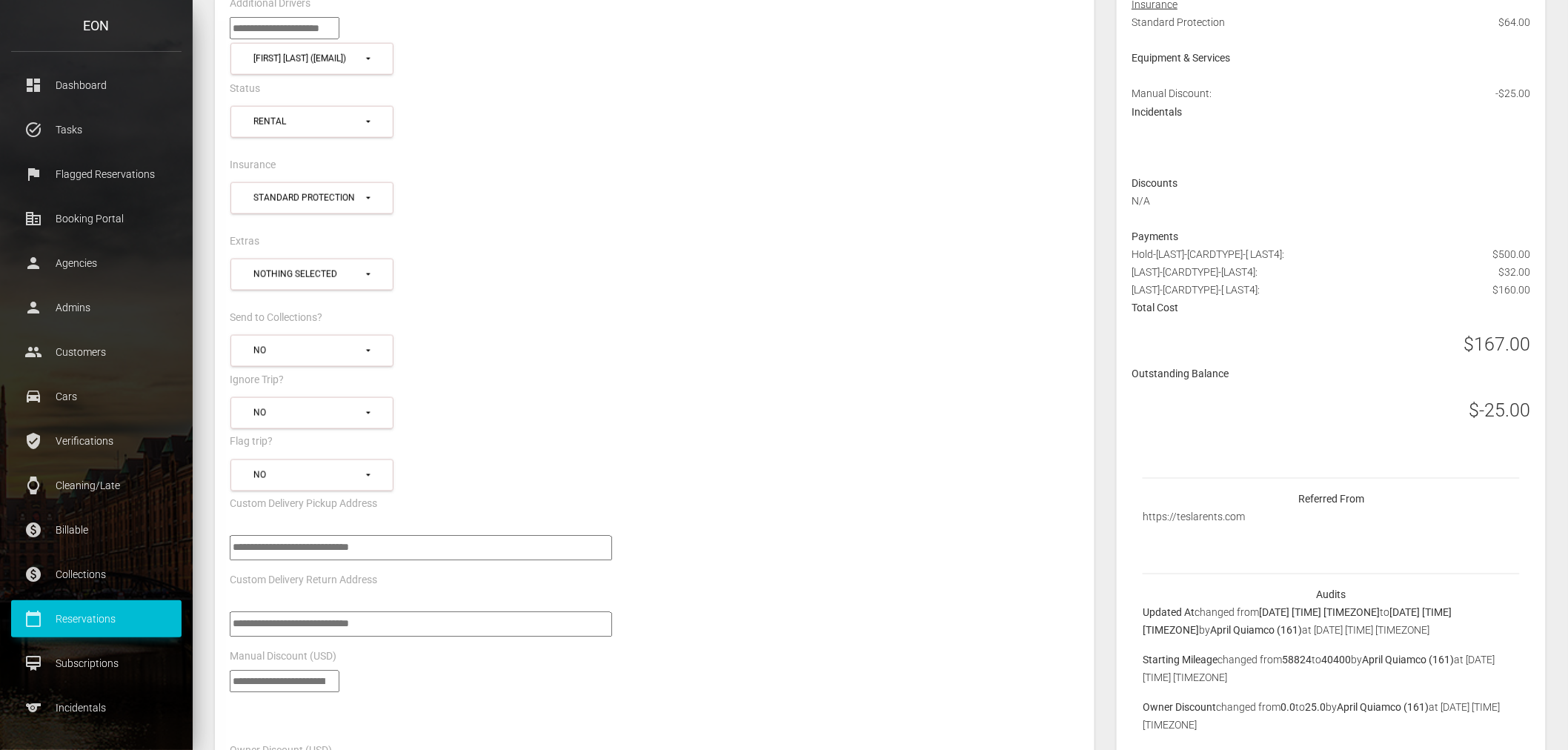 drag, startPoint x: 1464, startPoint y: 409, endPoint x: 1527, endPoint y: 419, distance: 63.78871 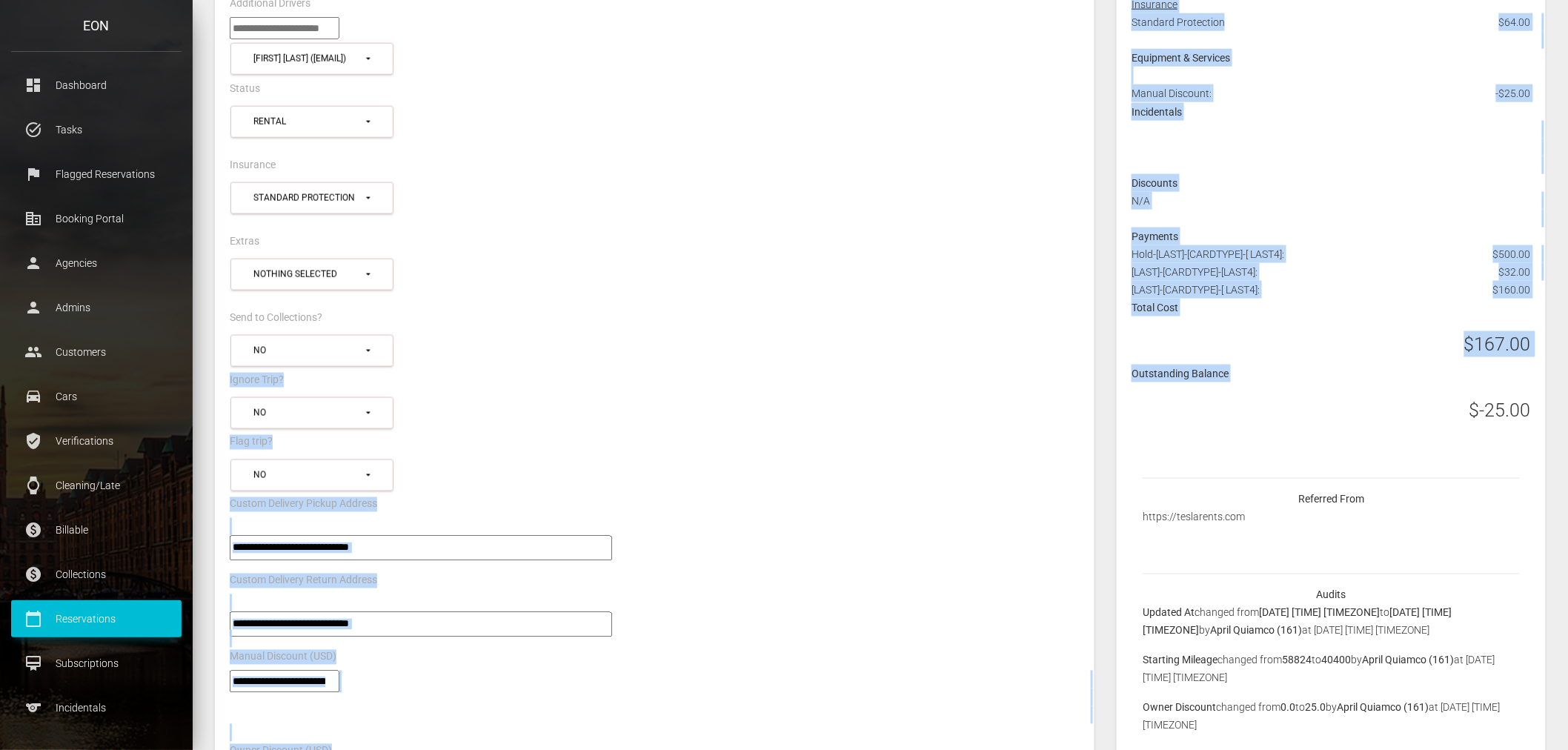 drag, startPoint x: 1233, startPoint y: 386, endPoint x: 937, endPoint y: 342, distance: 299.2524 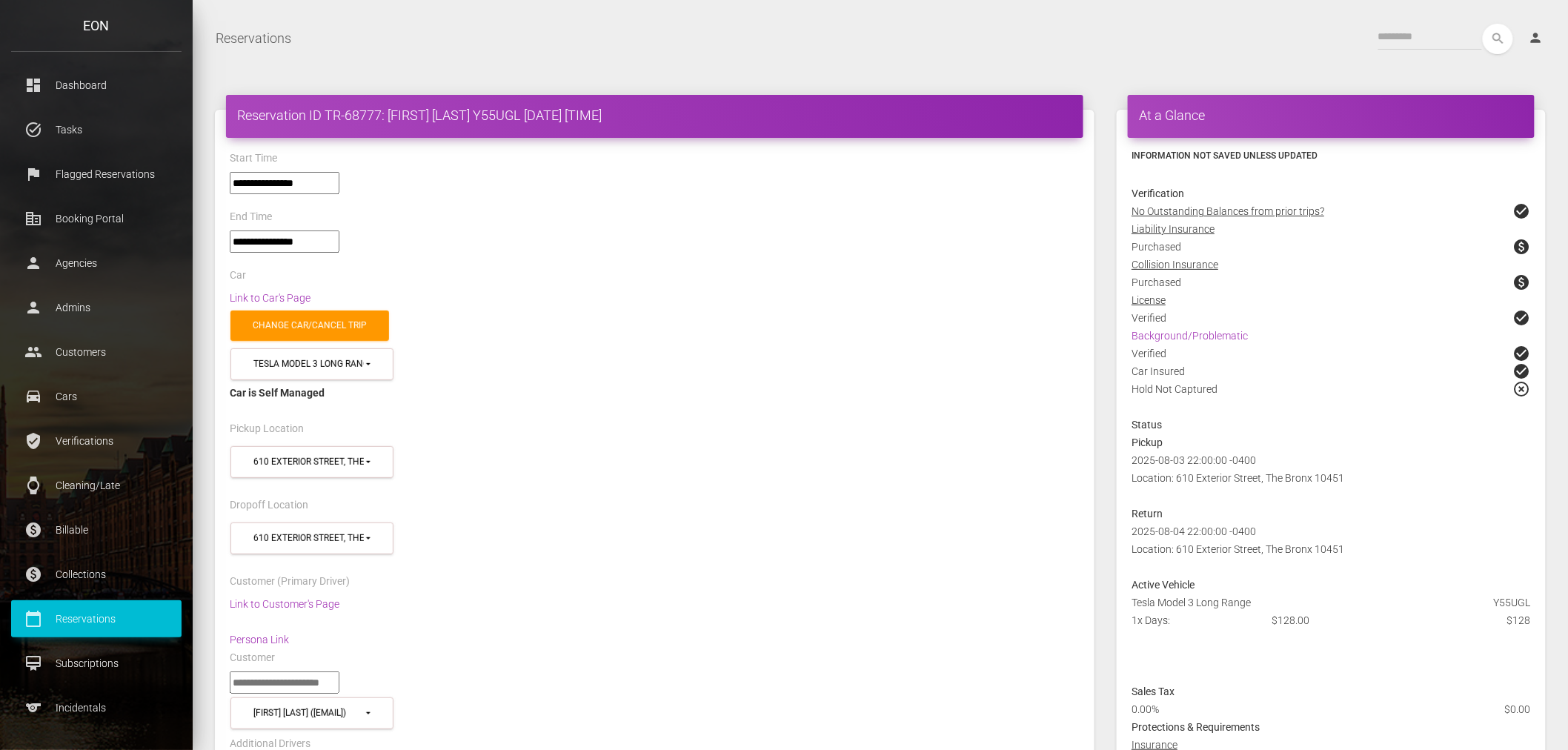 scroll, scrollTop: 0, scrollLeft: 0, axis: both 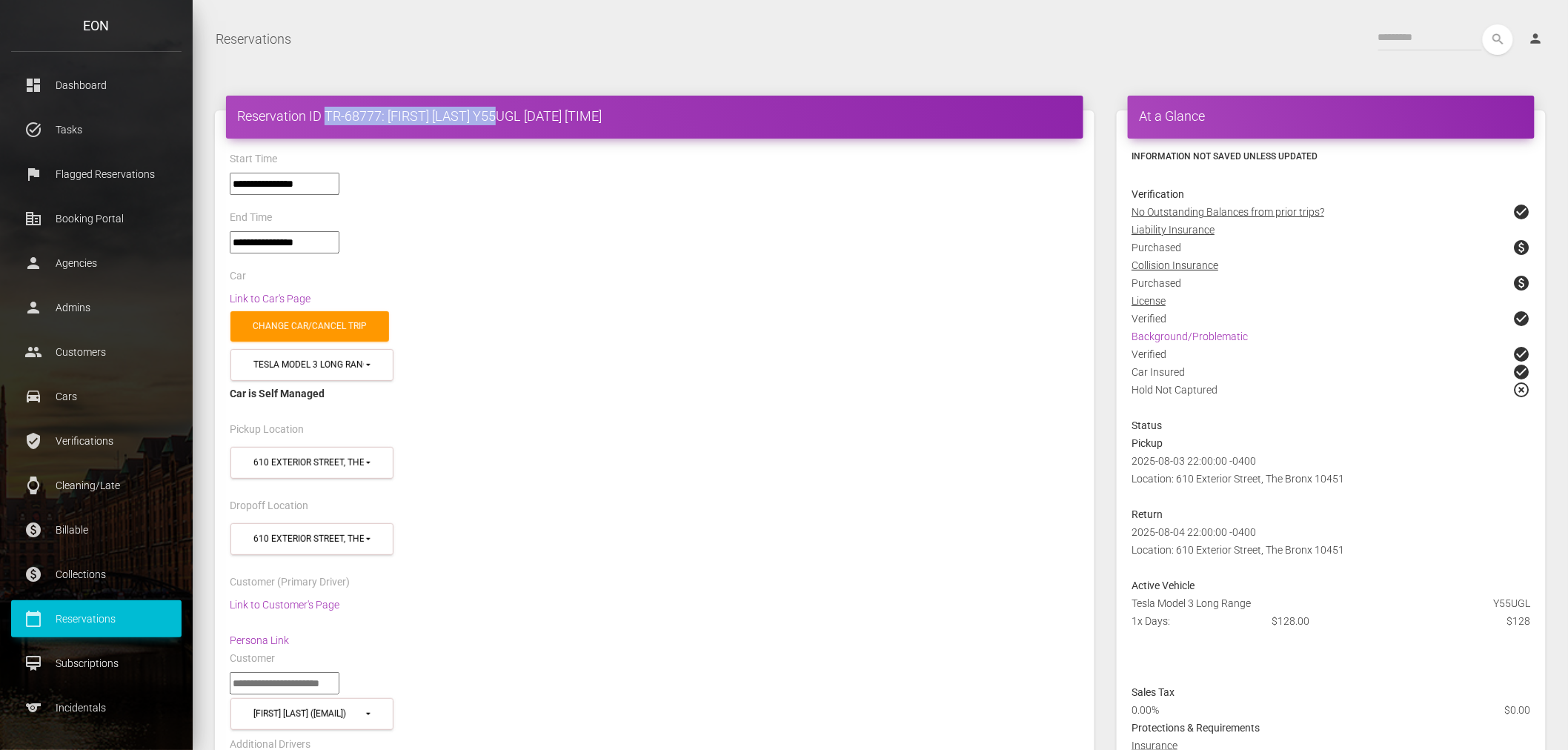 drag, startPoint x: 513, startPoint y: 115, endPoint x: 328, endPoint y: 122, distance: 185.13239 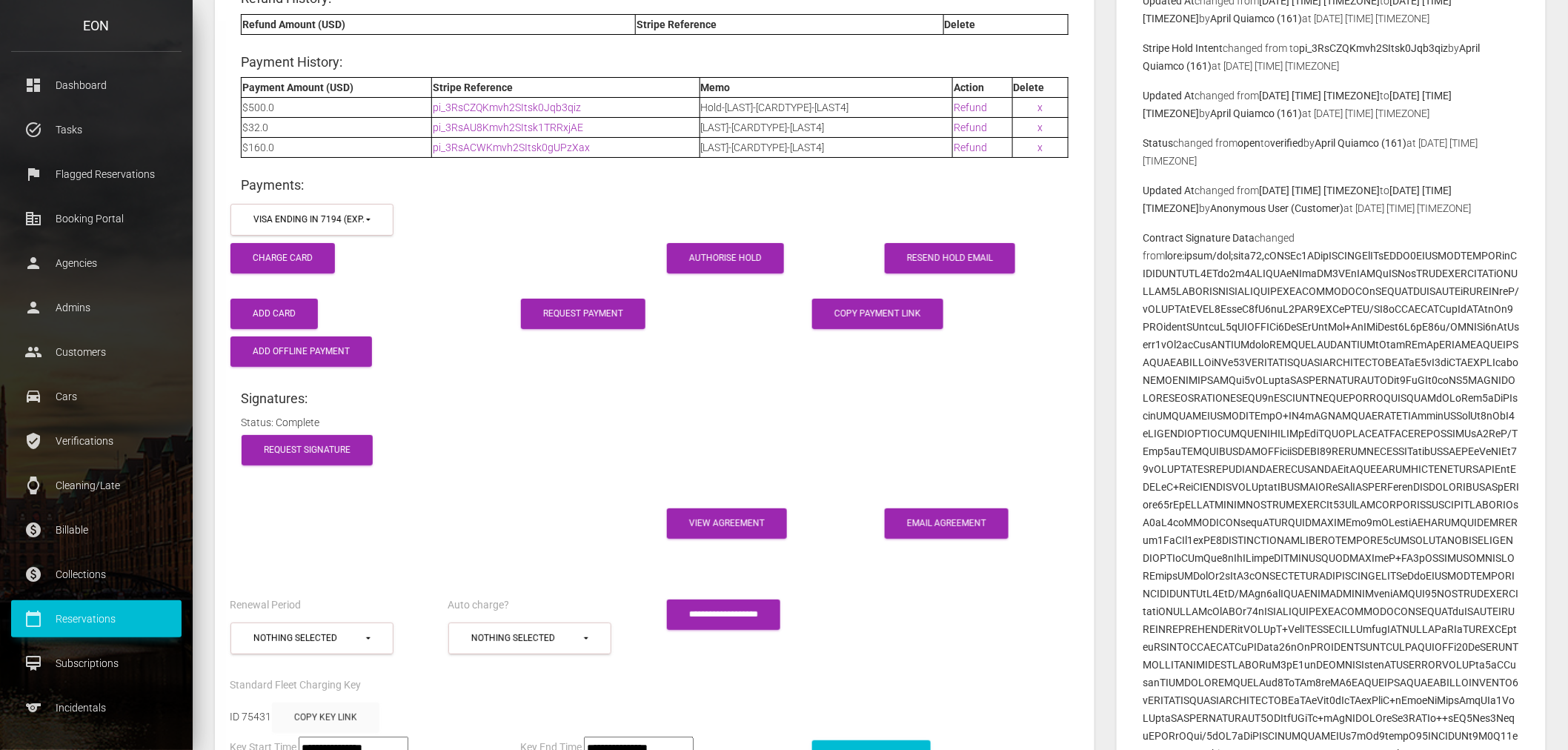 scroll, scrollTop: 2388, scrollLeft: 0, axis: vertical 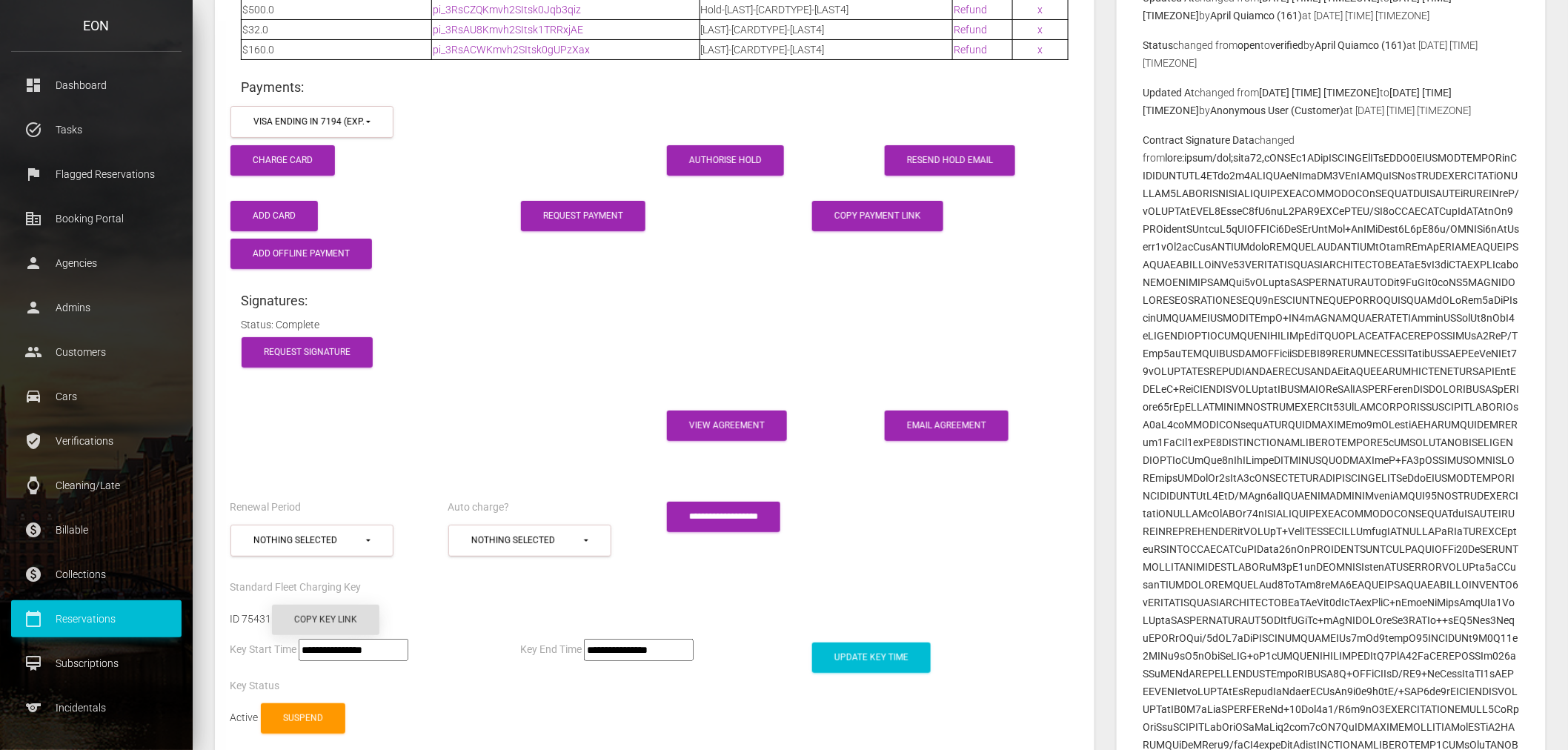 click on "Copy Key Link" at bounding box center [325, 620] 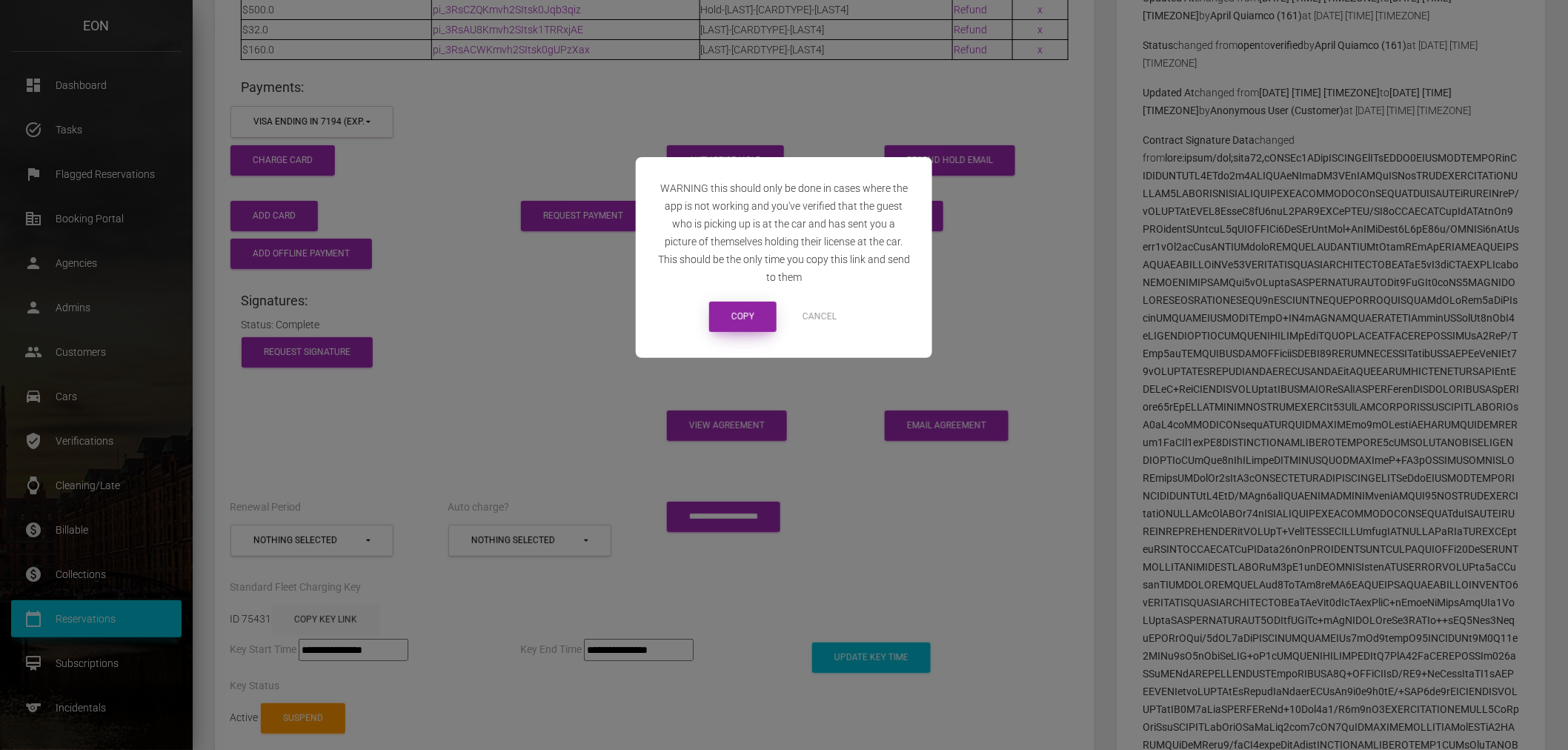 click on "Copy" at bounding box center [743, 316] 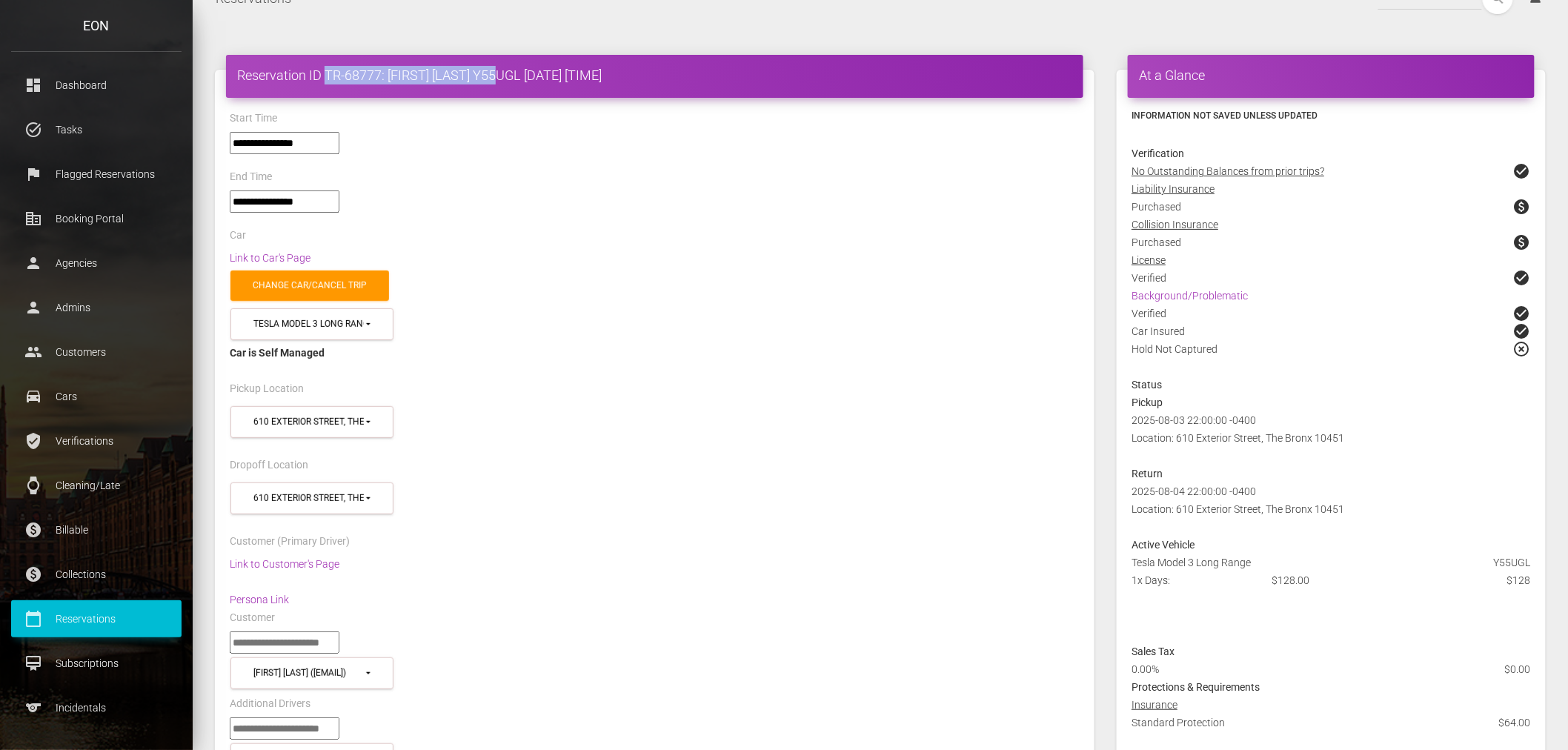 scroll, scrollTop: 0, scrollLeft: 0, axis: both 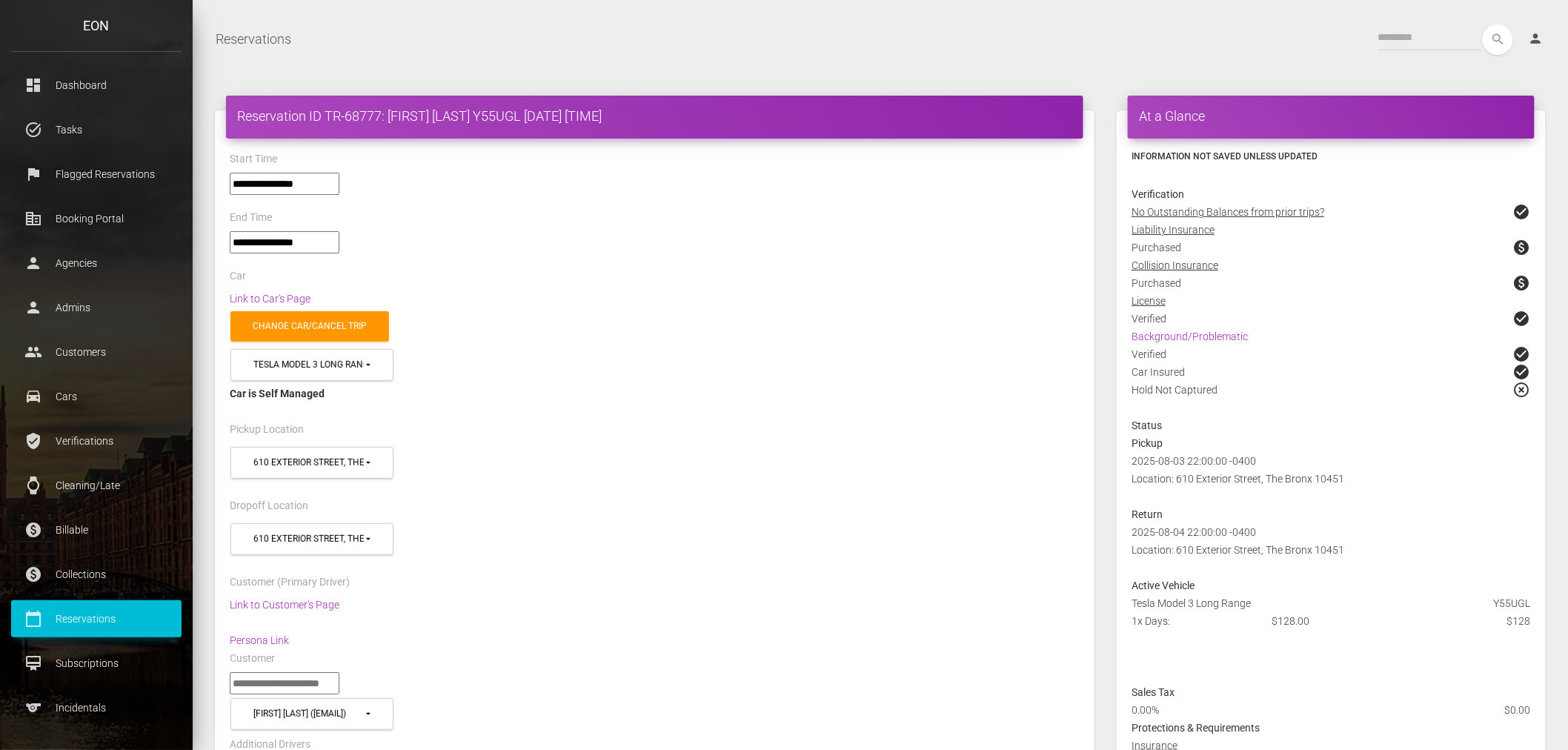 click on "**********" at bounding box center (654, 1822) 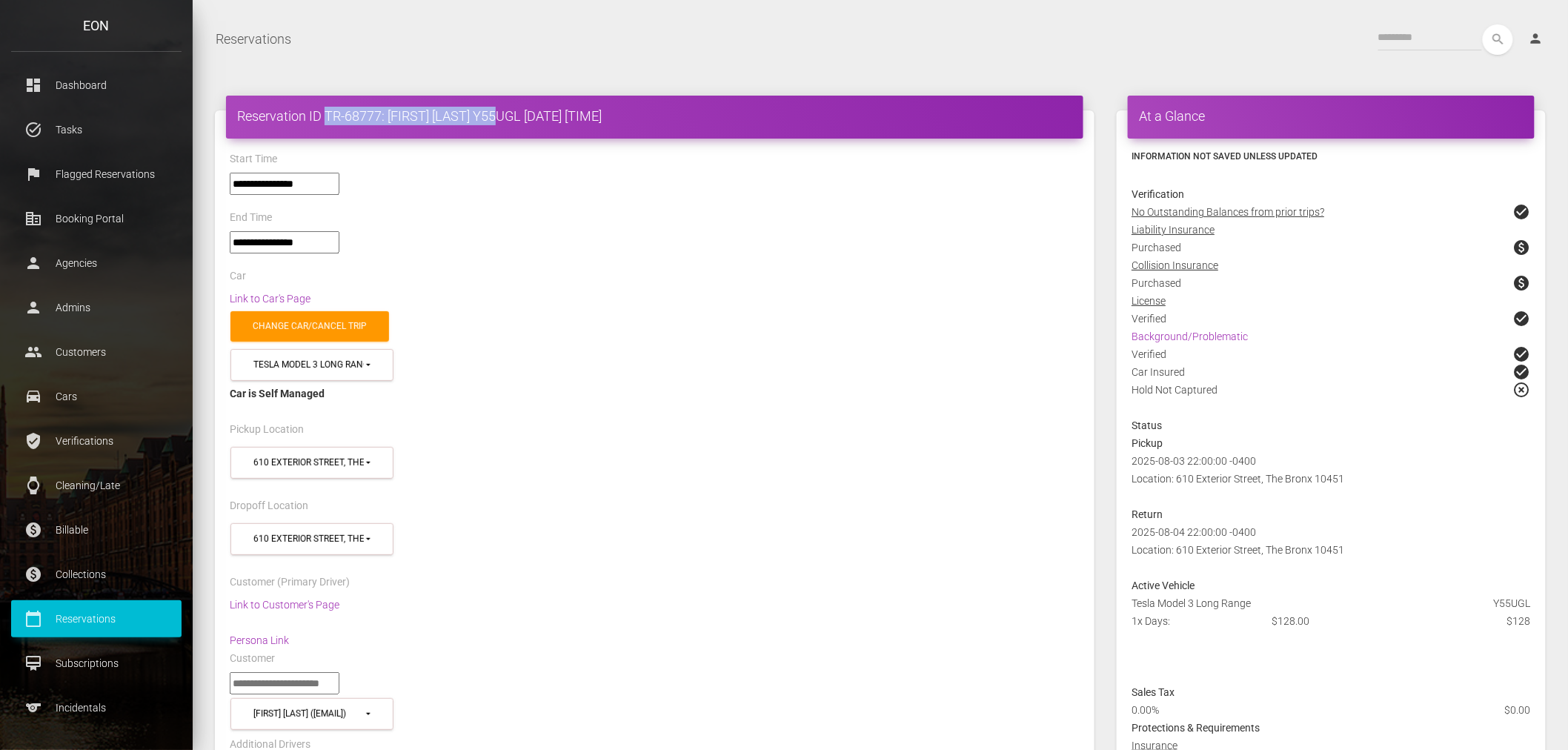 drag, startPoint x: 514, startPoint y: 113, endPoint x: 323, endPoint y: 108, distance: 191.06543 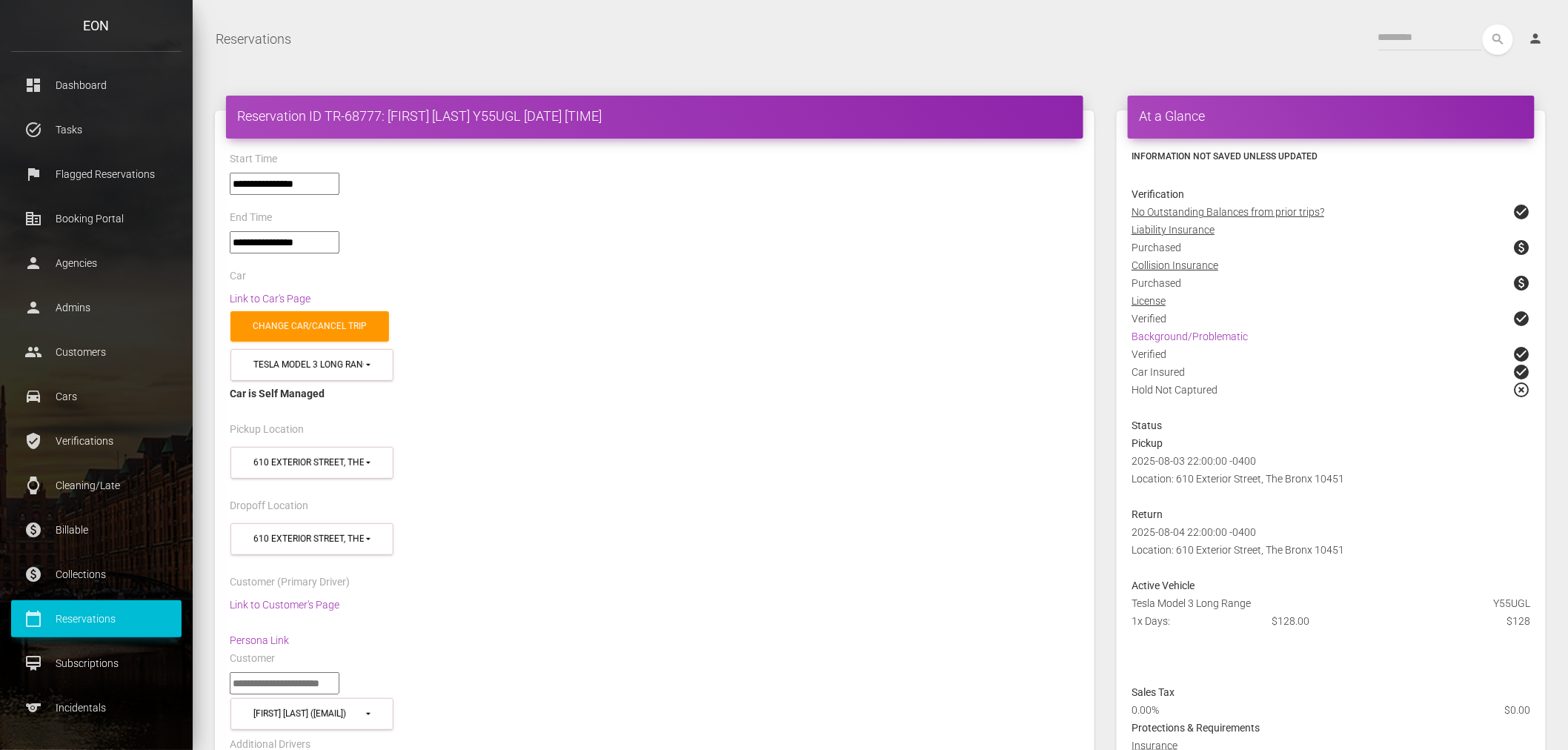 click on "At a Glance
Information not saved unless updated
Verification
No Outstanding Balances from prior trips?
check_circle
Liability Insurance
Purchased  paid
Collision Insurance
Purchased  paid
License
Verified  check_circle
Background/Problematic
Verified  check_circle
Car Insured  check_circle
Hold Not Captured  highlight_off
Status
Pickup
2025-08-03 22:00:00 -0400
Return
-$25.00" at bounding box center [1331, 41764] 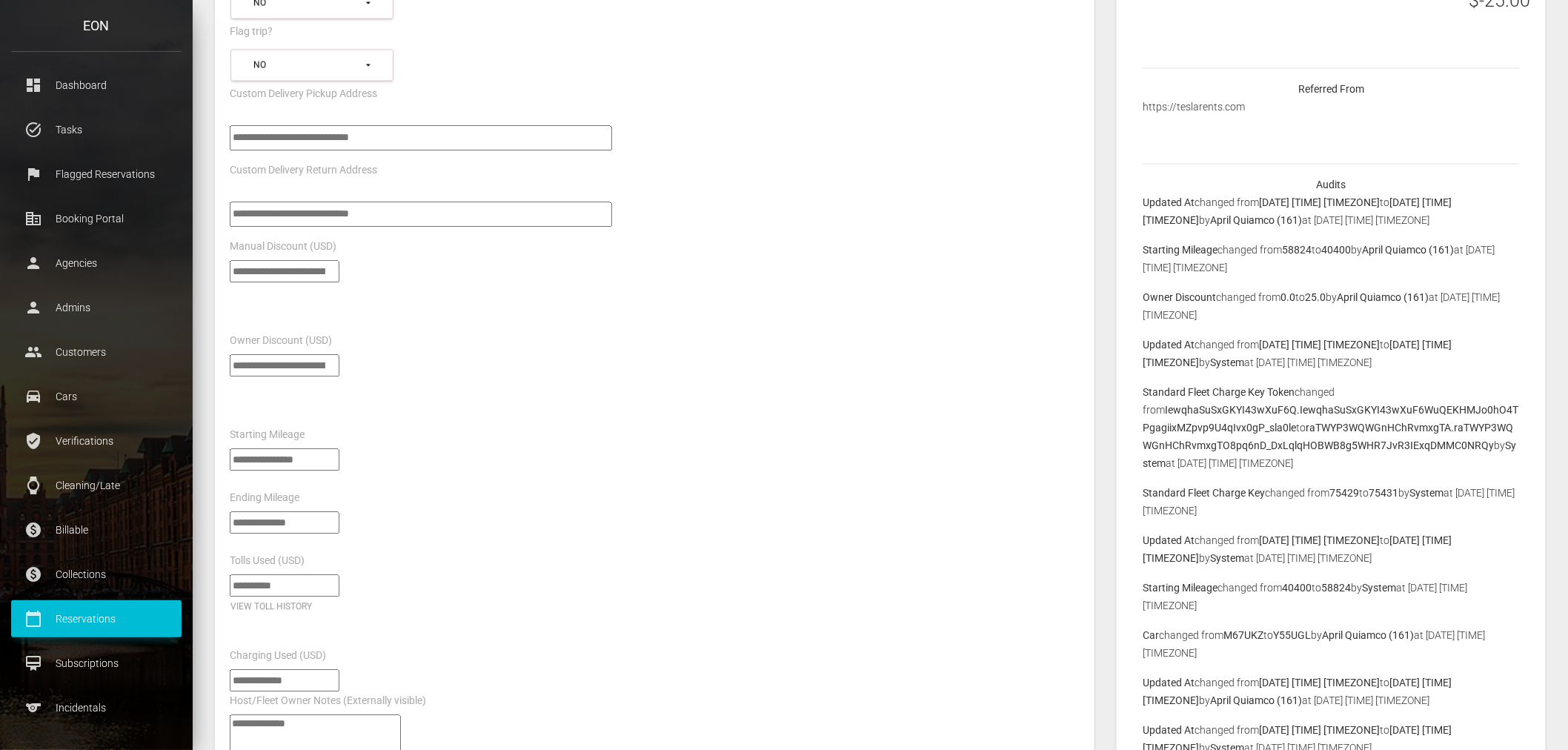 scroll, scrollTop: 1152, scrollLeft: 0, axis: vertical 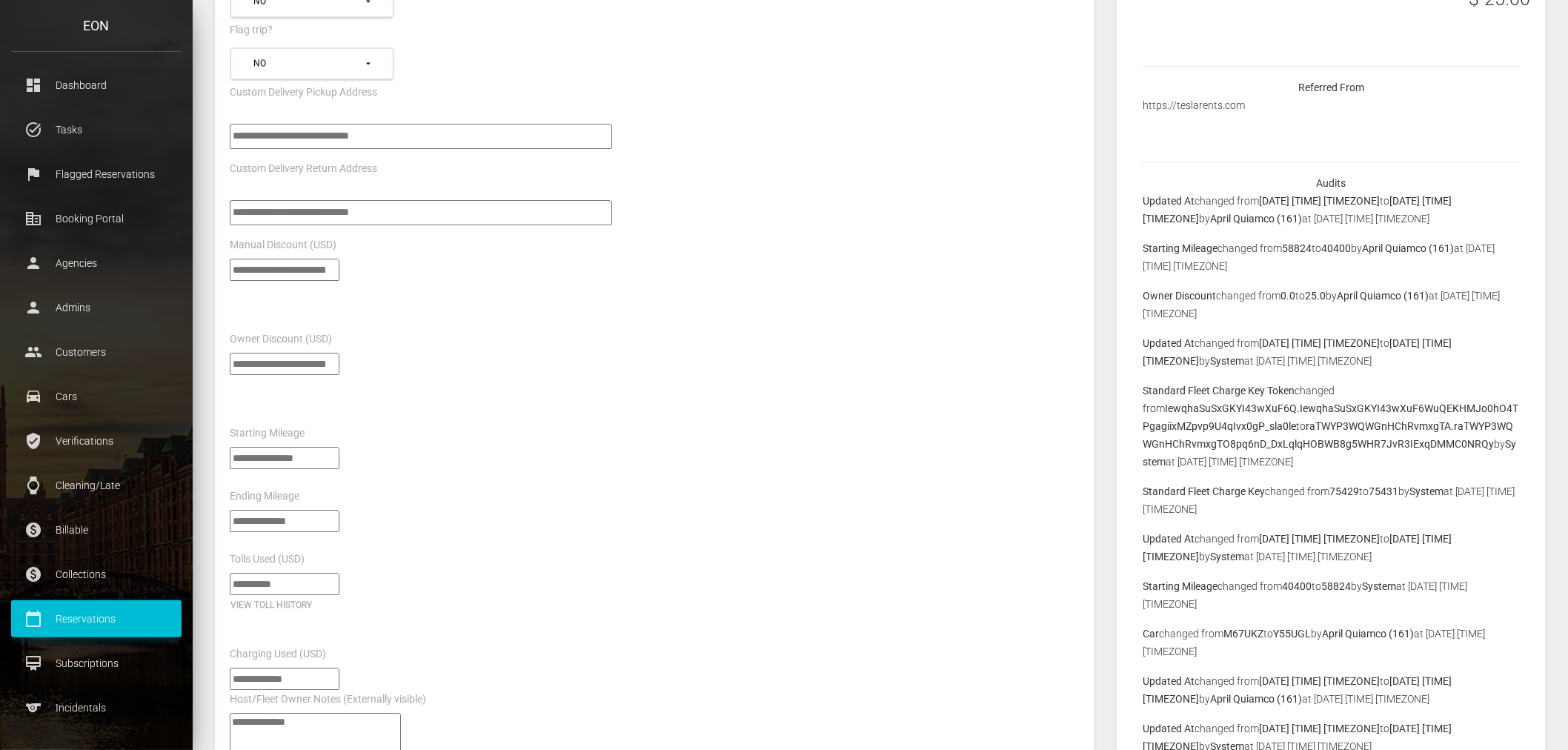 drag, startPoint x: 1228, startPoint y: 635, endPoint x: 1319, endPoint y: 639, distance: 91.08787 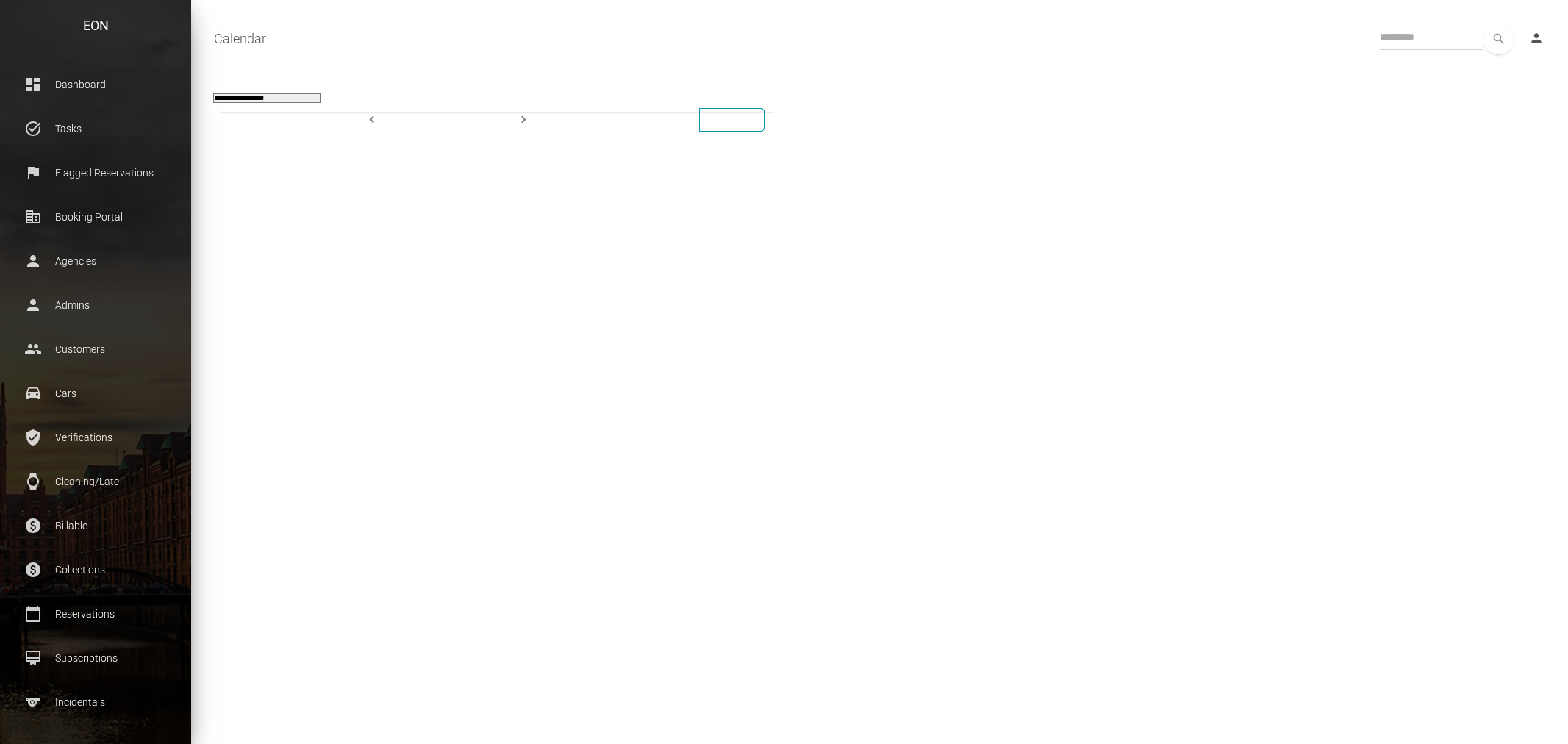 select on "**********" 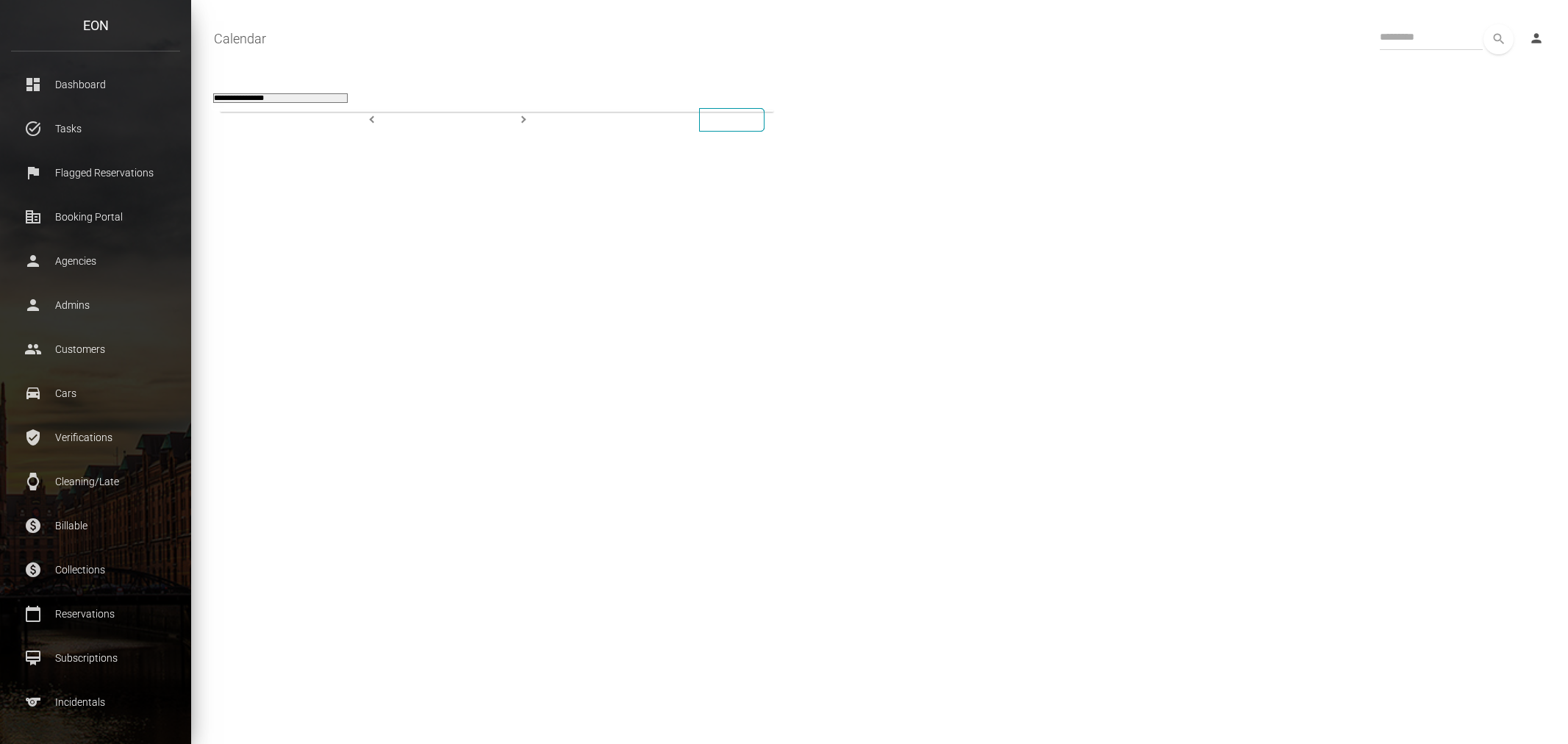 scroll, scrollTop: 0, scrollLeft: 0, axis: both 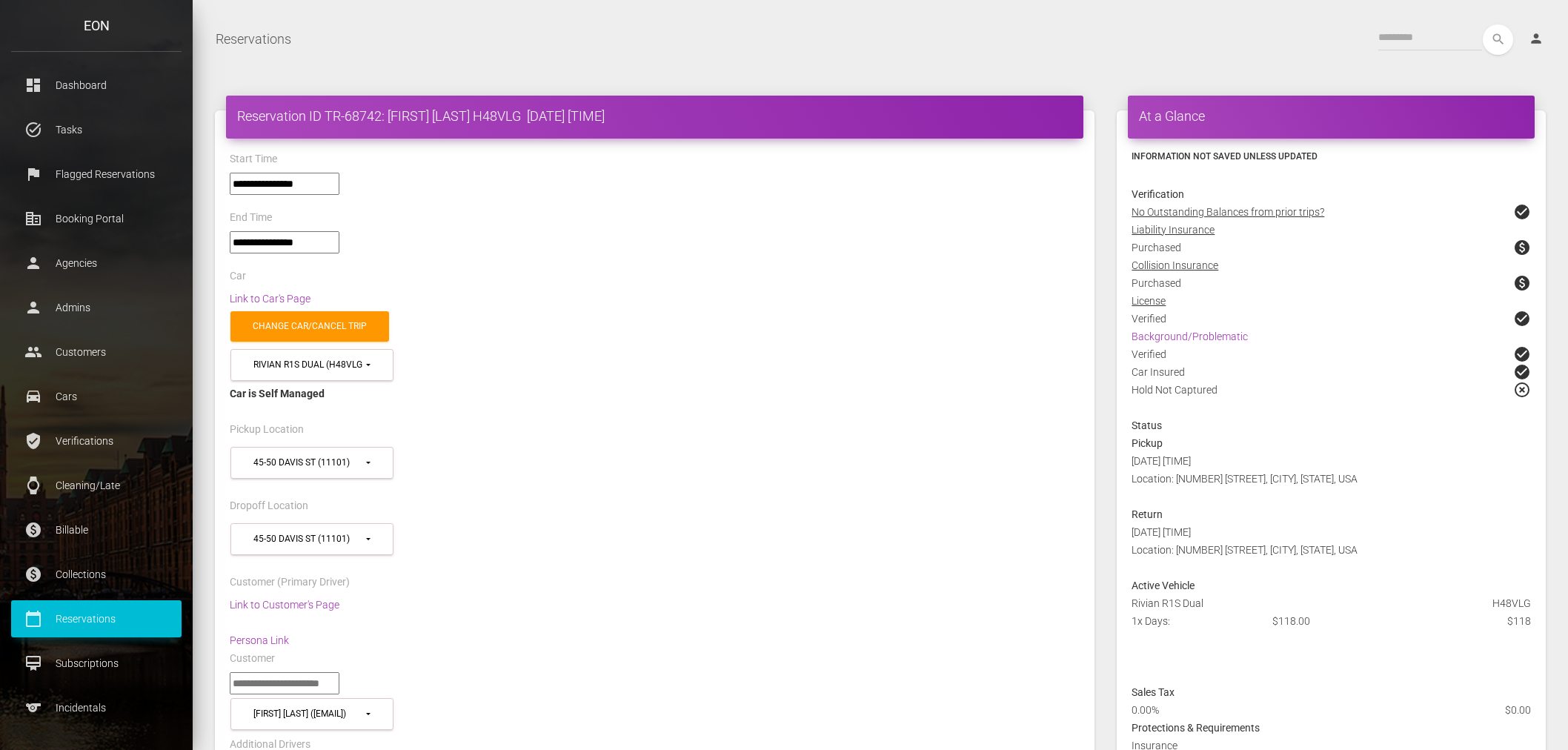 select on "*****" 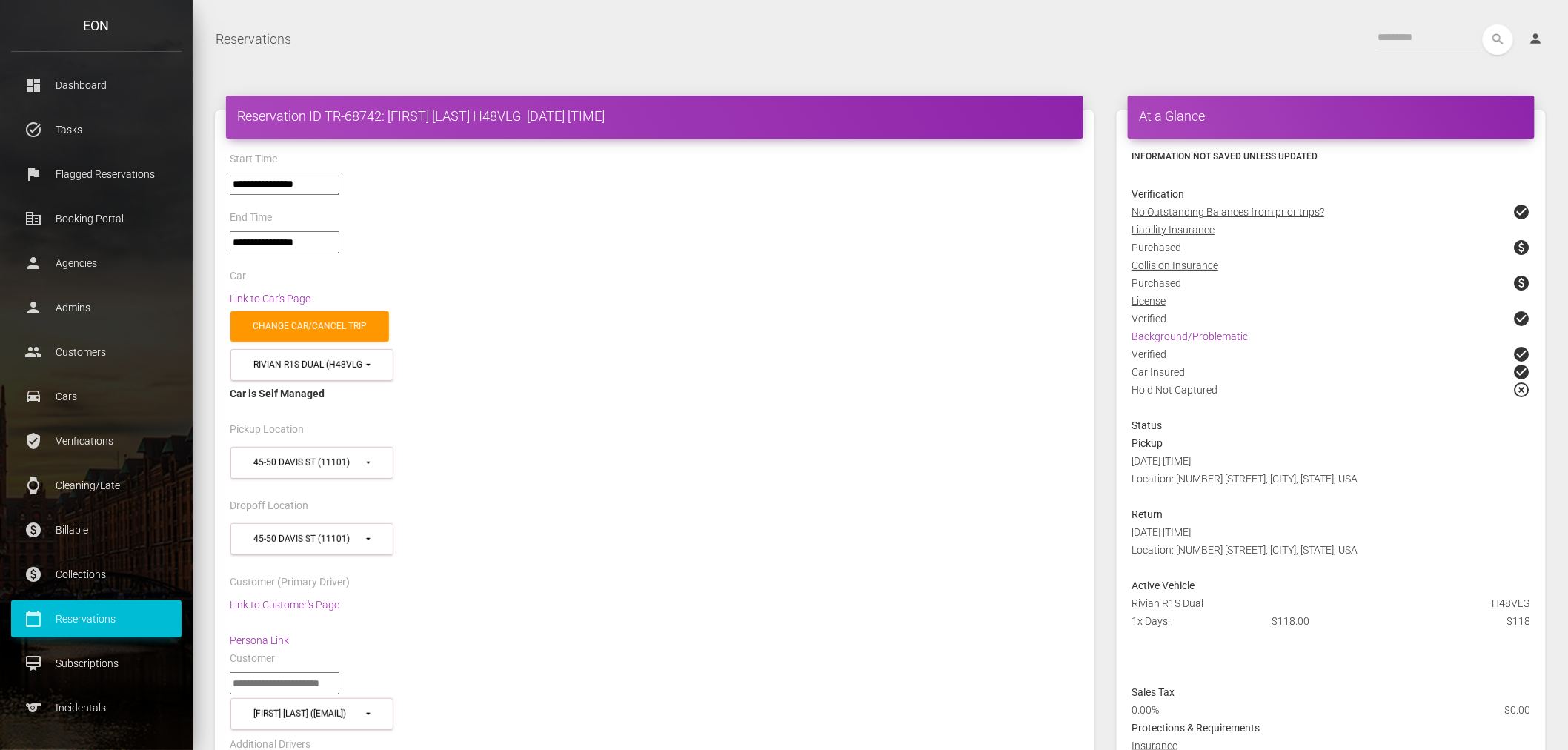 scroll, scrollTop: 0, scrollLeft: 0, axis: both 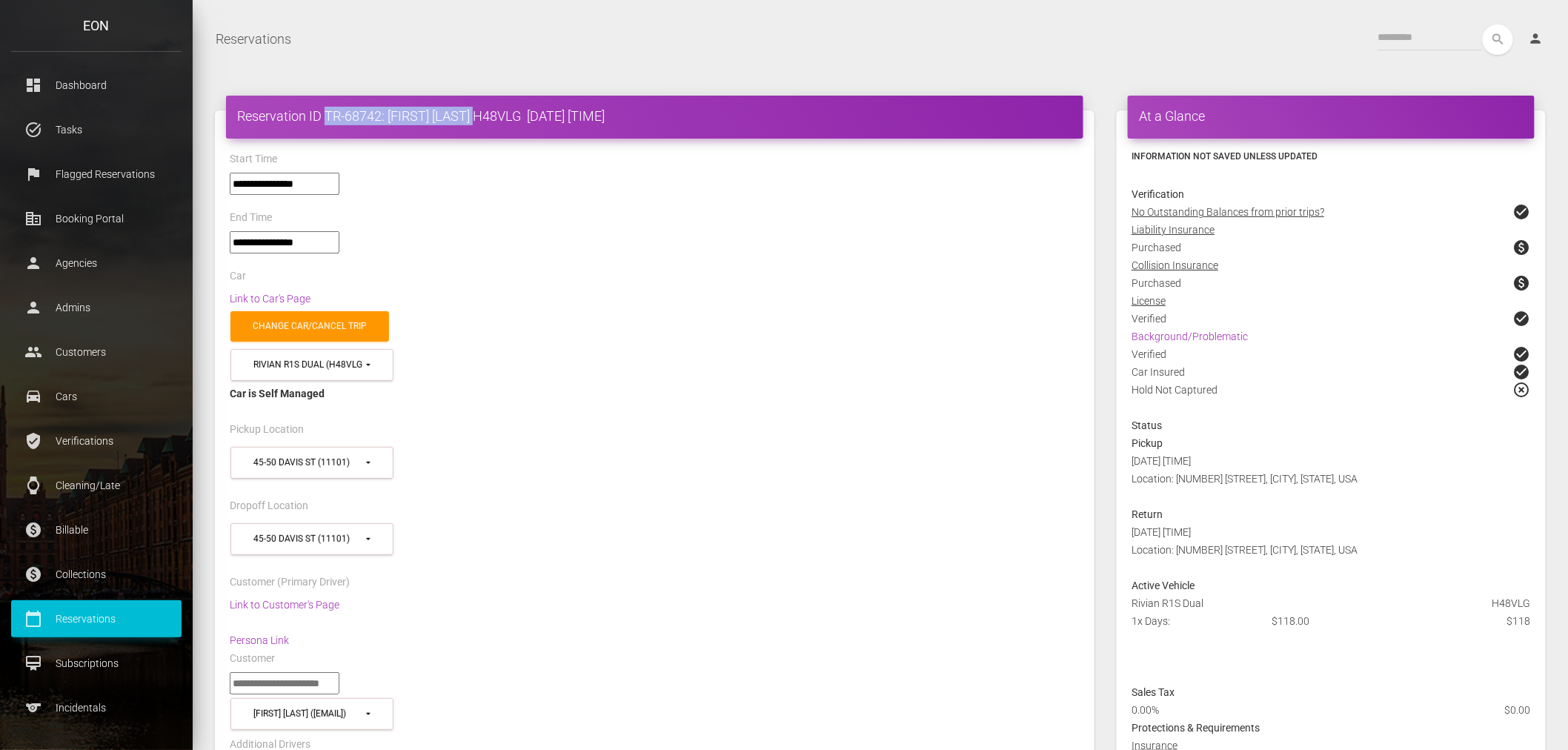 drag, startPoint x: 328, startPoint y: 111, endPoint x: 484, endPoint y: 109, distance: 156.01282 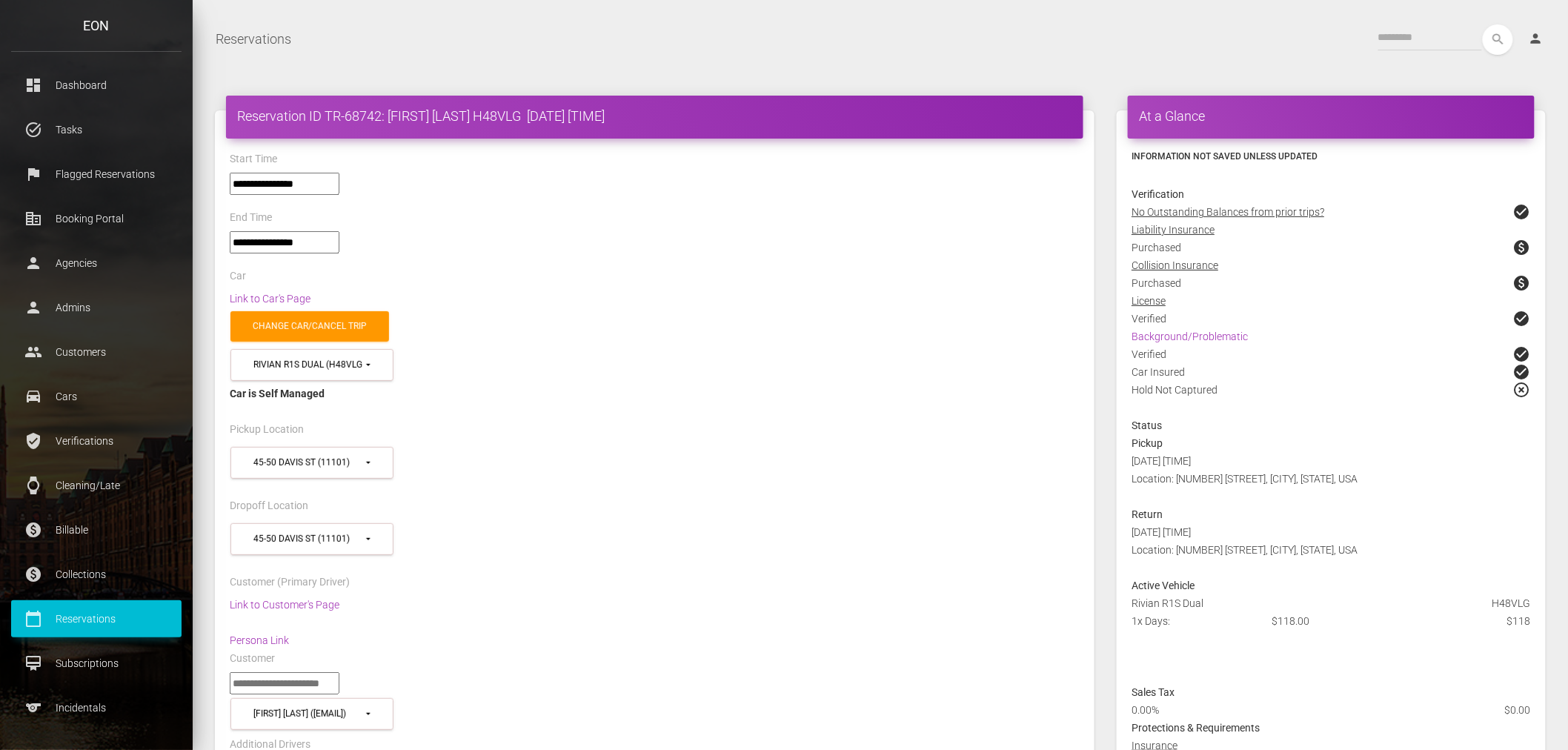click on "[DATE] [TIME]
Location: [NUMBER] [STREET], [CITY], [STATE], USA" at bounding box center [1331, 479] 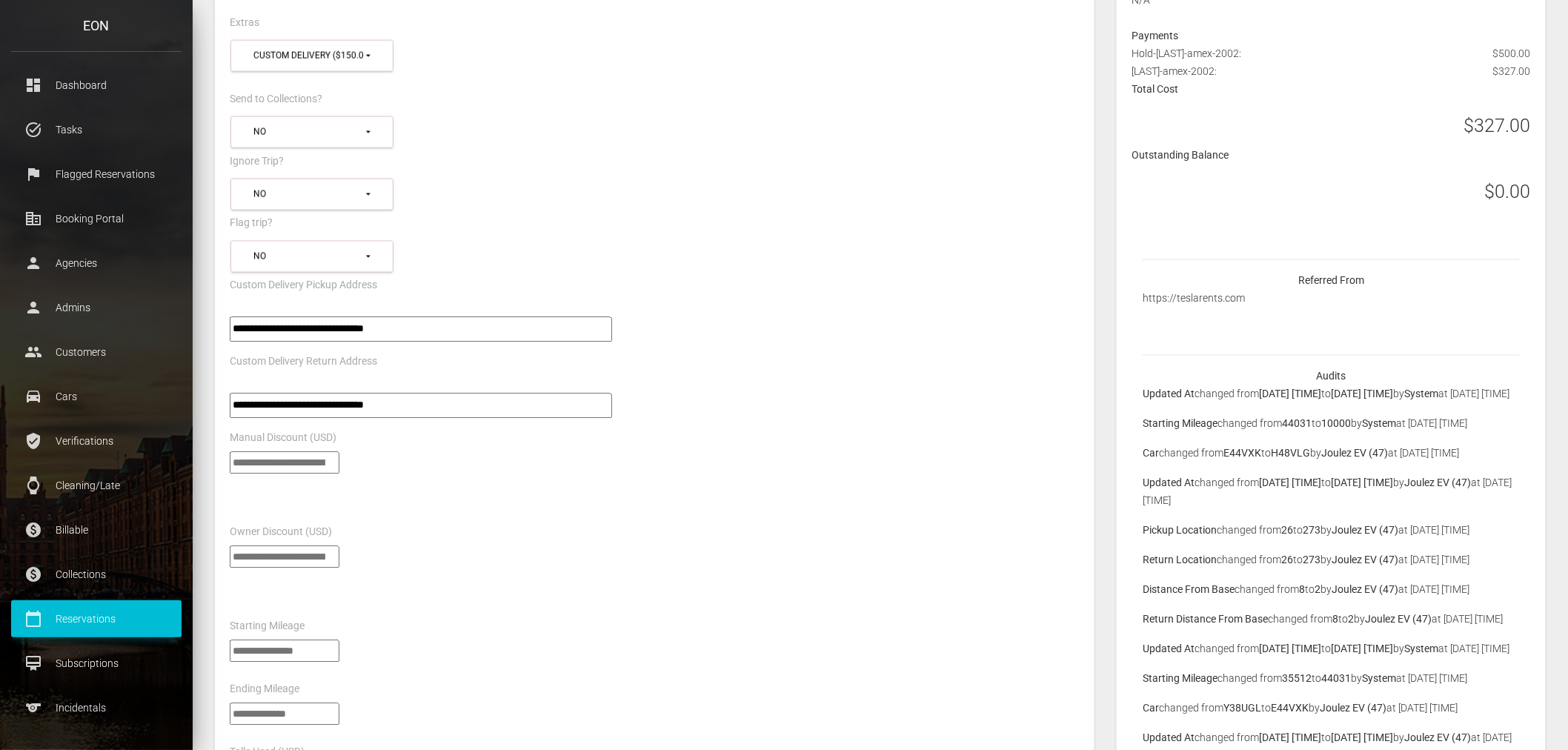 scroll, scrollTop: 988, scrollLeft: 0, axis: vertical 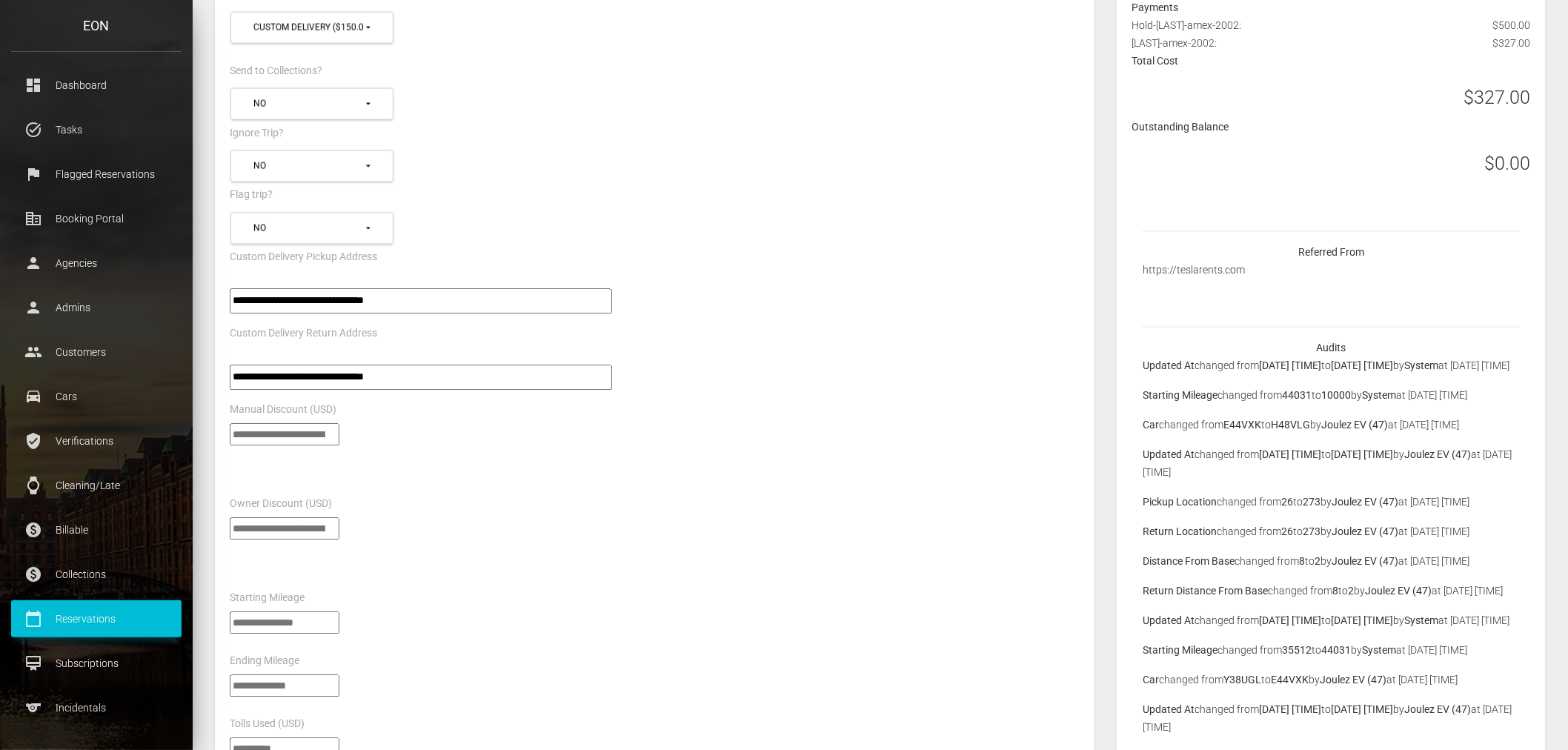 copy on "E44VXK
to
H48VLG" 